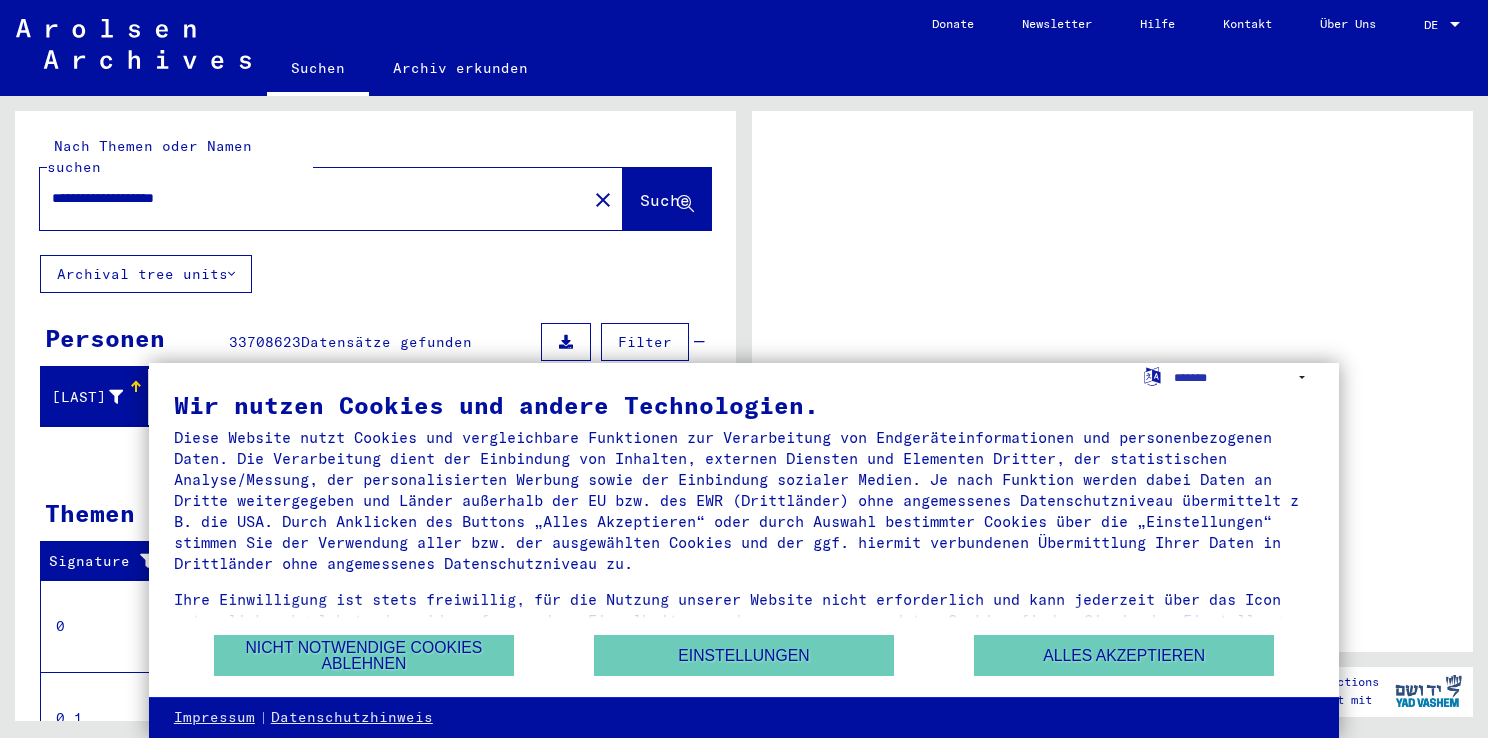 scroll, scrollTop: 0, scrollLeft: 0, axis: both 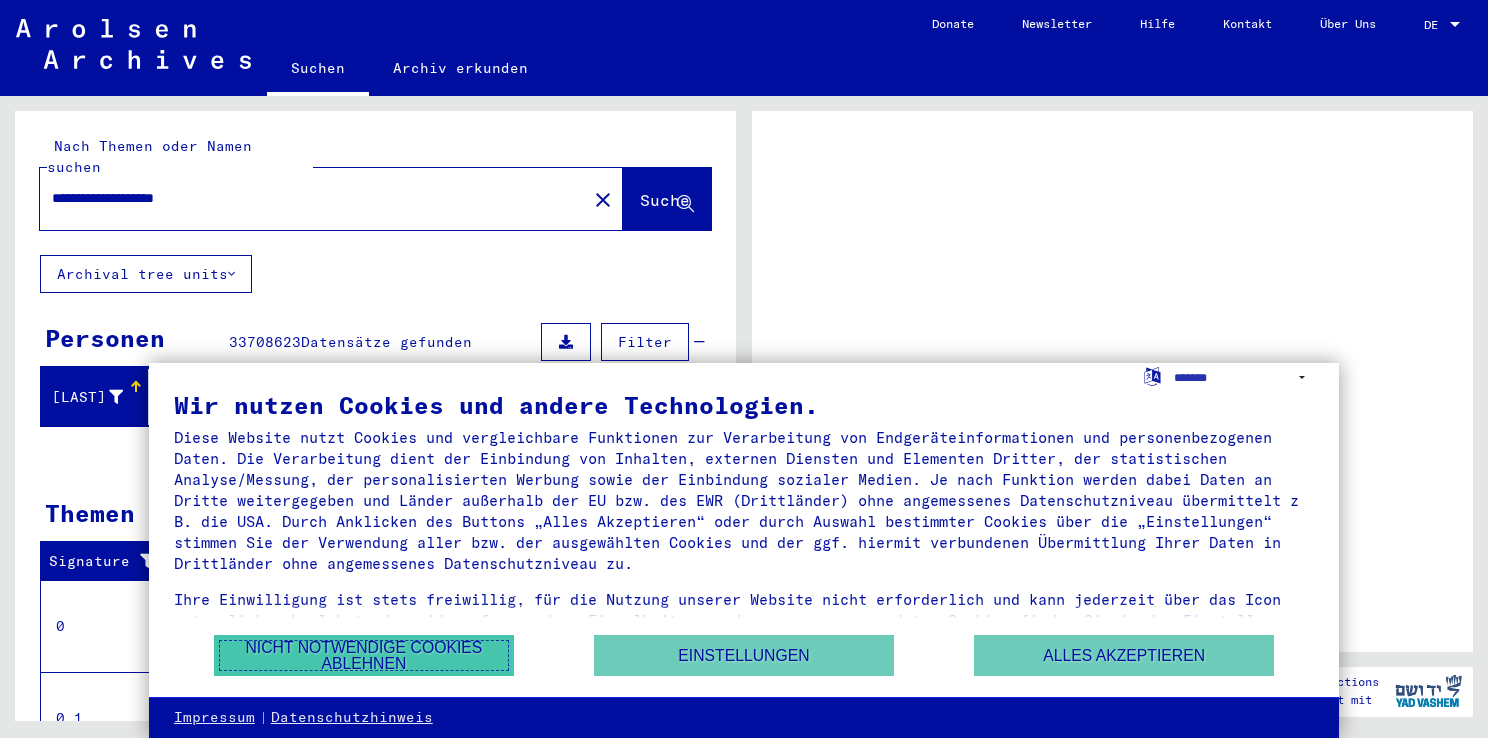 click on "Nicht notwendige Cookies ablehnen" at bounding box center (364, 655) 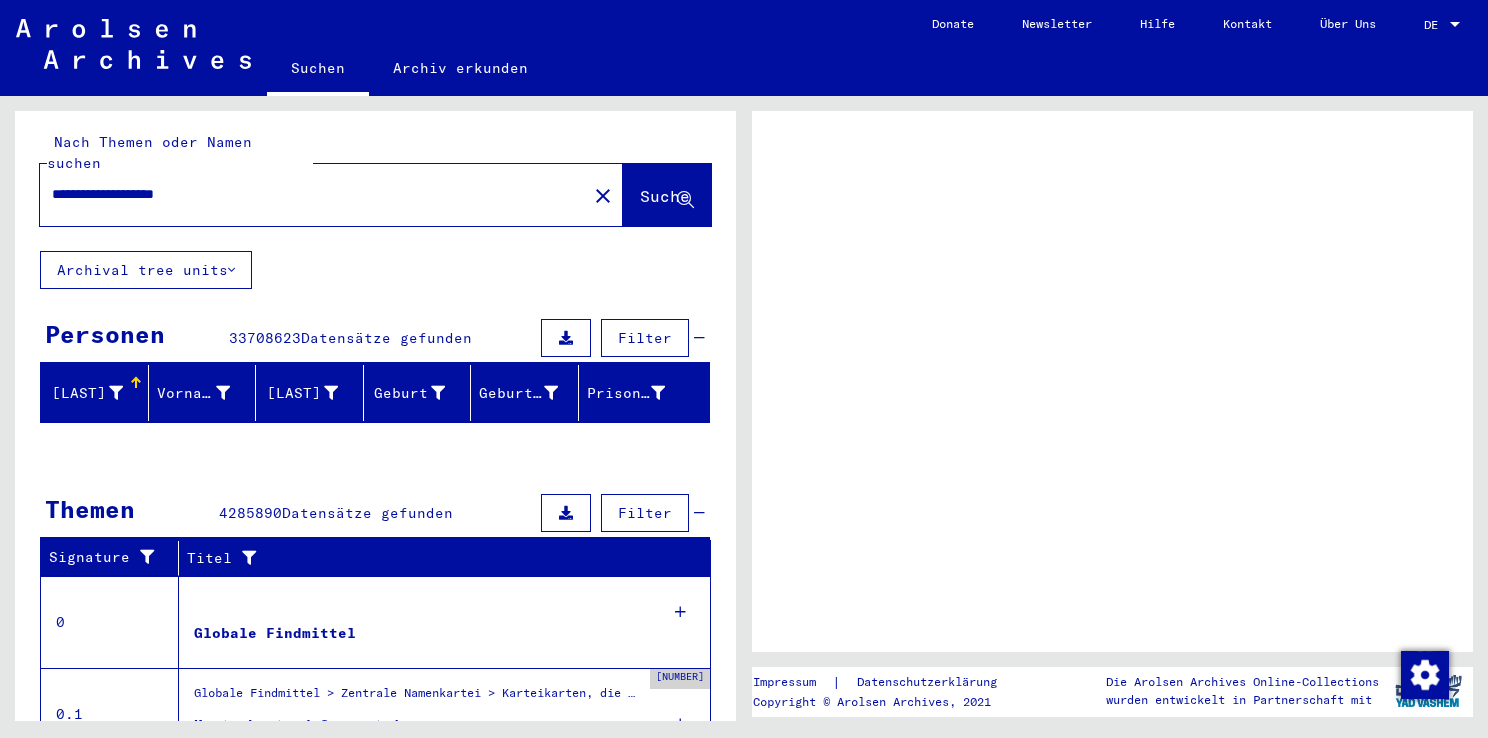 scroll, scrollTop: 0, scrollLeft: 0, axis: both 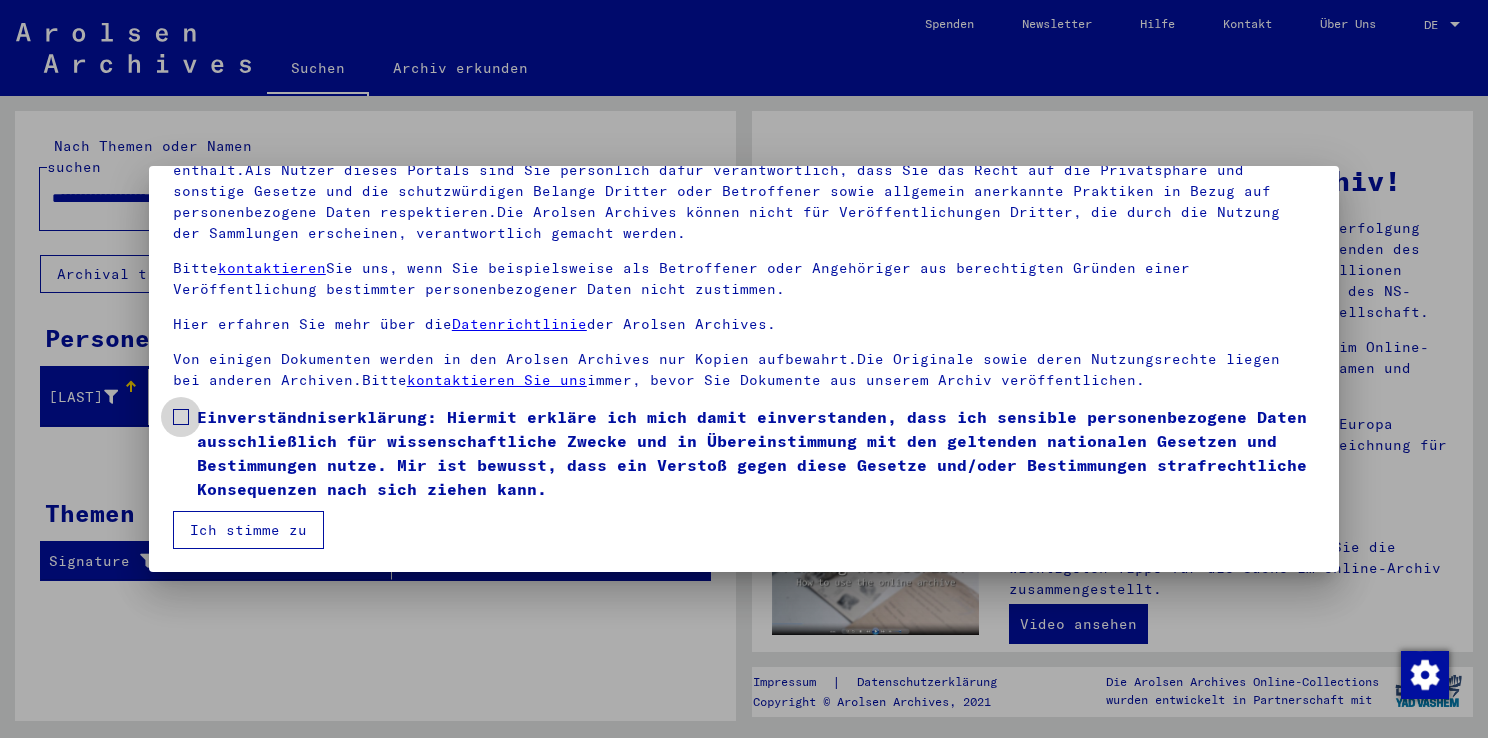 click on "Einverständniserklärung: Hiermit erkläre ich mich damit einverstanden, dass ich sensible personenbezogene Daten ausschließlich für wissenschaftliche Zwecke und in Übereinstimmung mit den geltenden nationalen Gesetzen und Bestimmungen nutze. Mir ist bewusst, dass ein Verstoß gegen diese Gesetze und/oder Bestimmungen strafrechtliche Konsequenzen nach sich ziehen kann." at bounding box center (744, 453) 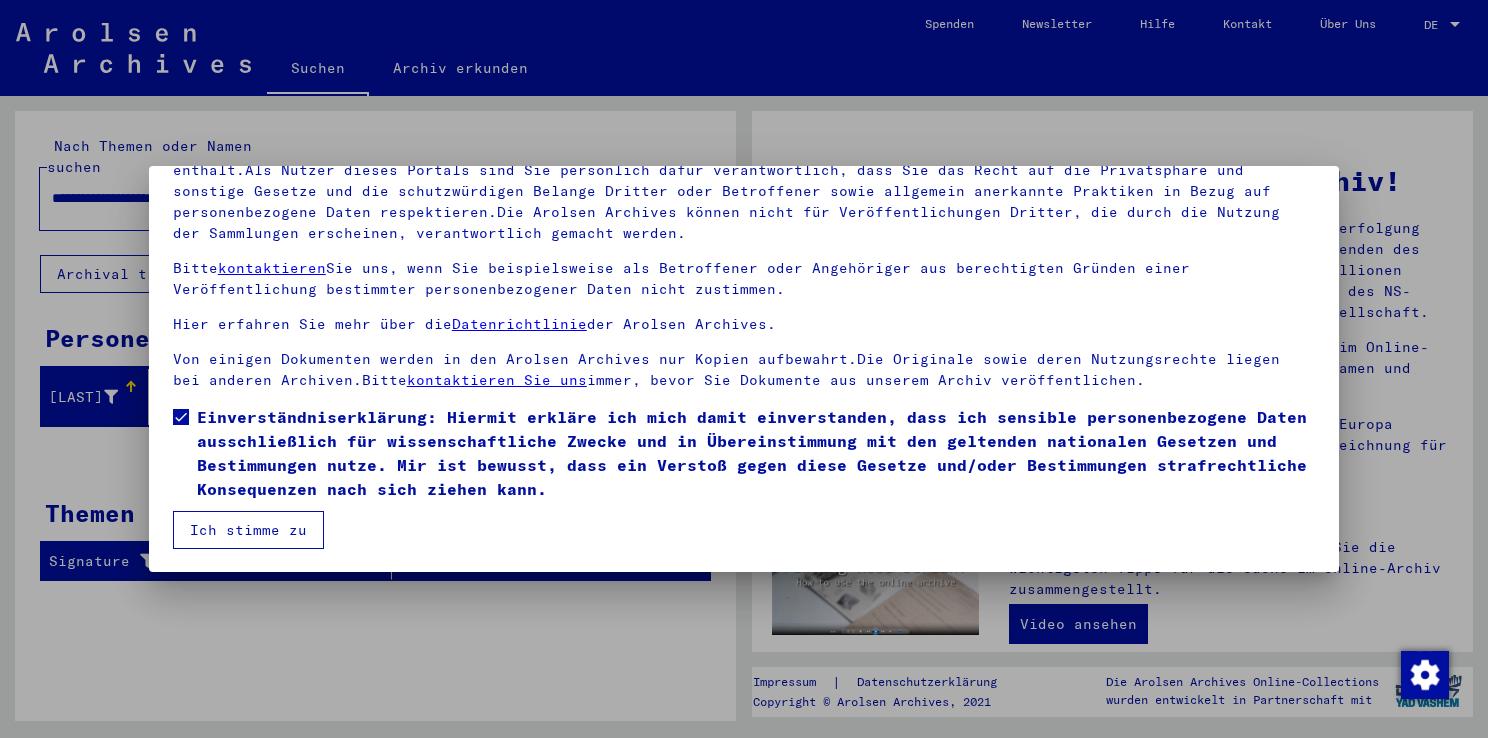 click on "Herzlich Willkommen im Online-Archiv der Arolsen Archives.  Unsere  Nutzungsbedingungen  wurden durch den Internationalen Ausschuss als oberstes Leitungsgremium der Arolsen Archives festgelegt und entsprechen nicht deutschem oder anderem nationalen Archivrecht. Bitte beachten Sie, dass dieses Portal über NS - Verfolgte sensible Daten zu identifizierten oder identifizierbaren Personen enthält.Als Nutzer dieses Portals sind Sie persönlich dafür verantwortlich, dass Sie das Recht auf die Privatsphäre und sonstige Gesetze und die schutzwürdigen Belange Dritter oder Betroffener sowie allgemein anerkannte Praktiken in Bezug auf personenbezogene Daten respektieren.Die Arolsen Archives können nicht für Veröffentlichungen Dritter, die durch die Nutzung der Sammlungen erscheinen, verantwortlich gemacht werden. Bitte  kontaktieren  Sie uns, wenn Sie beispielsweise als Betroffener oder Angehöriger aus berechtigten Gründen einer Veröffentlichung bestimmter personenbezogener Daten nicht zustimmen." at bounding box center (744, 369) 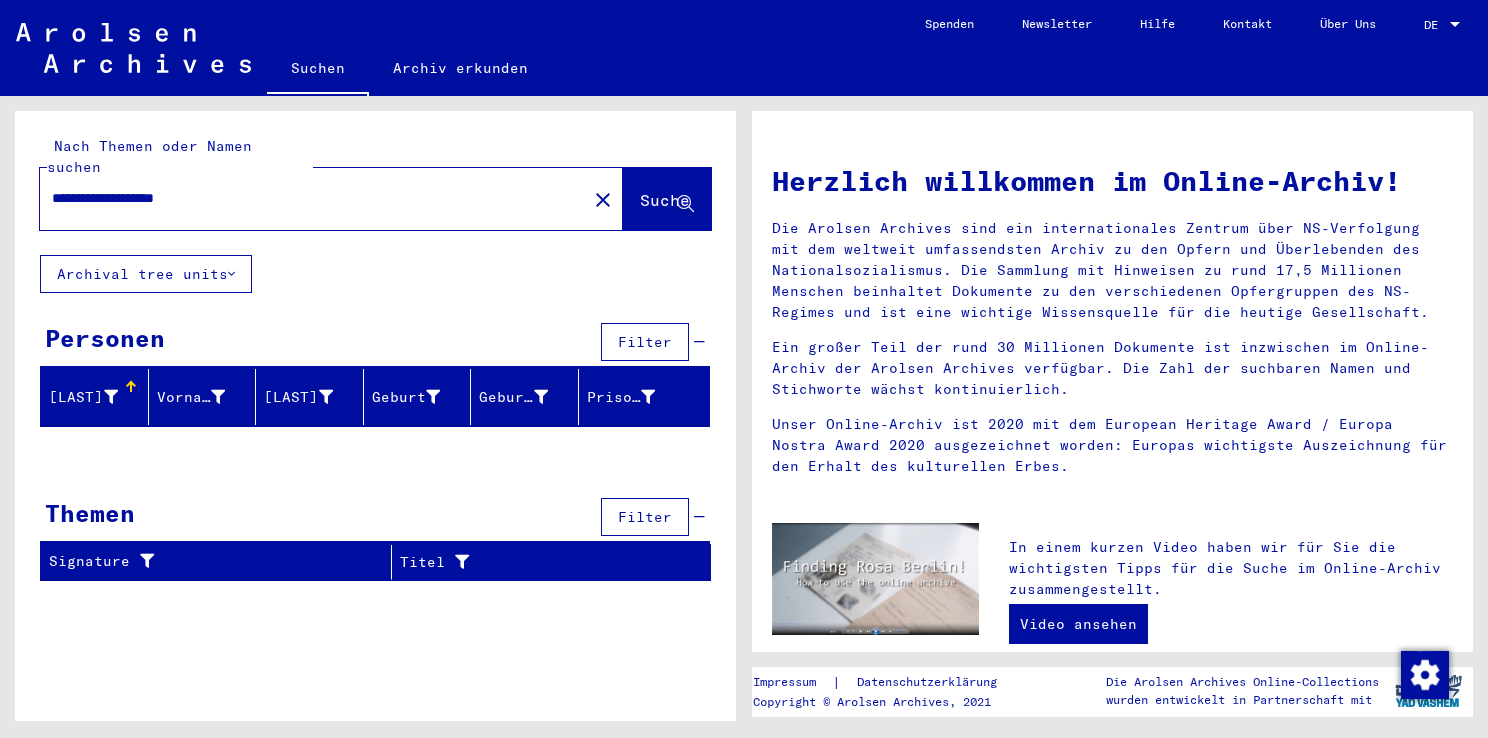 click on "Suche" 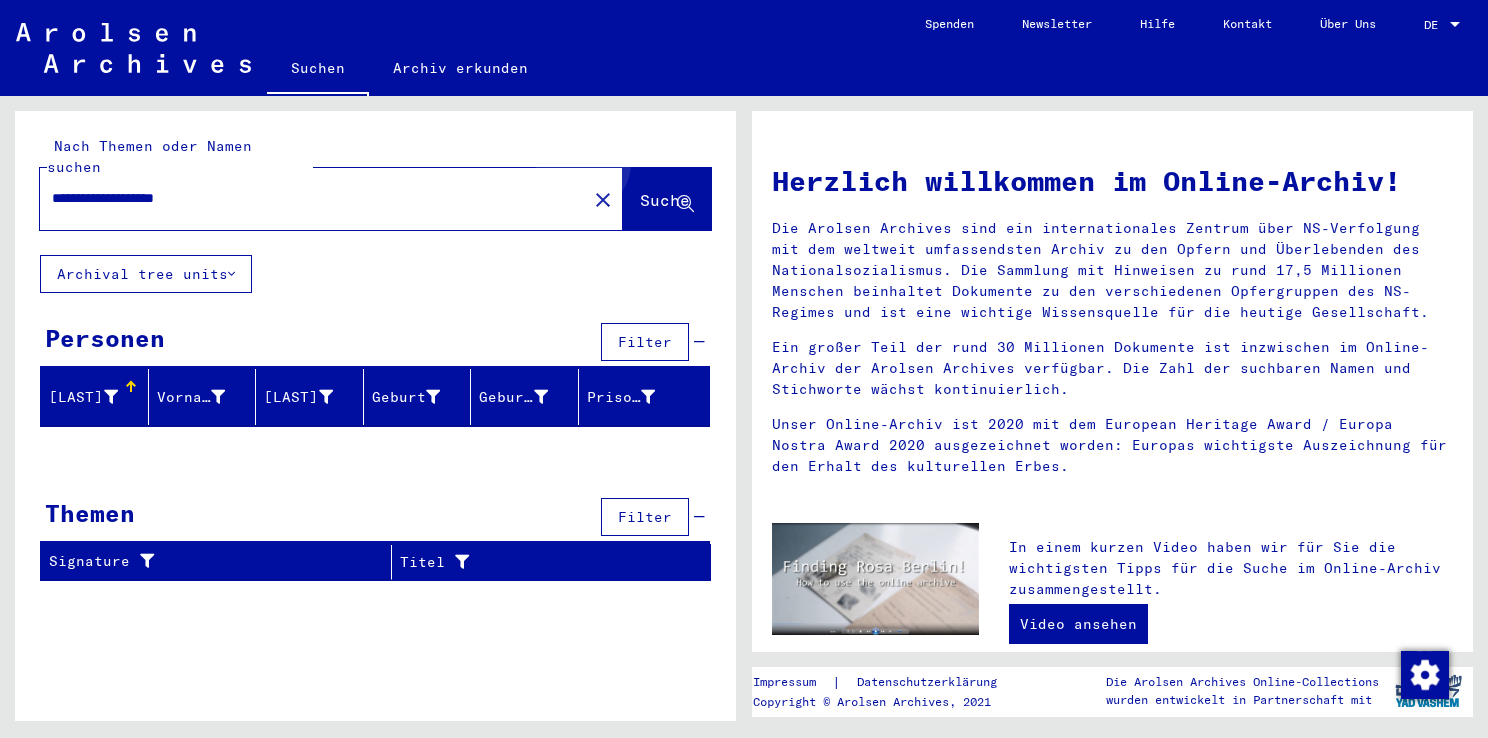 click on "Suche" 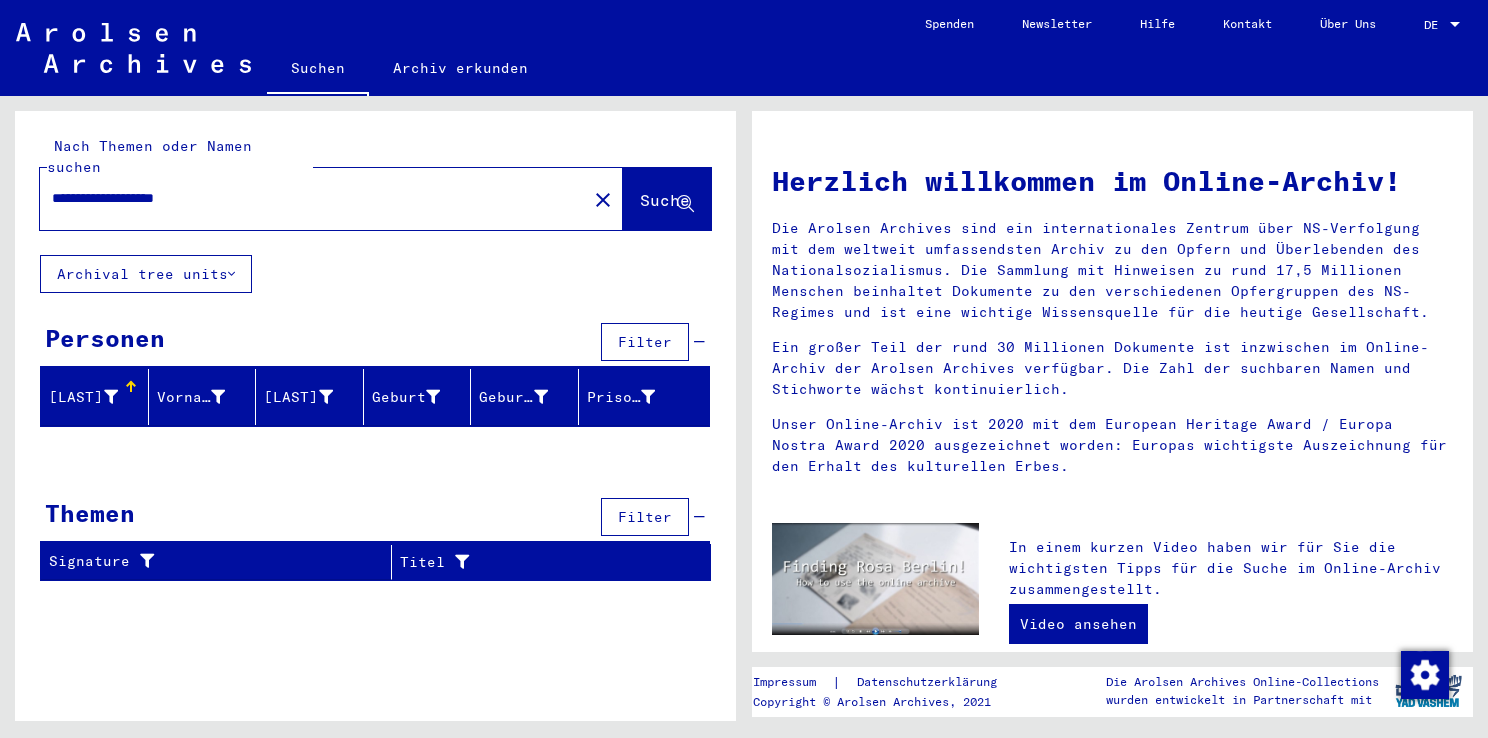 click on "**********" 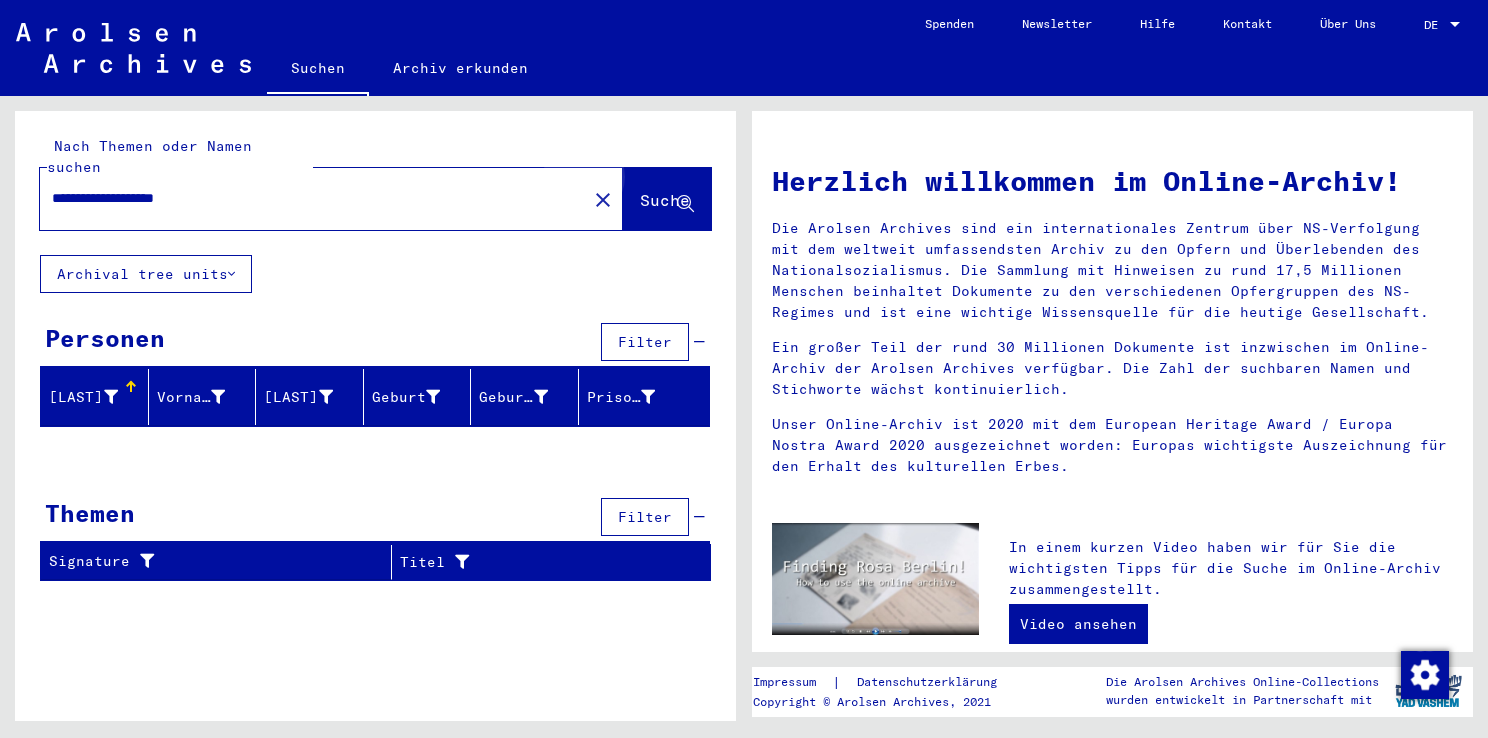 click on "Suche" 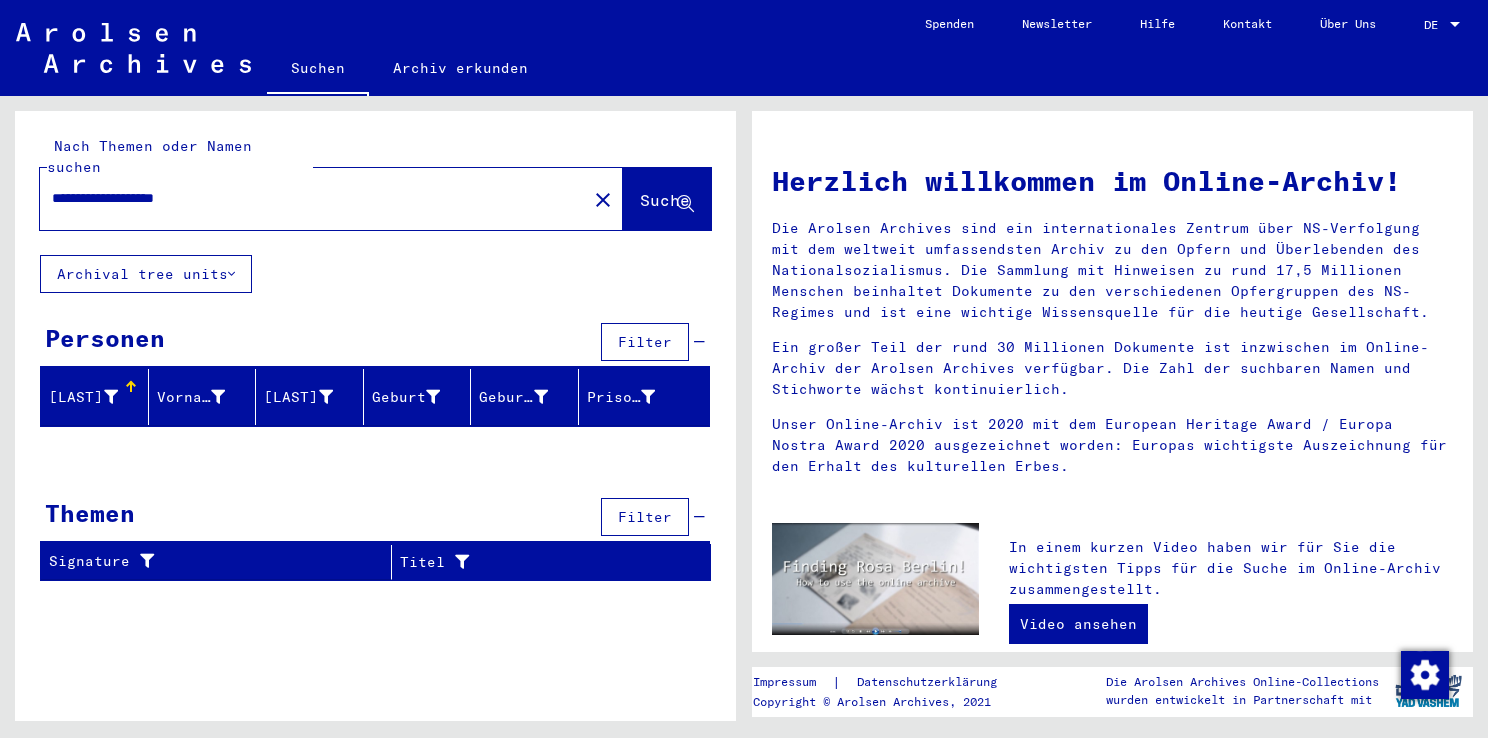 click on "**********" 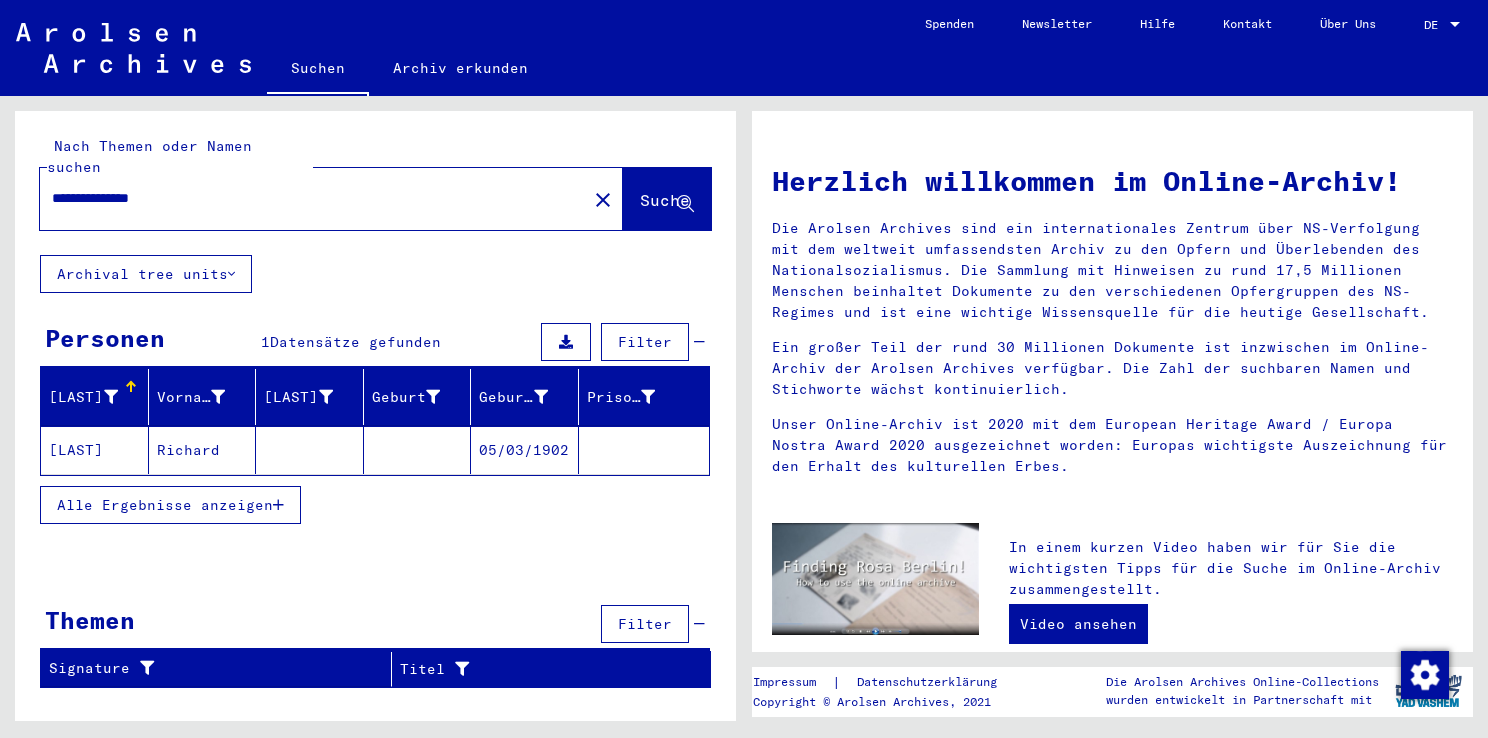 click on "05/03/1902" 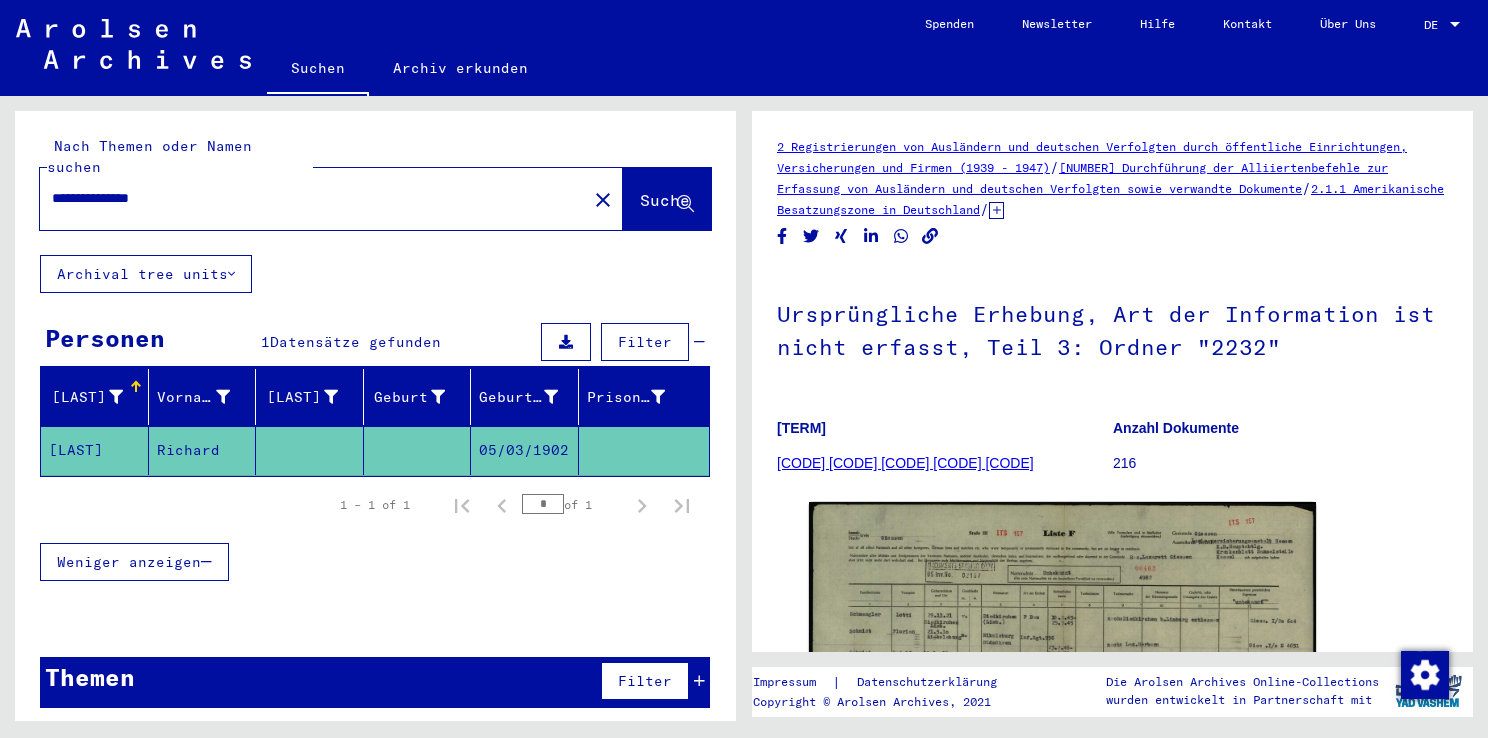 scroll, scrollTop: 0, scrollLeft: 0, axis: both 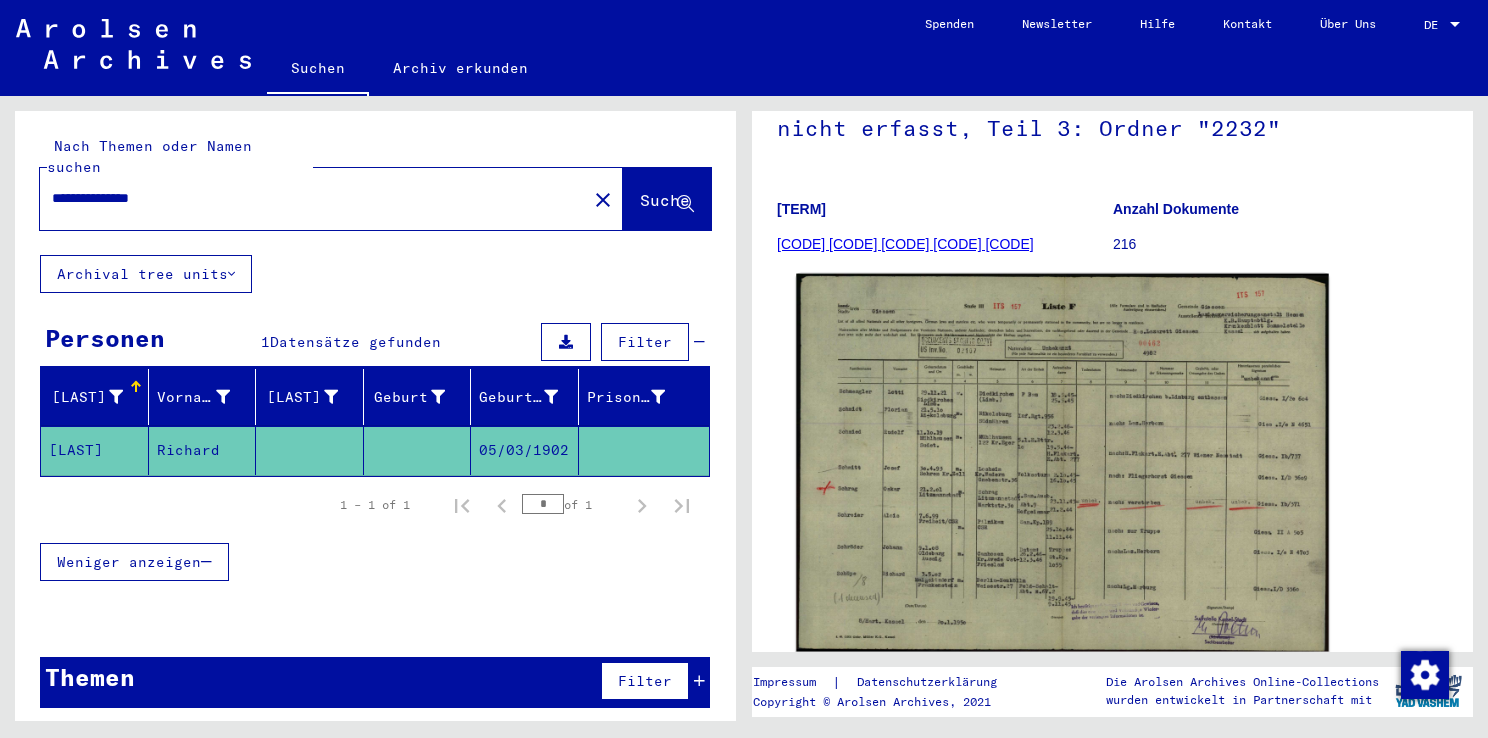click 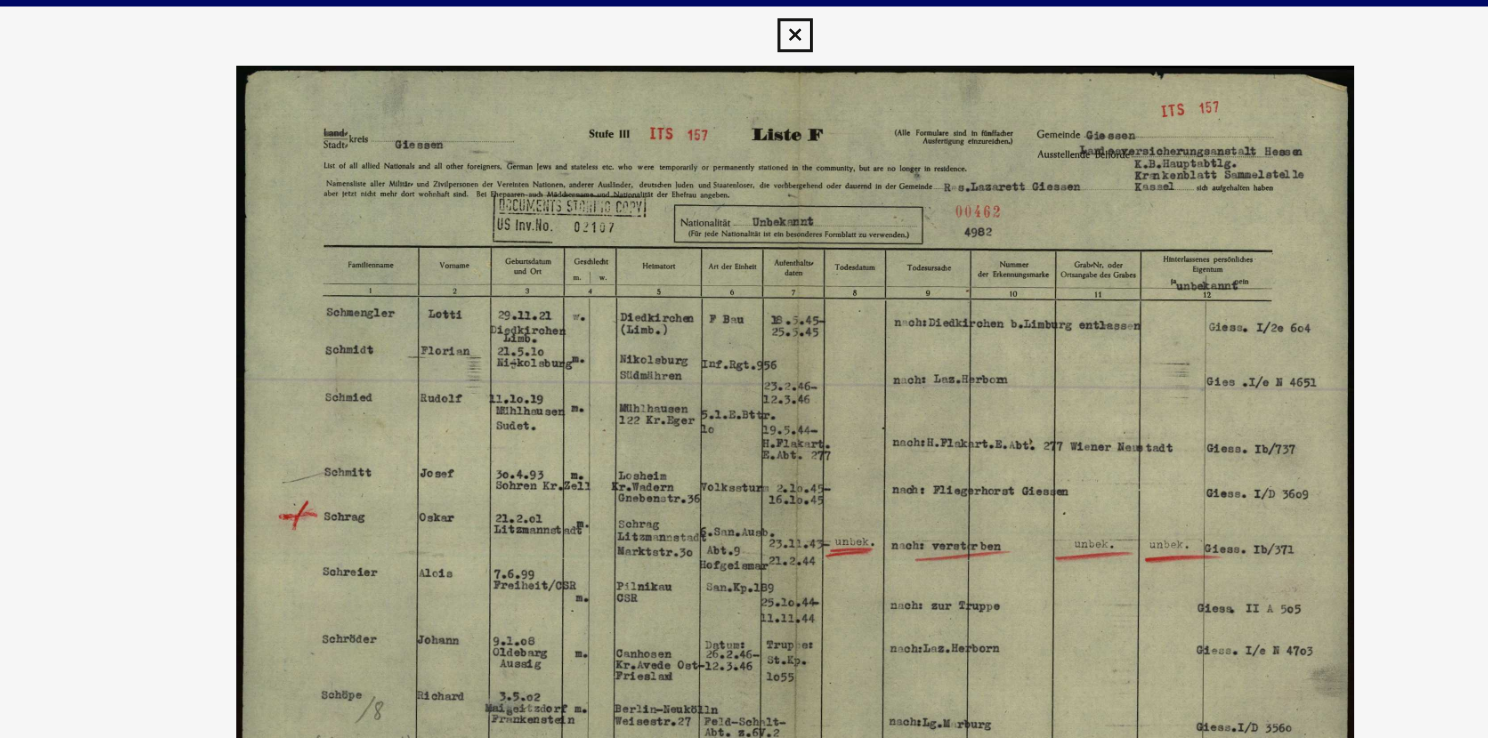 click at bounding box center (743, 30) 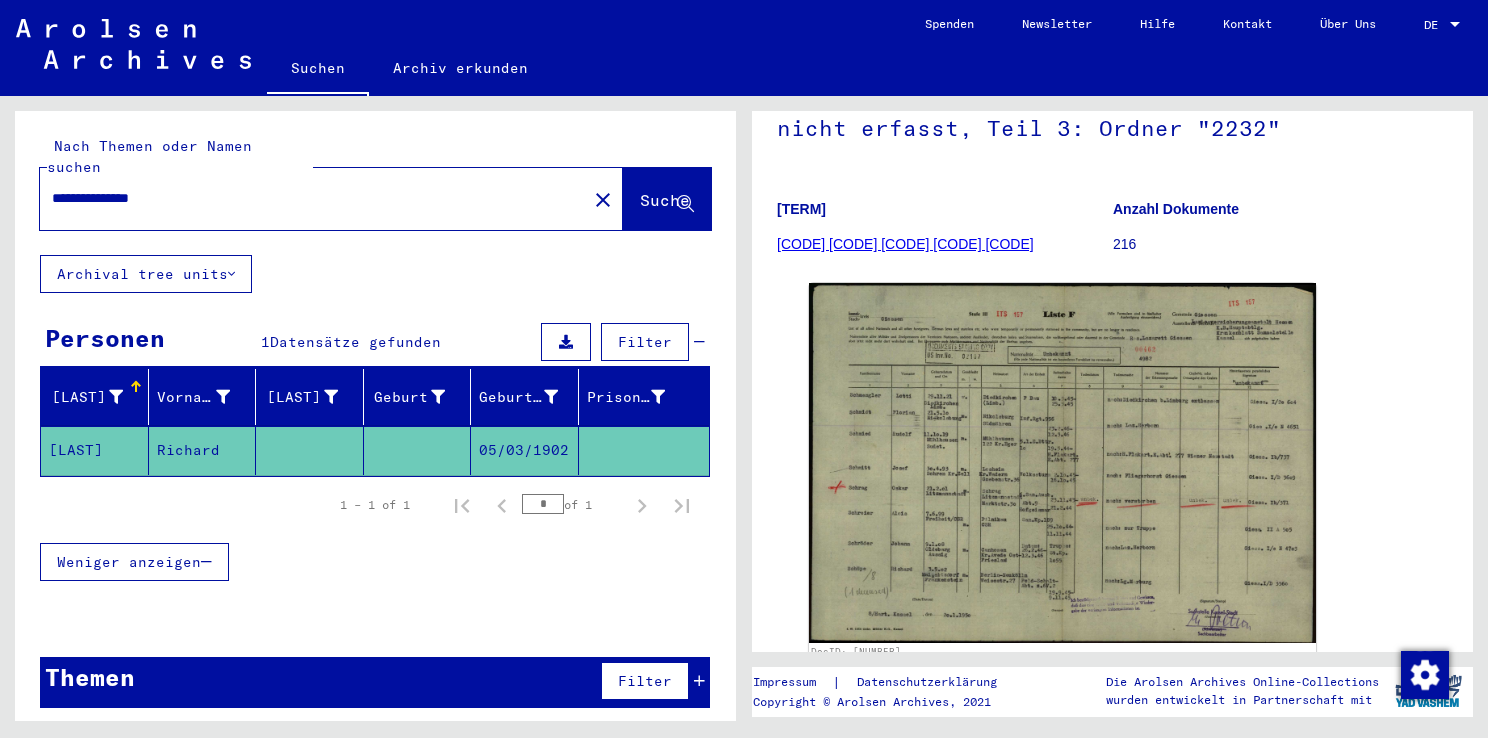 click on "**********" at bounding box center (313, 198) 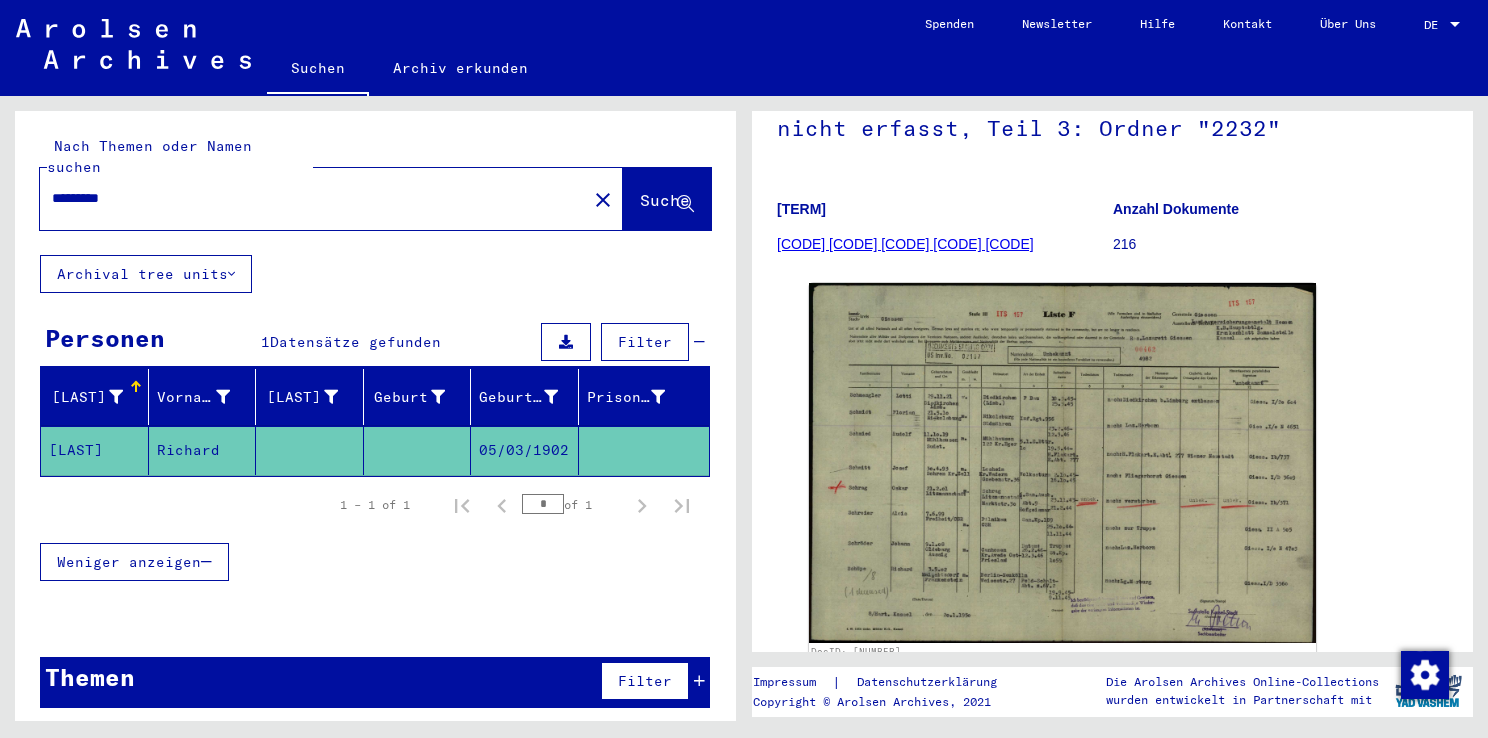 type on "*******" 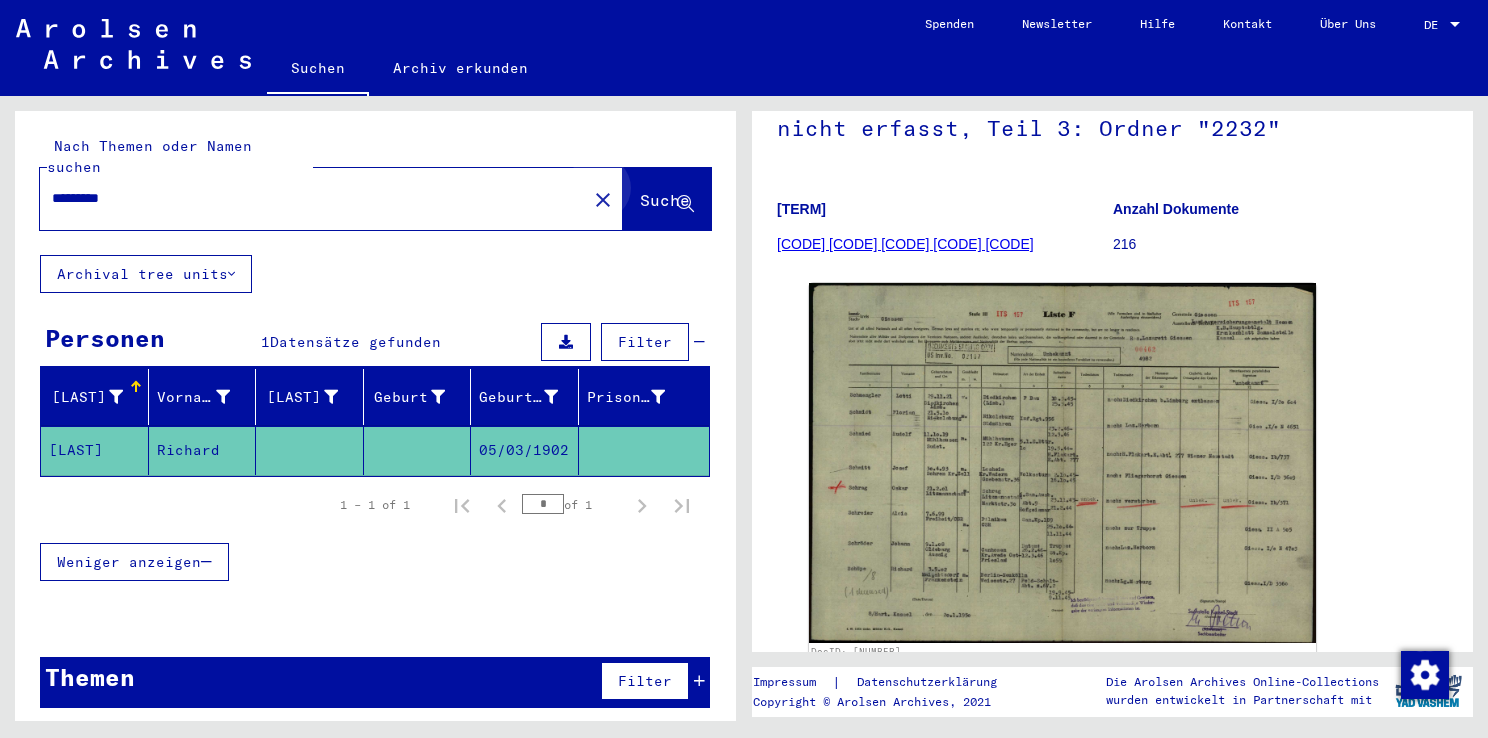 click on "Suche" 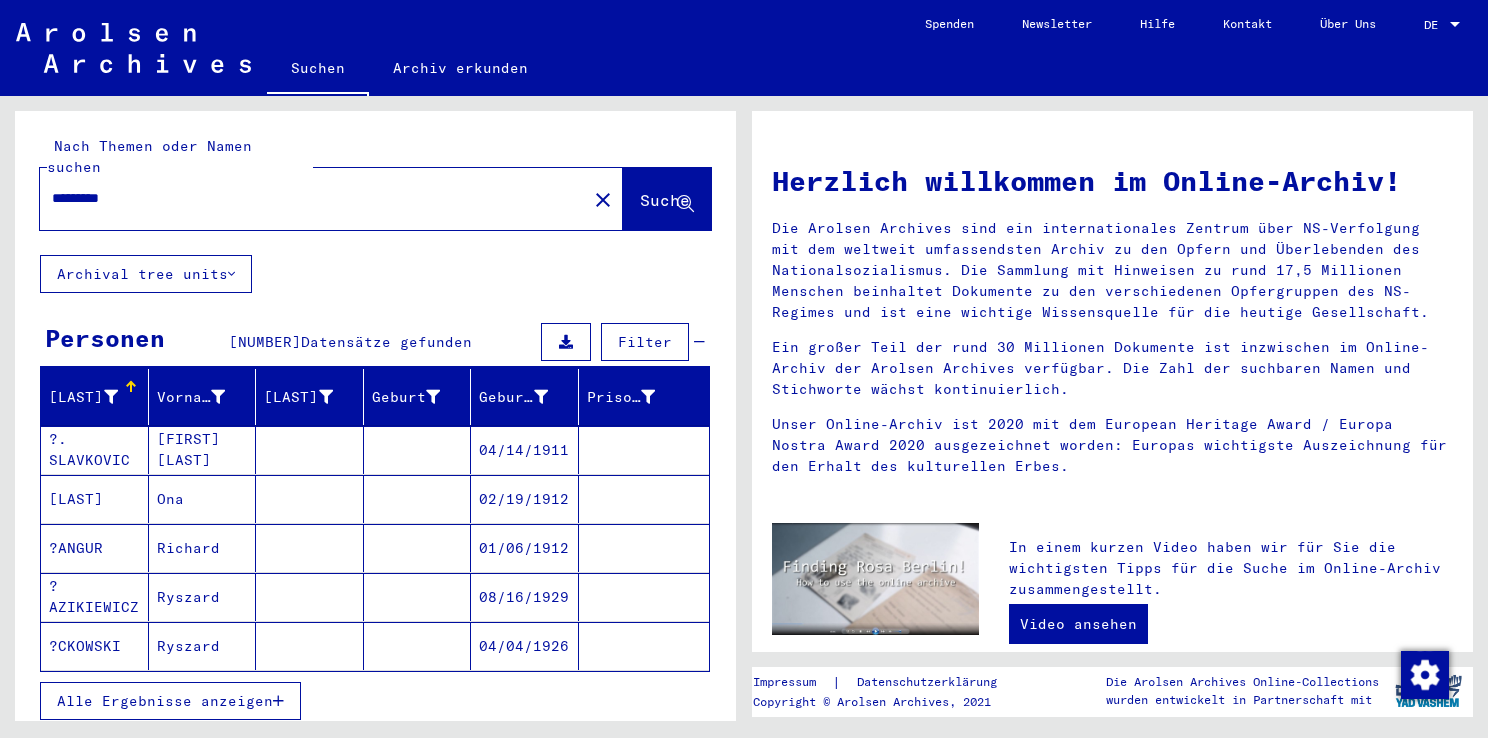 click 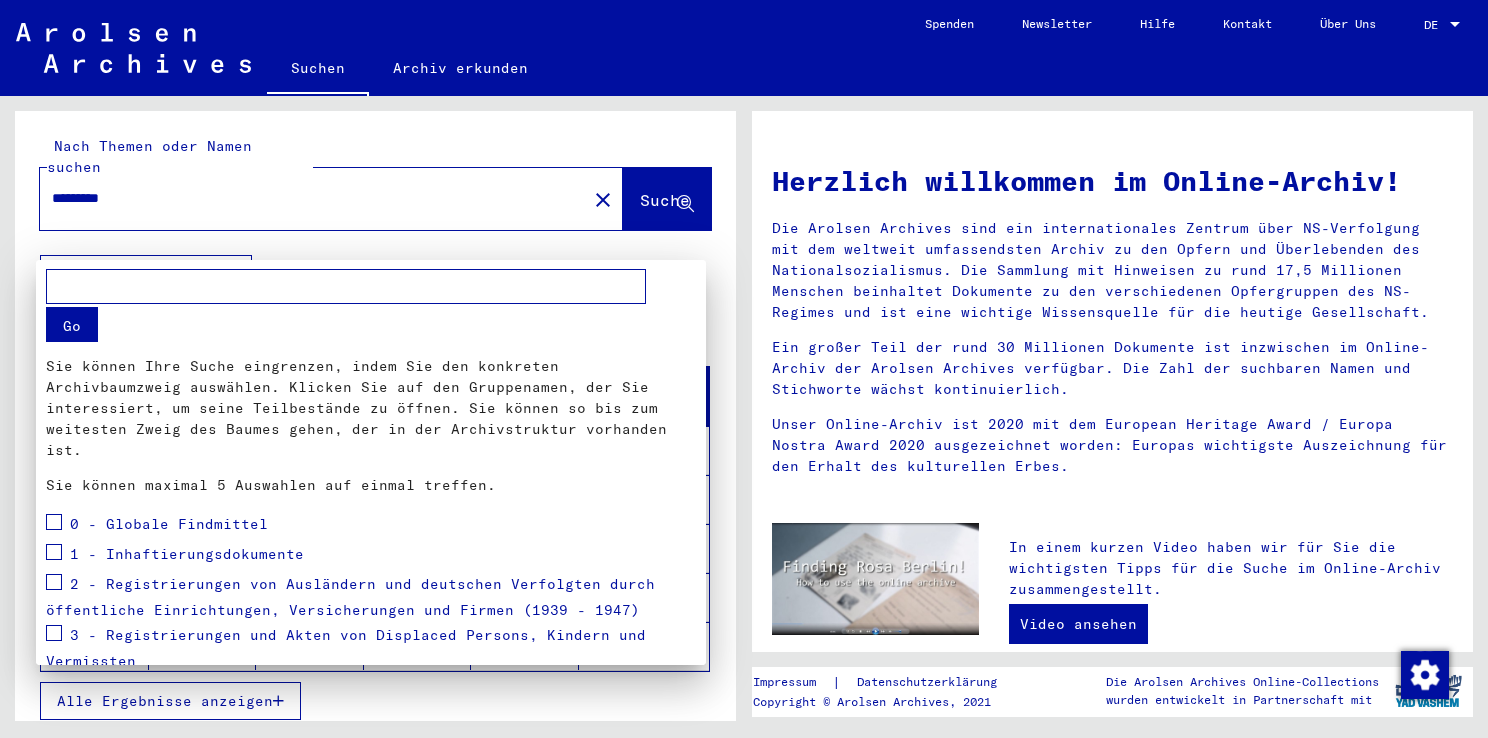 click at bounding box center (744, 369) 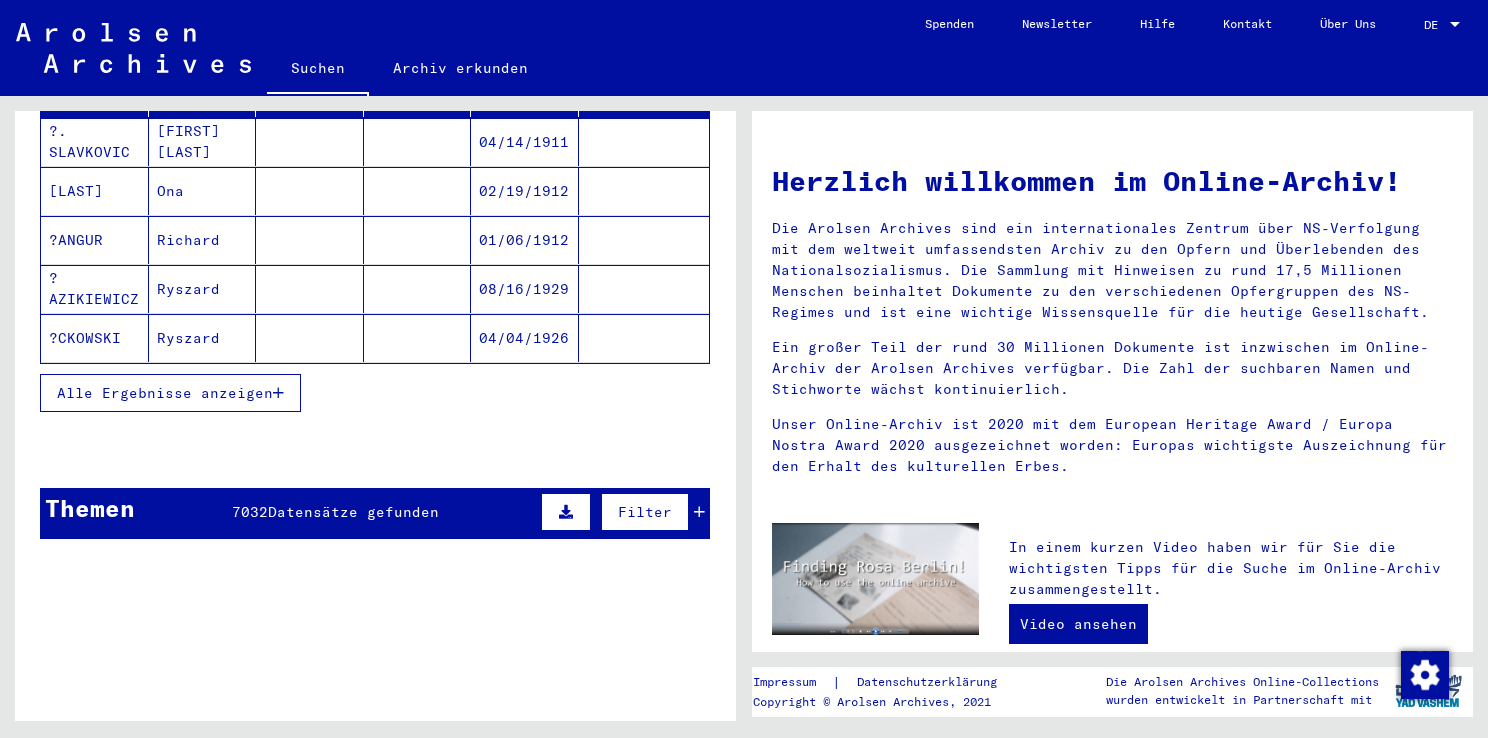 scroll, scrollTop: 323, scrollLeft: 0, axis: vertical 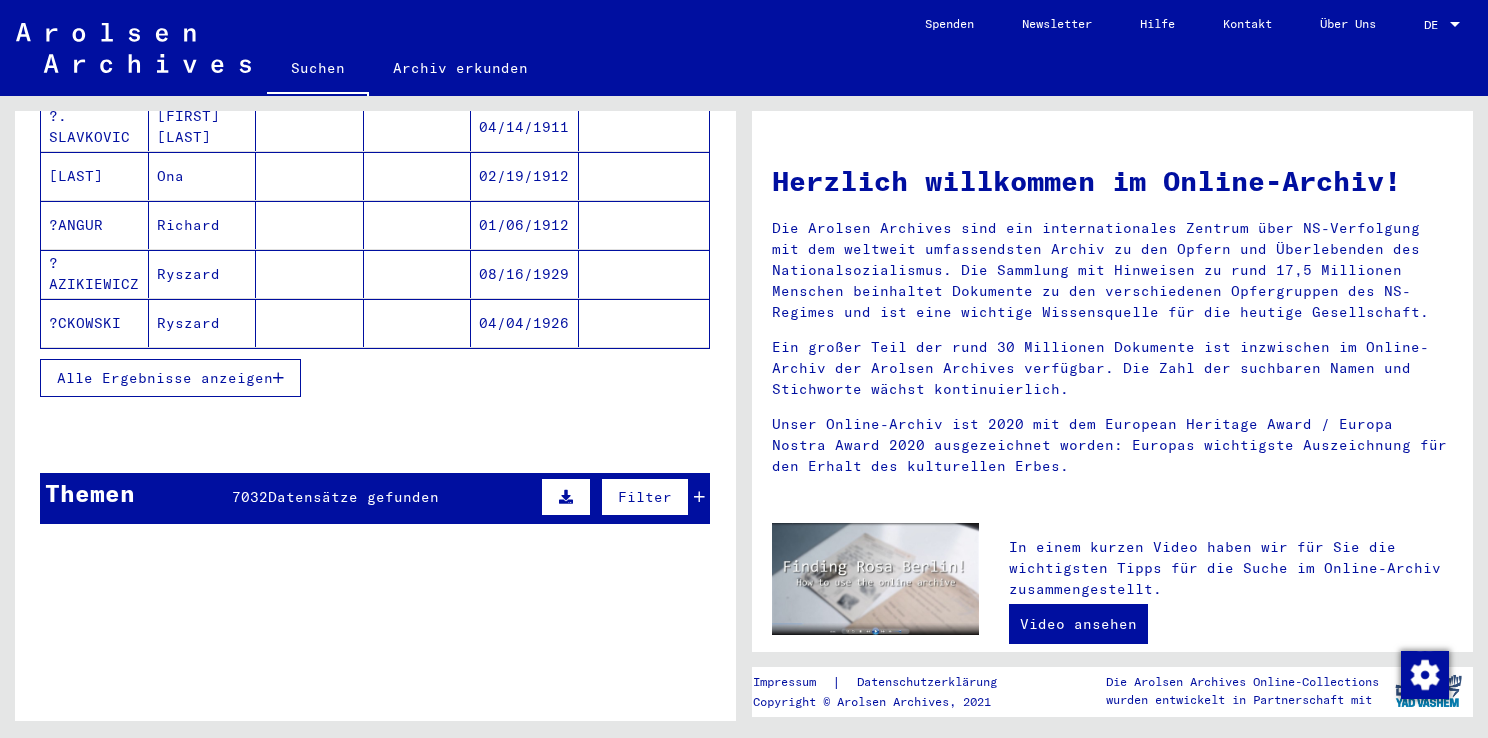 click on "Filter" at bounding box center (645, 497) 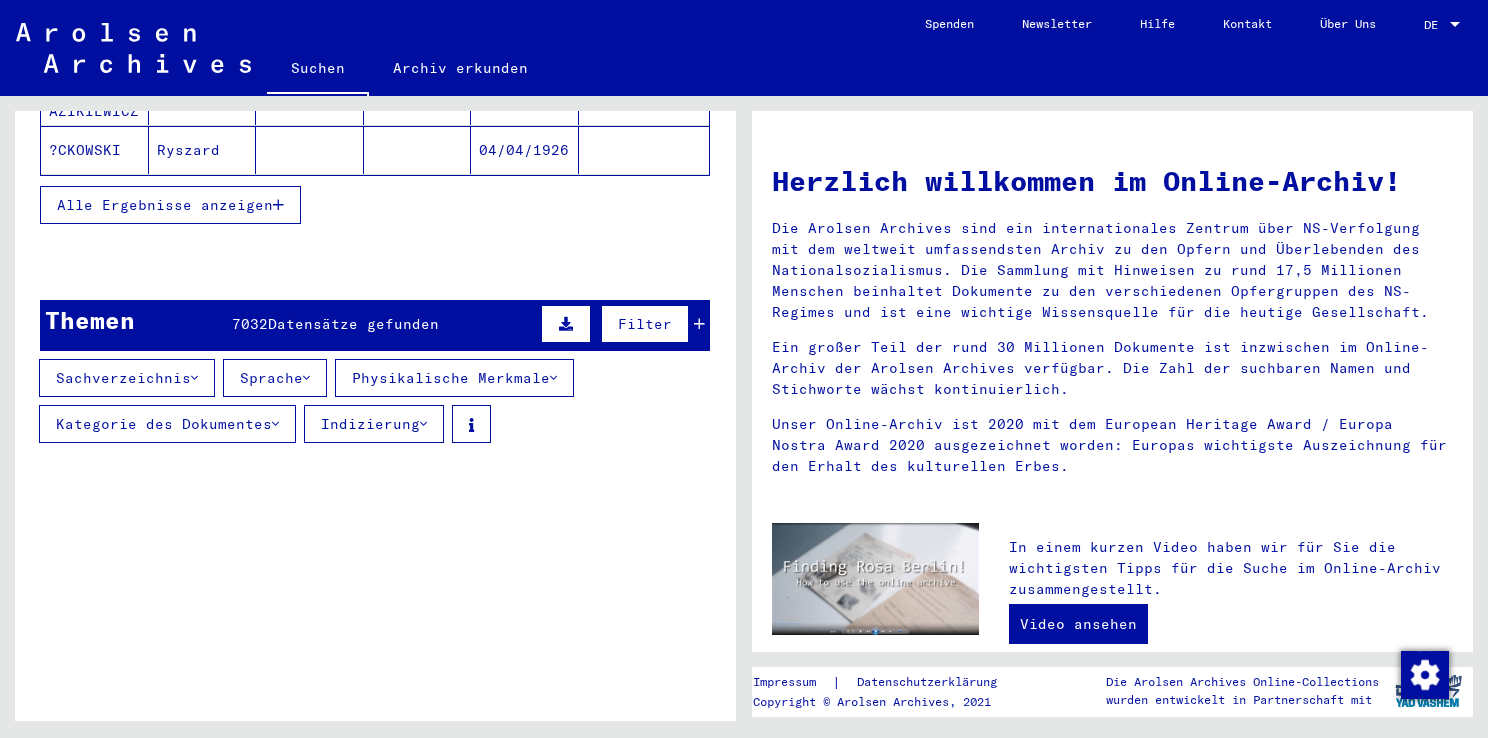 scroll, scrollTop: 531, scrollLeft: 0, axis: vertical 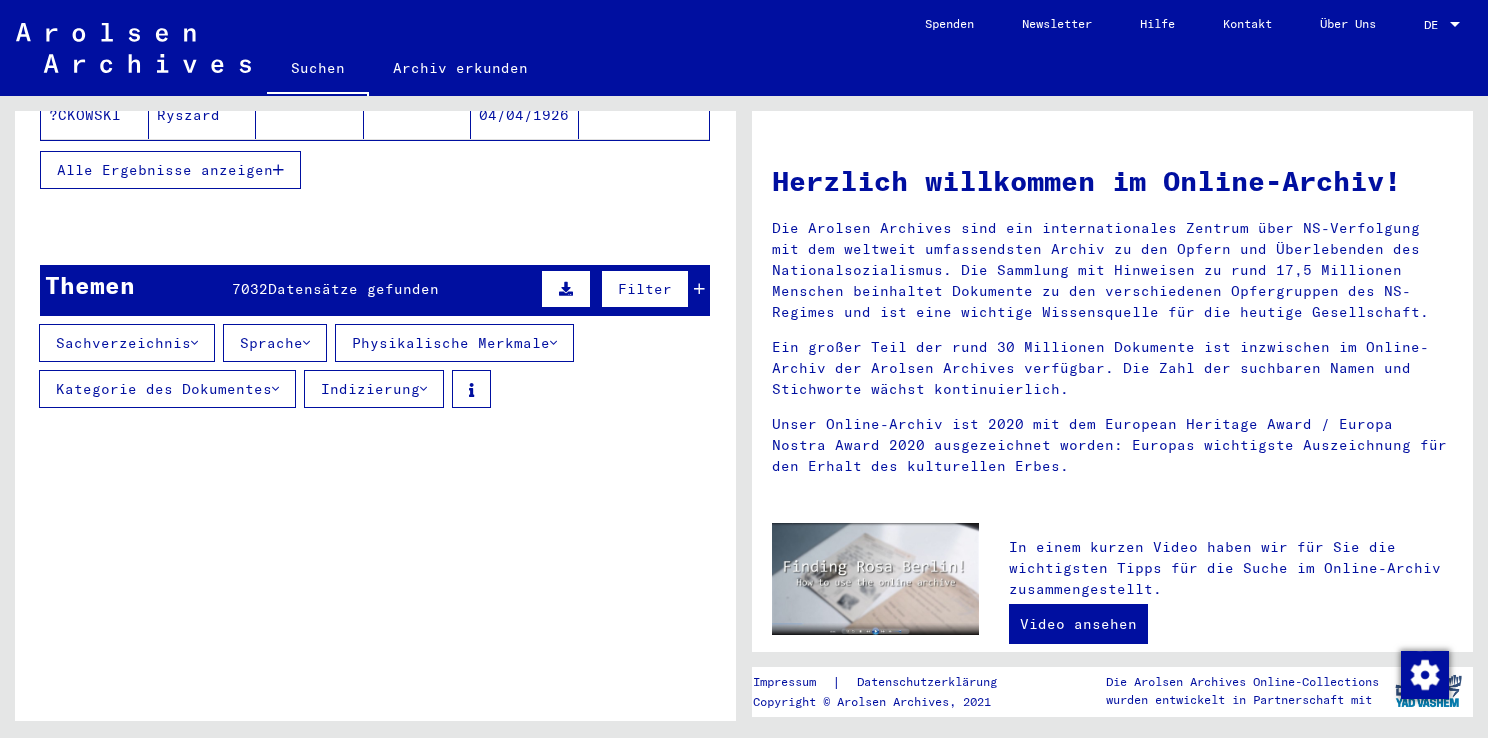 click on "Sprache" at bounding box center (275, 343) 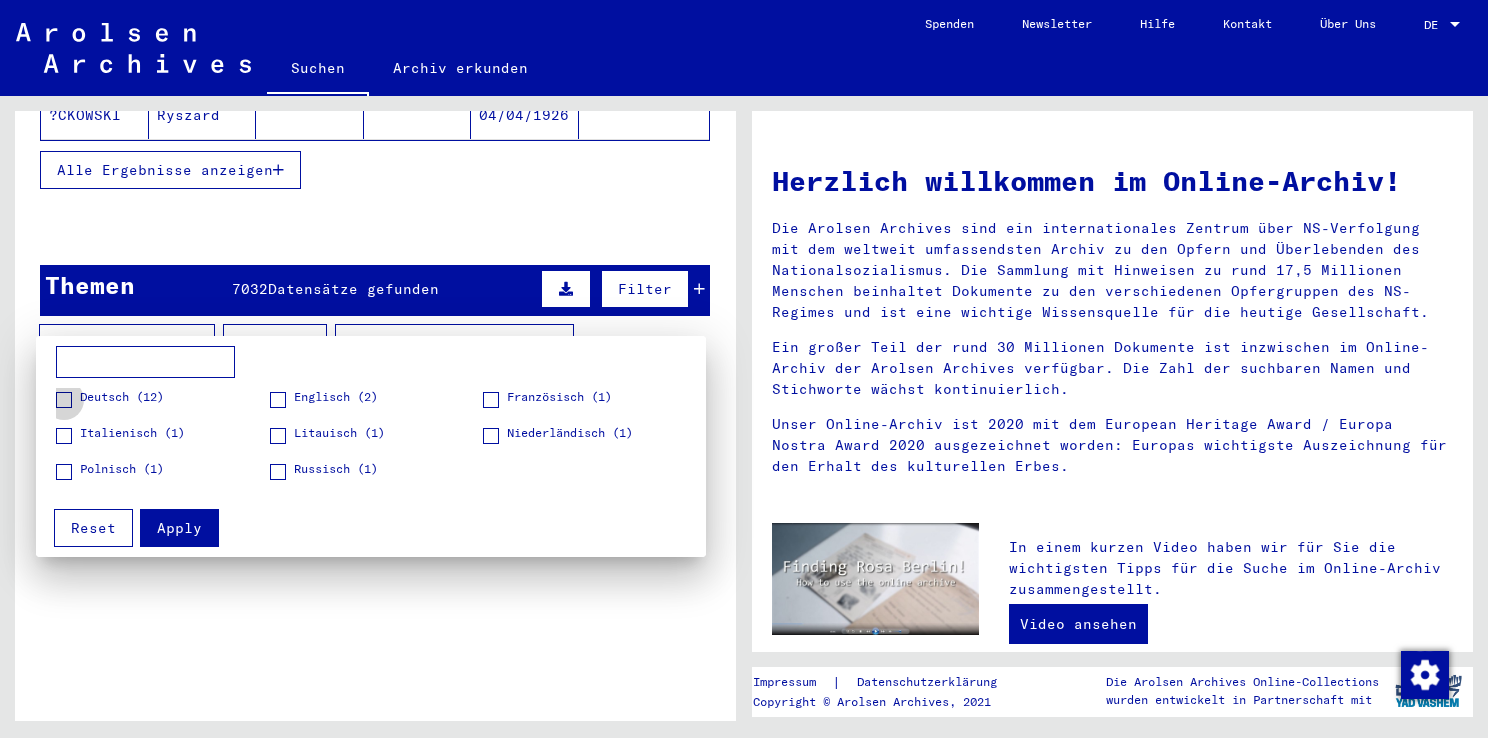 click at bounding box center (64, 400) 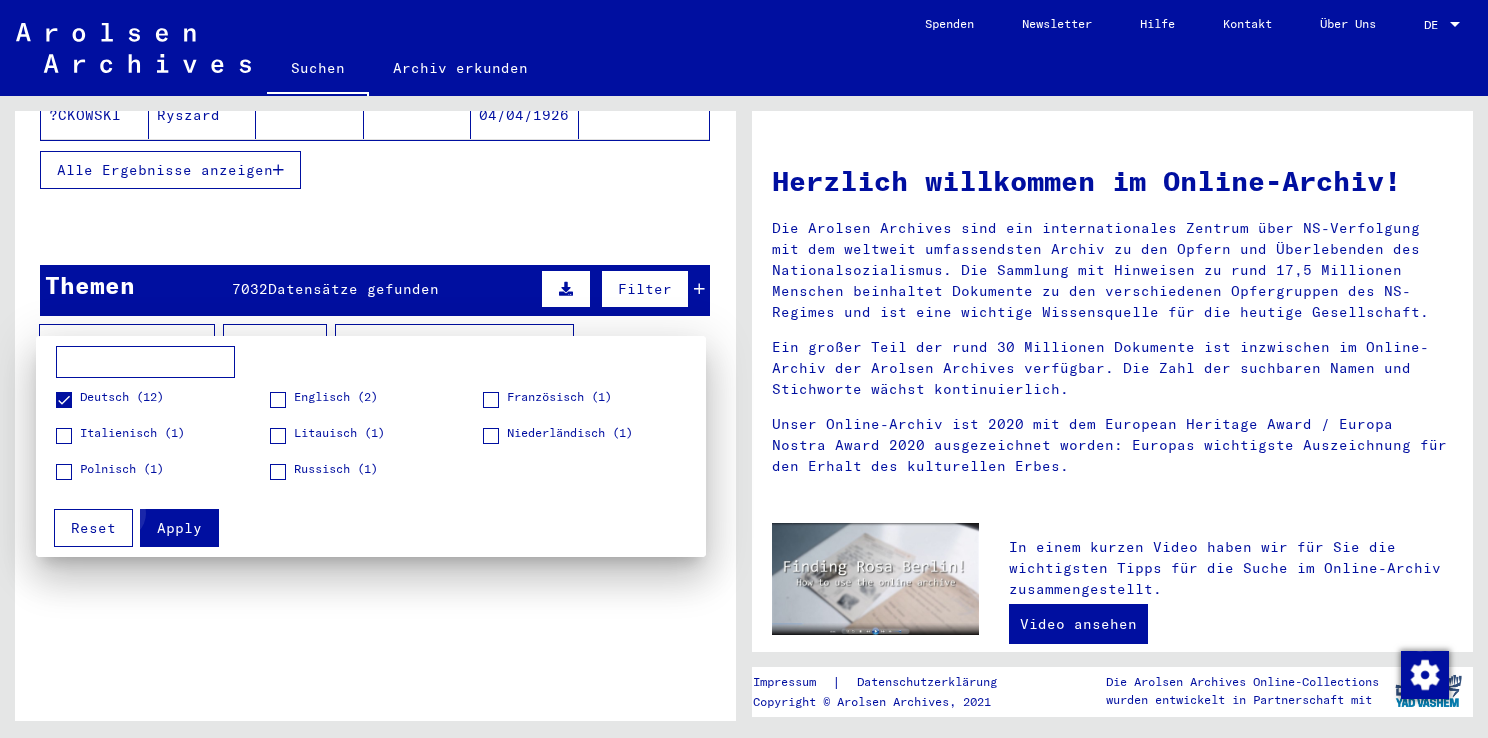 click on "Apply" at bounding box center [179, 528] 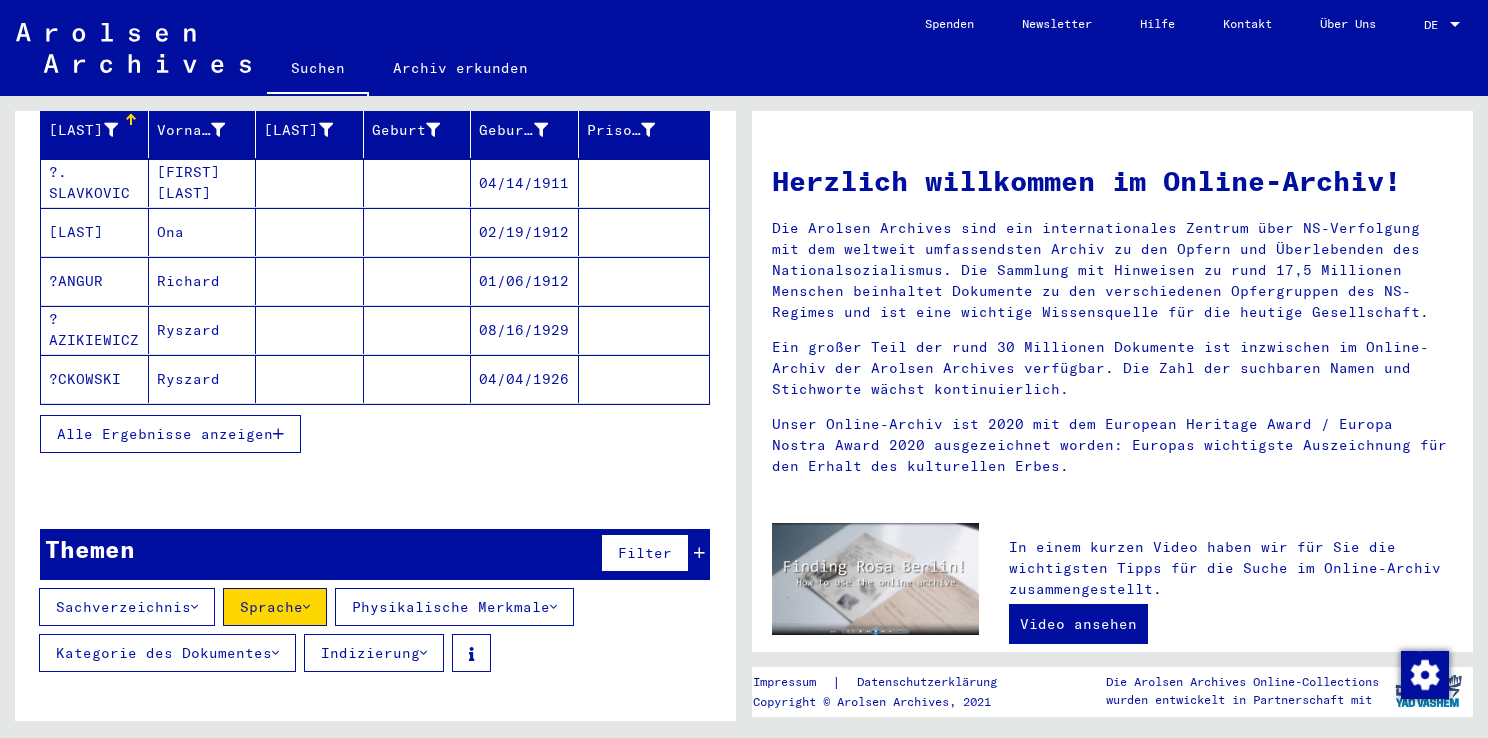 scroll, scrollTop: 0, scrollLeft: 0, axis: both 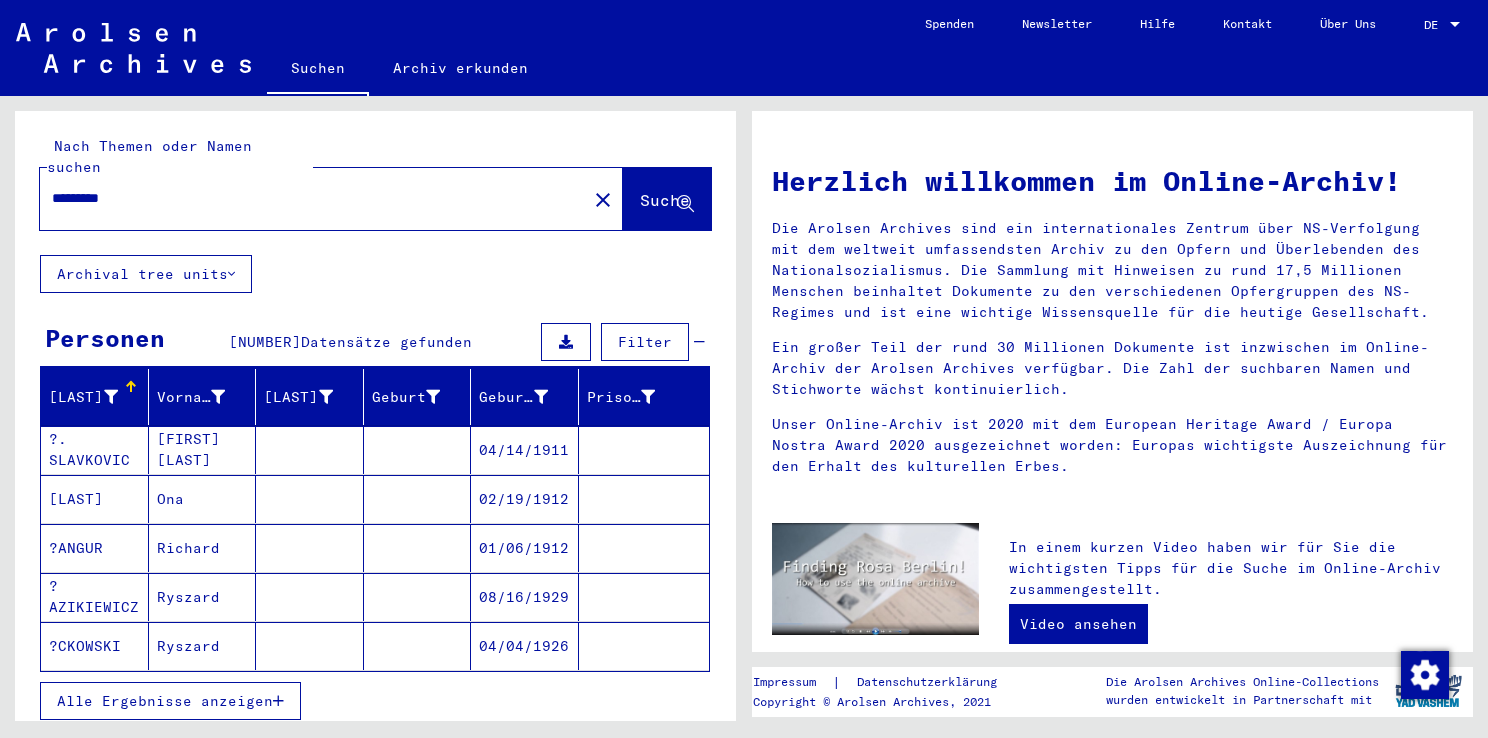 click on "Filter" at bounding box center (645, 342) 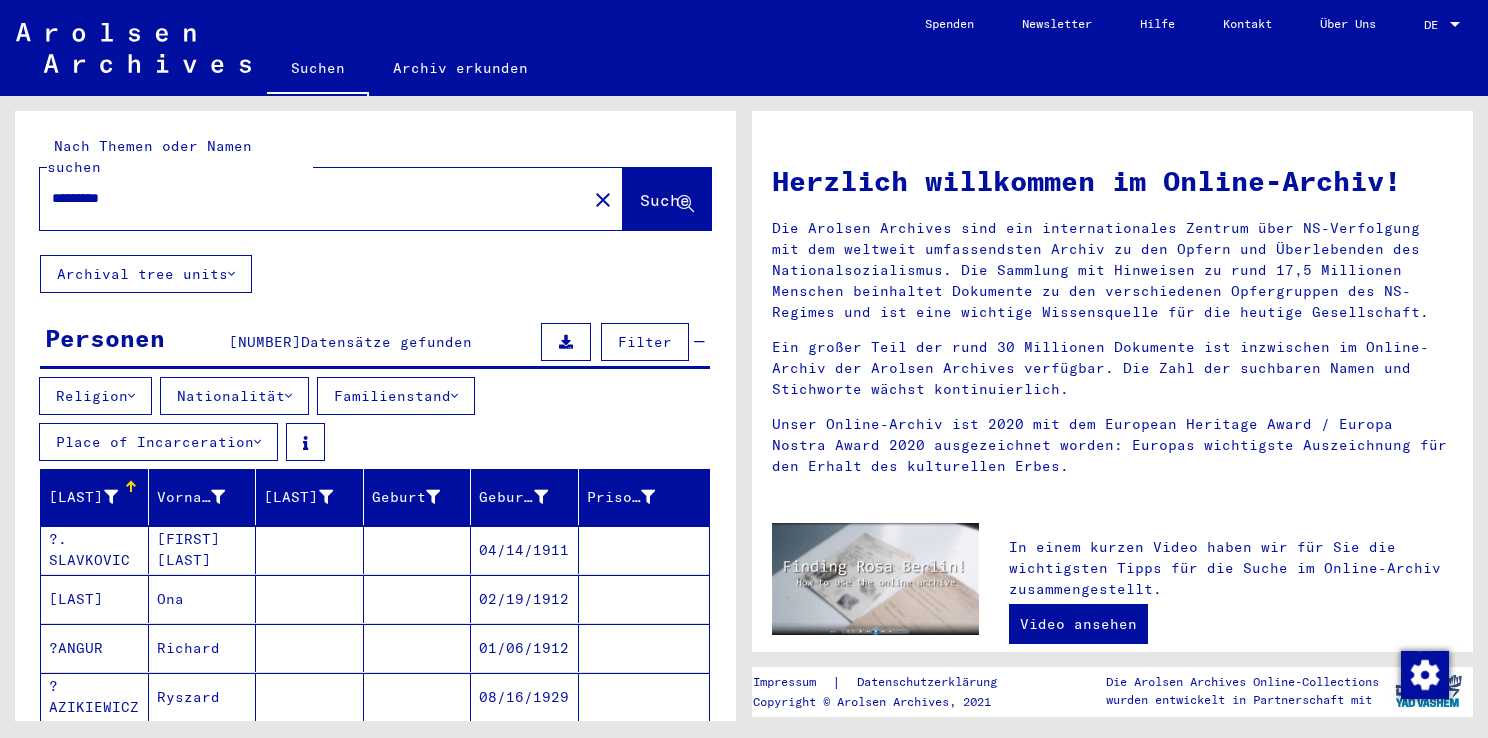 click on "Nationalität" at bounding box center [234, 396] 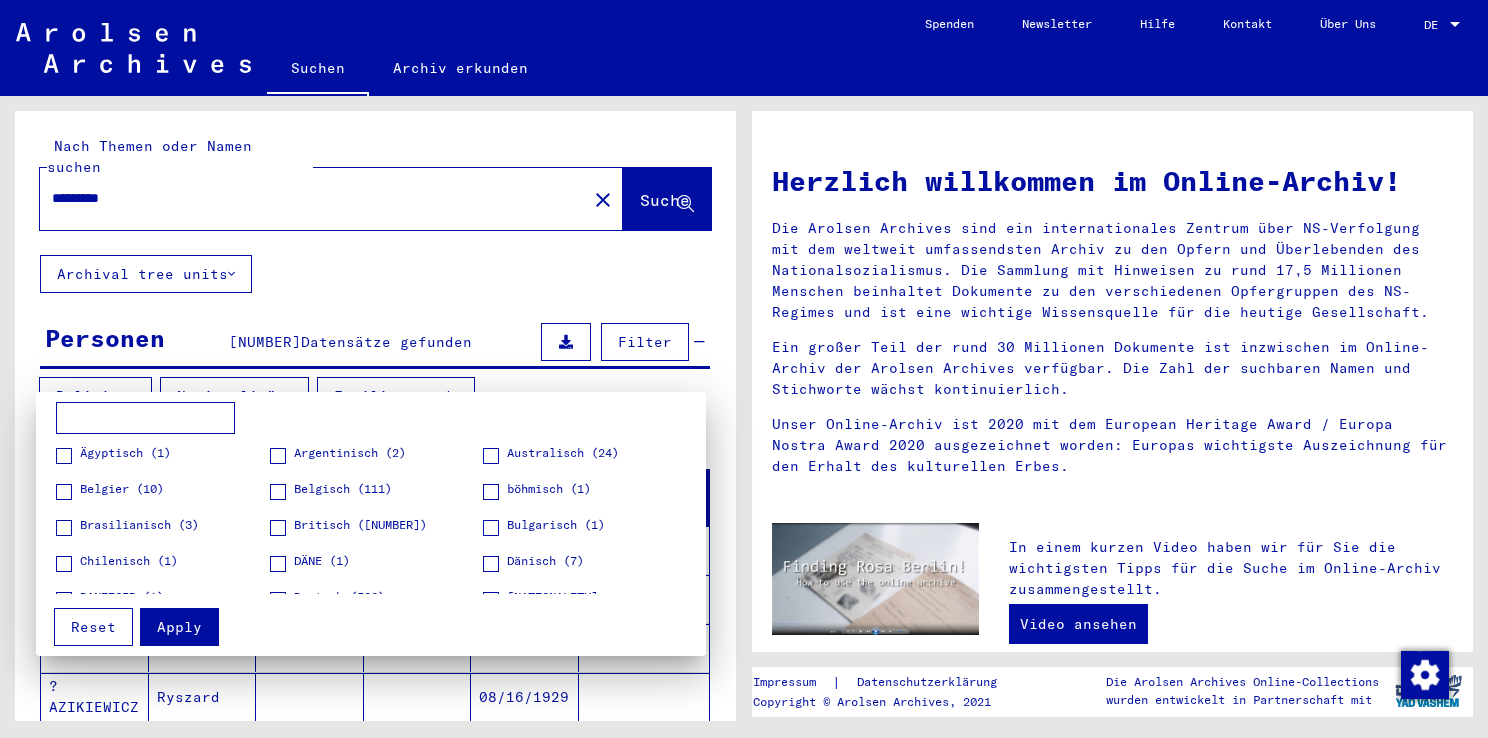 click at bounding box center [145, 418] 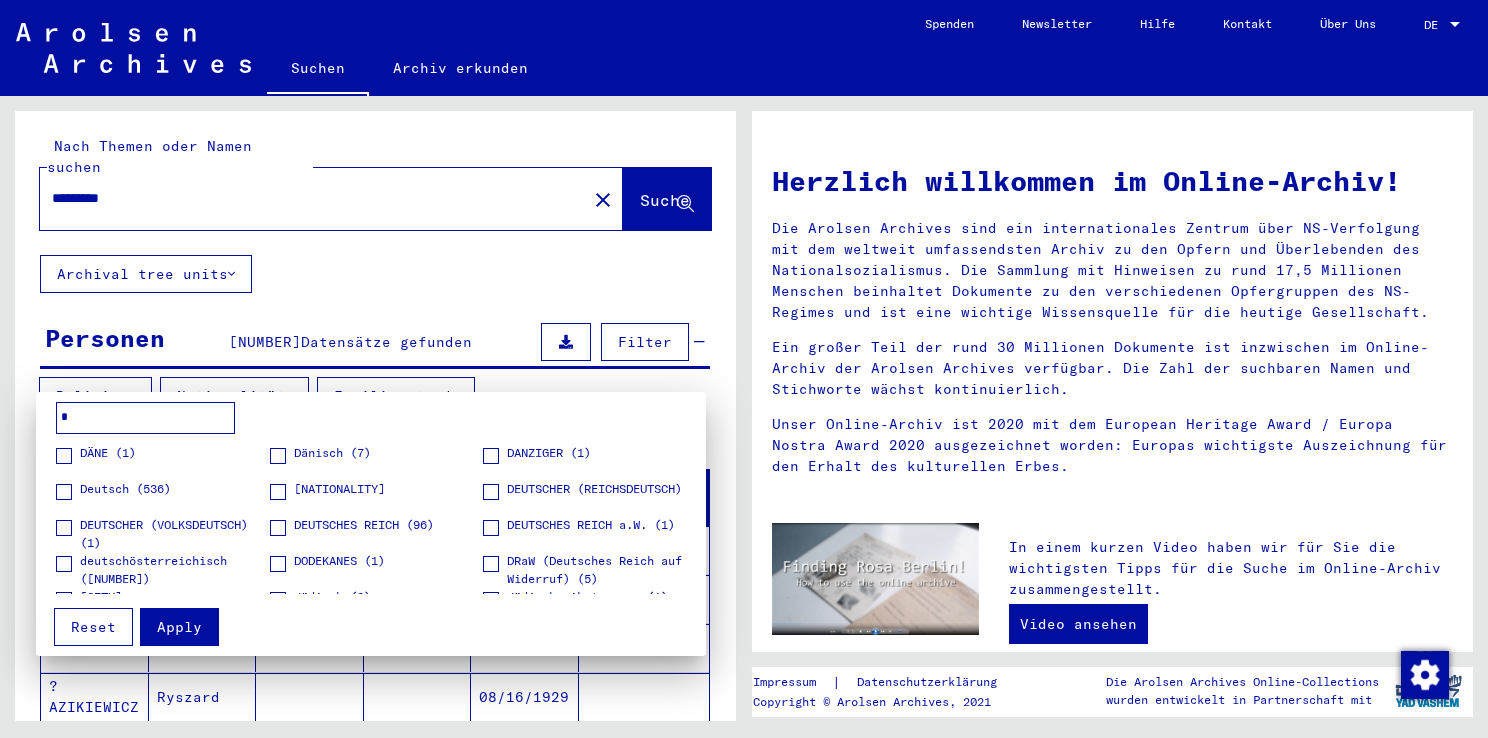 type on "*" 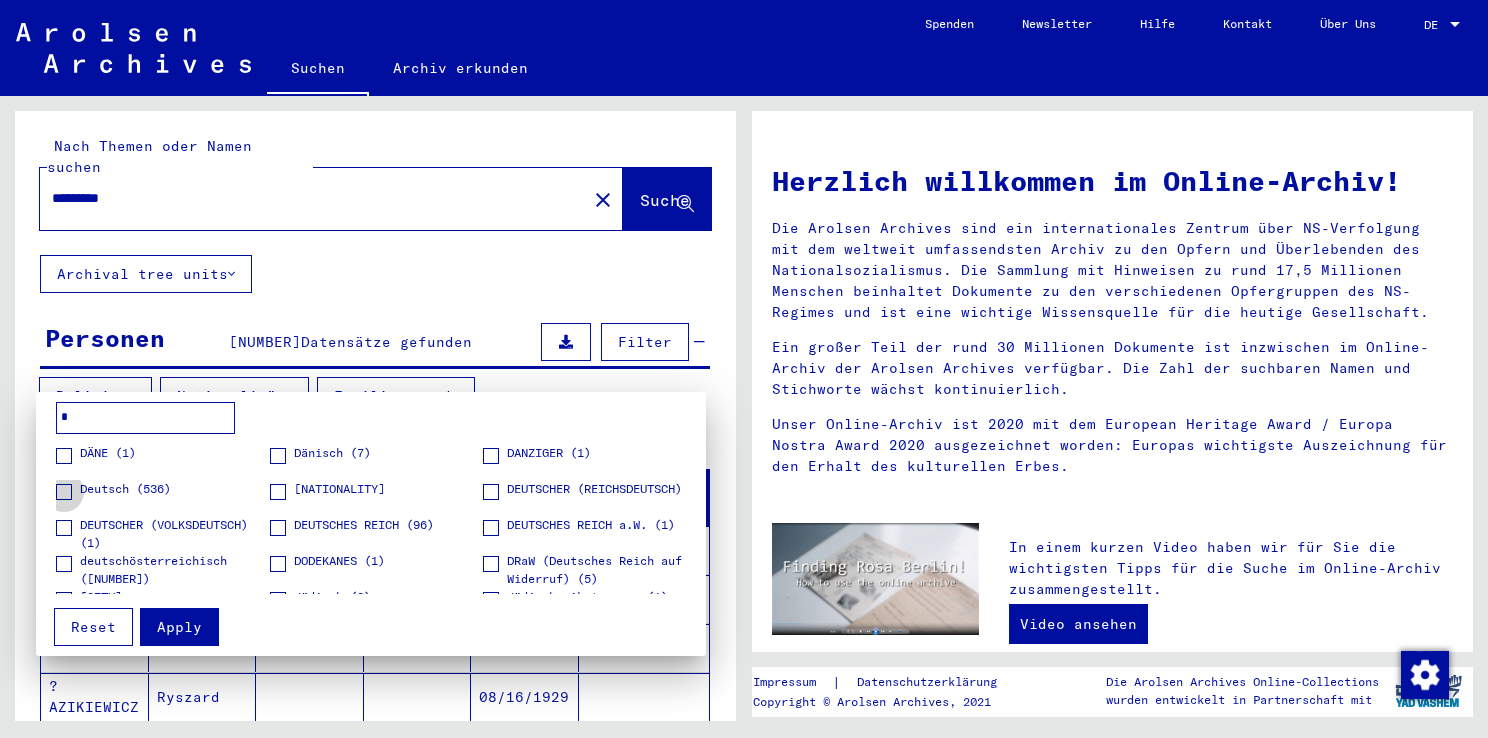 click at bounding box center (64, 492) 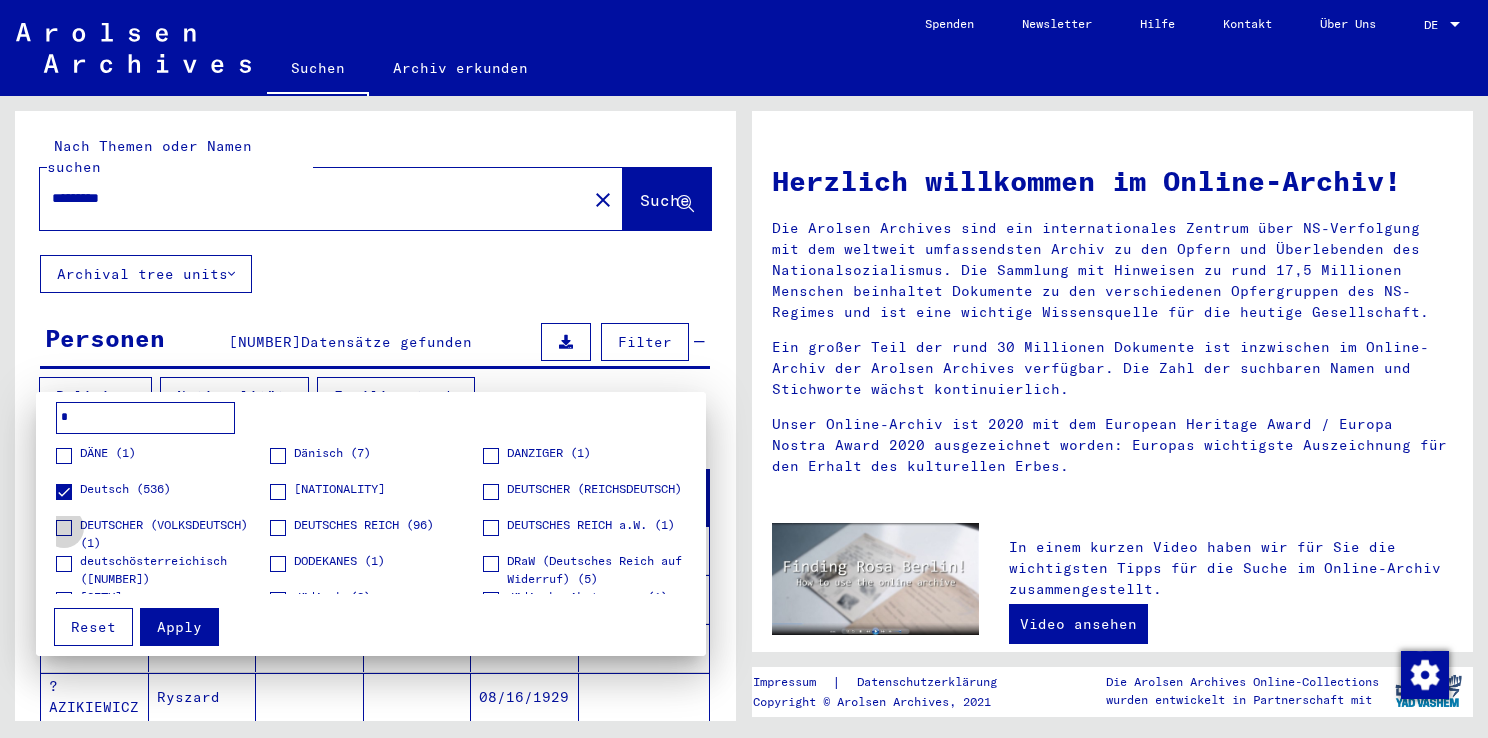 click at bounding box center [64, 528] 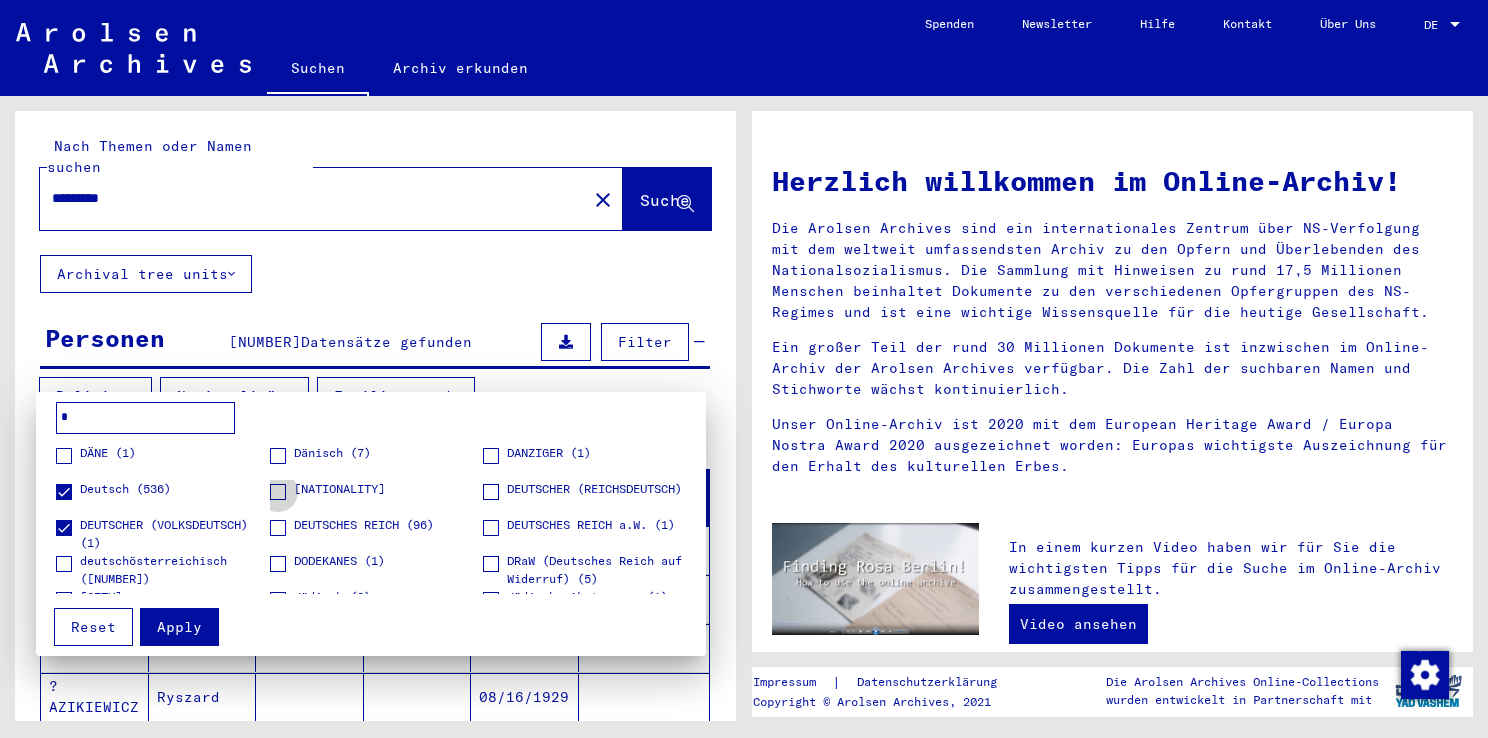 click at bounding box center [278, 492] 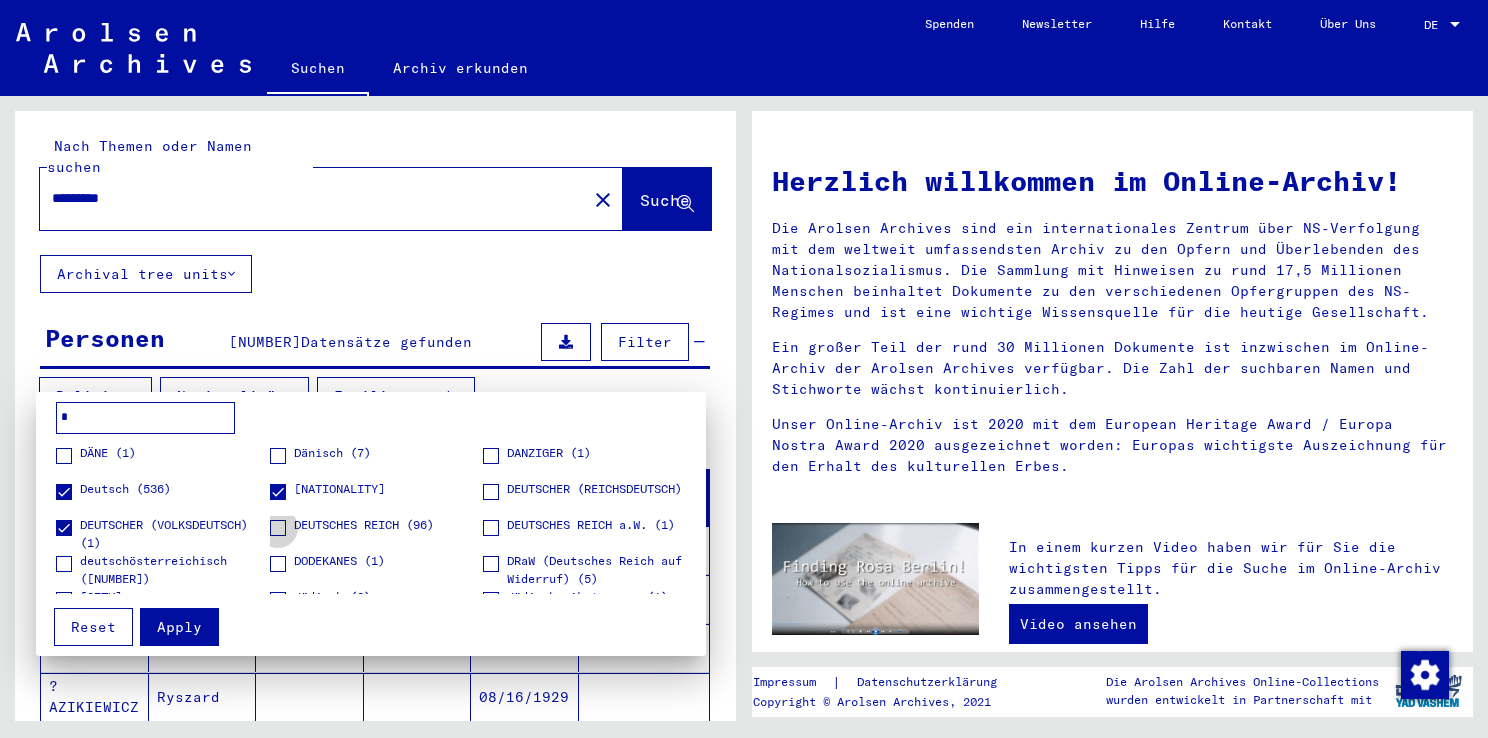 click on "DEUTSCHES REICH (96)" at bounding box center (352, 526) 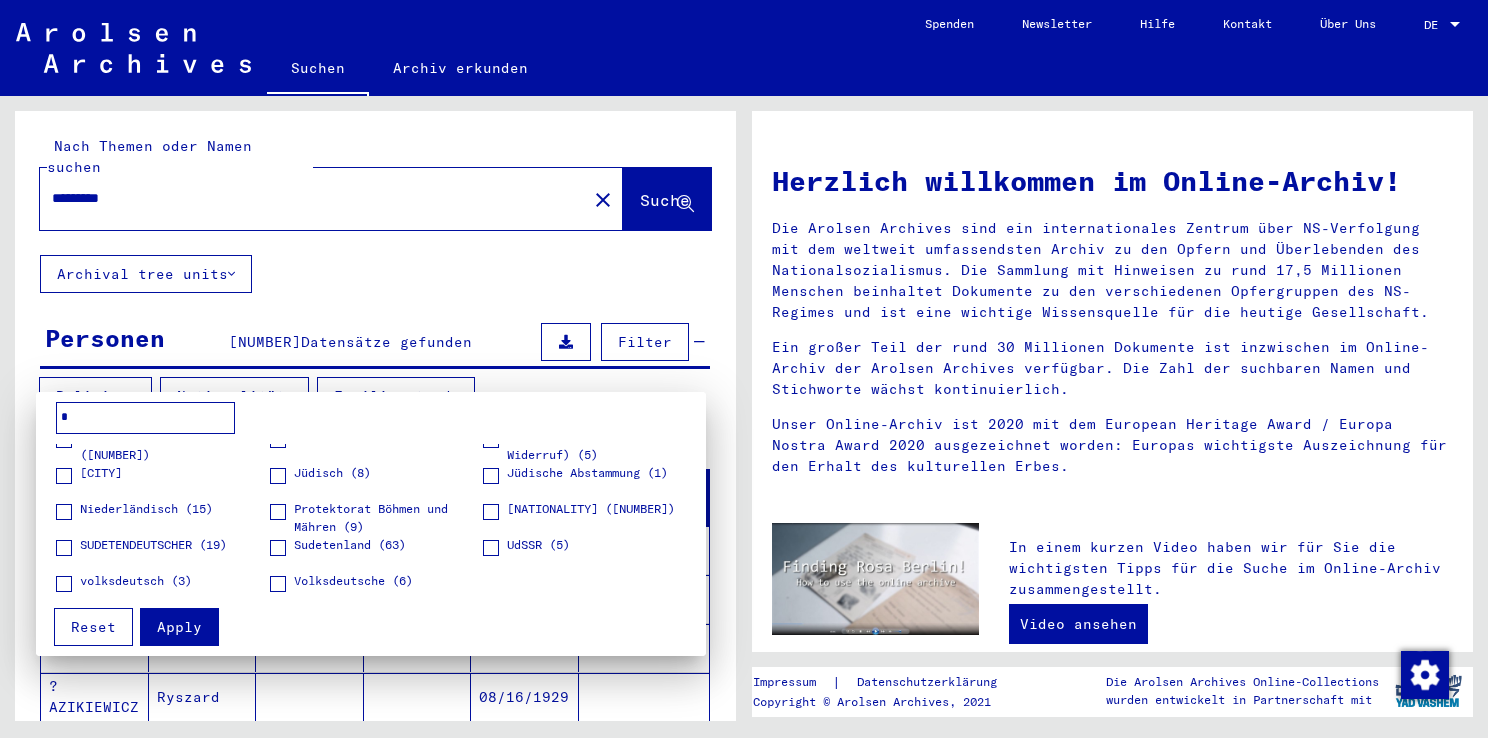 scroll, scrollTop: 124, scrollLeft: 0, axis: vertical 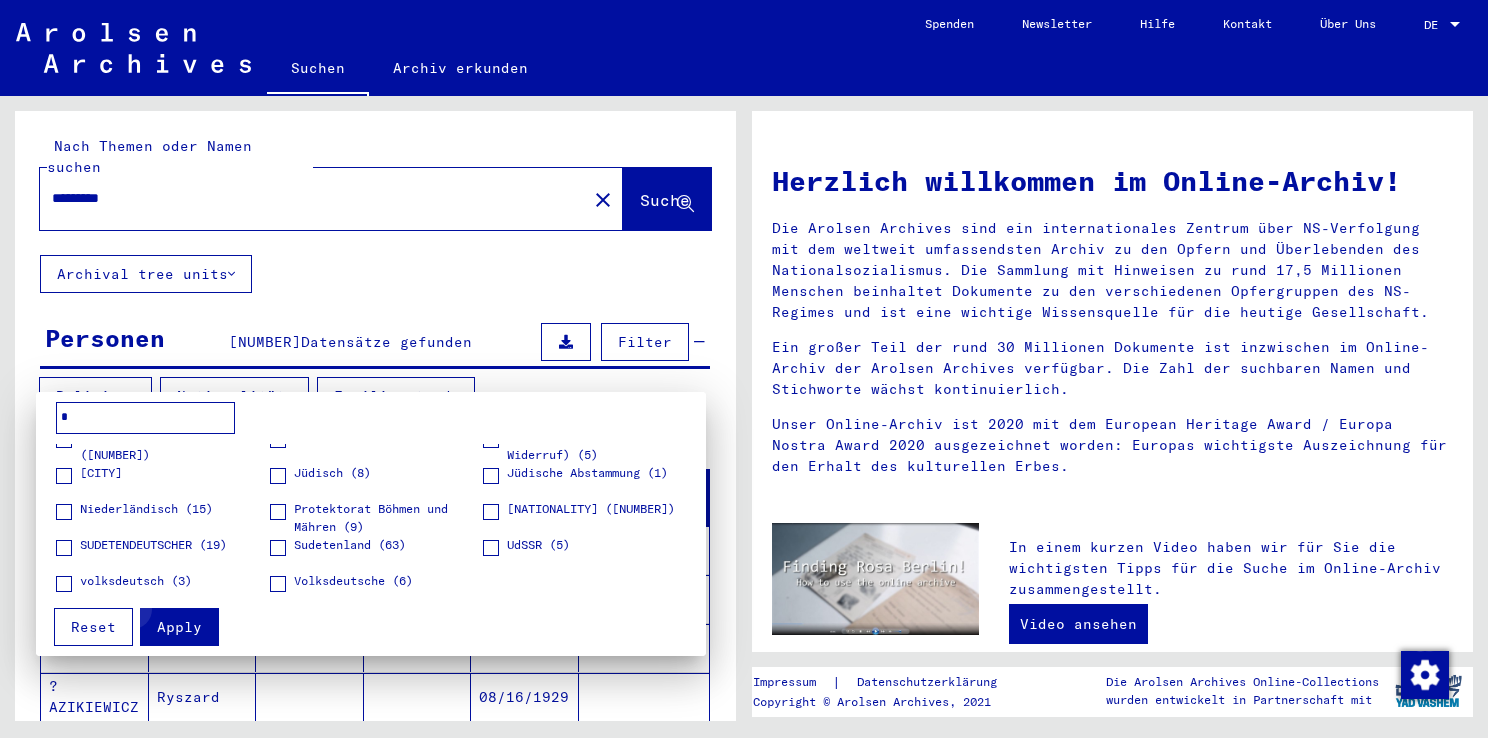 click on "Apply" at bounding box center (179, 627) 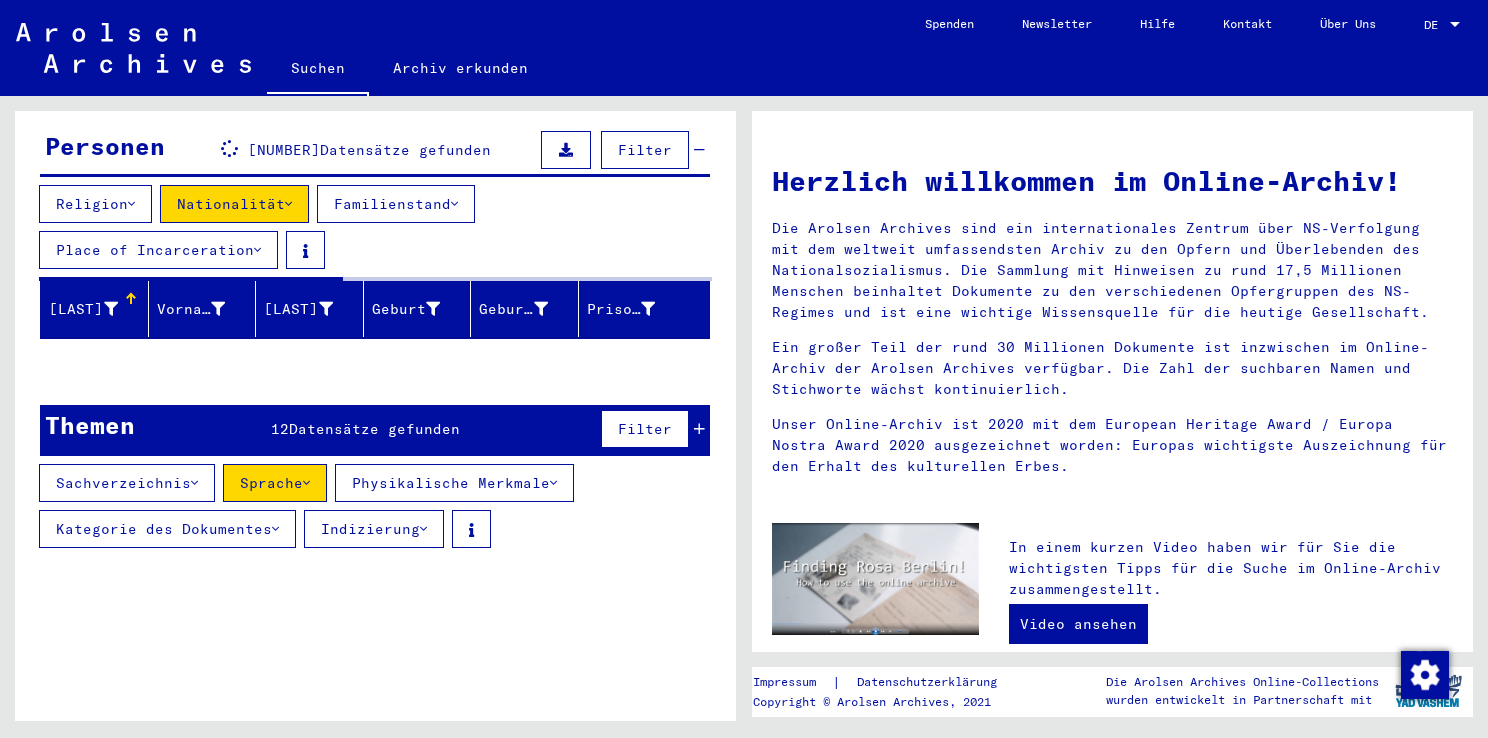 scroll, scrollTop: 216, scrollLeft: 0, axis: vertical 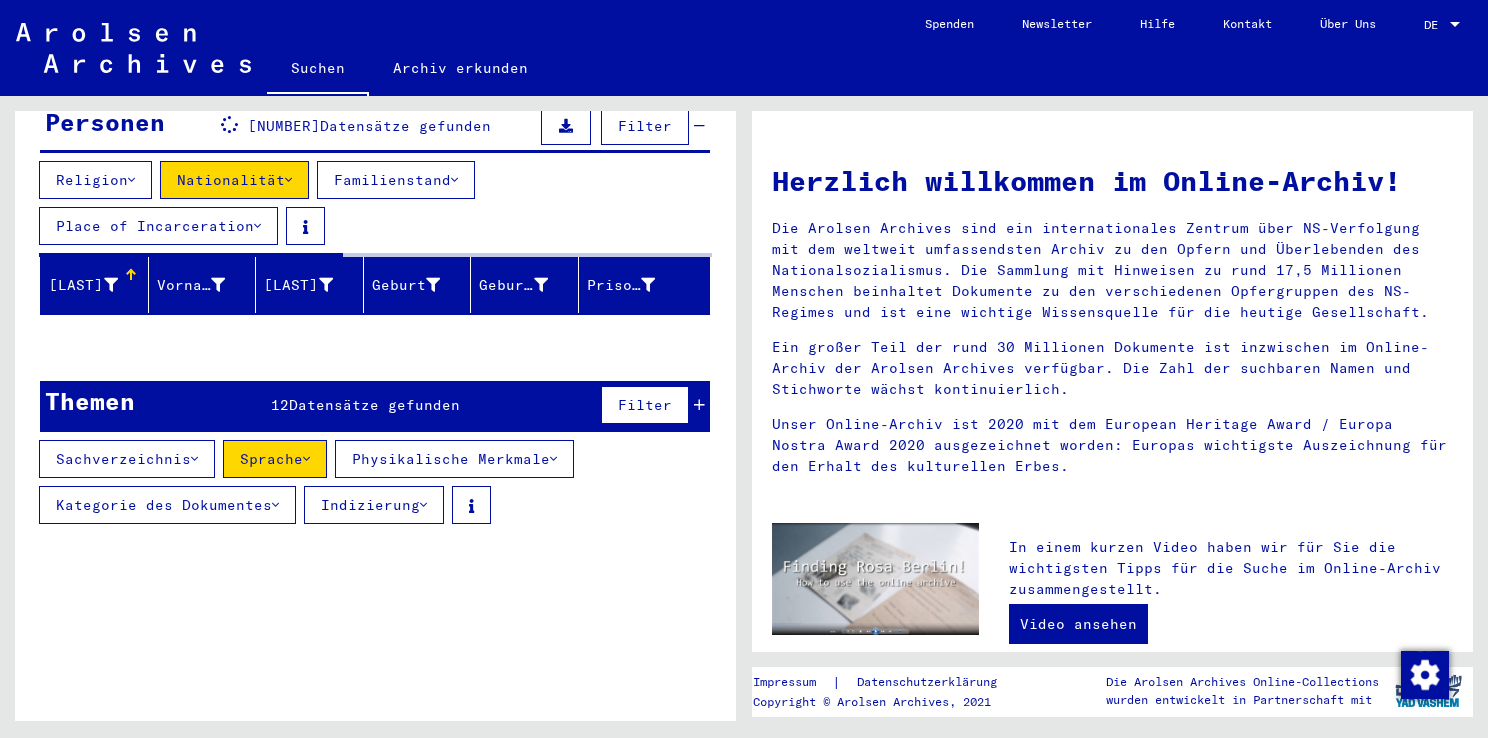 click on "Familienstand" at bounding box center [396, 180] 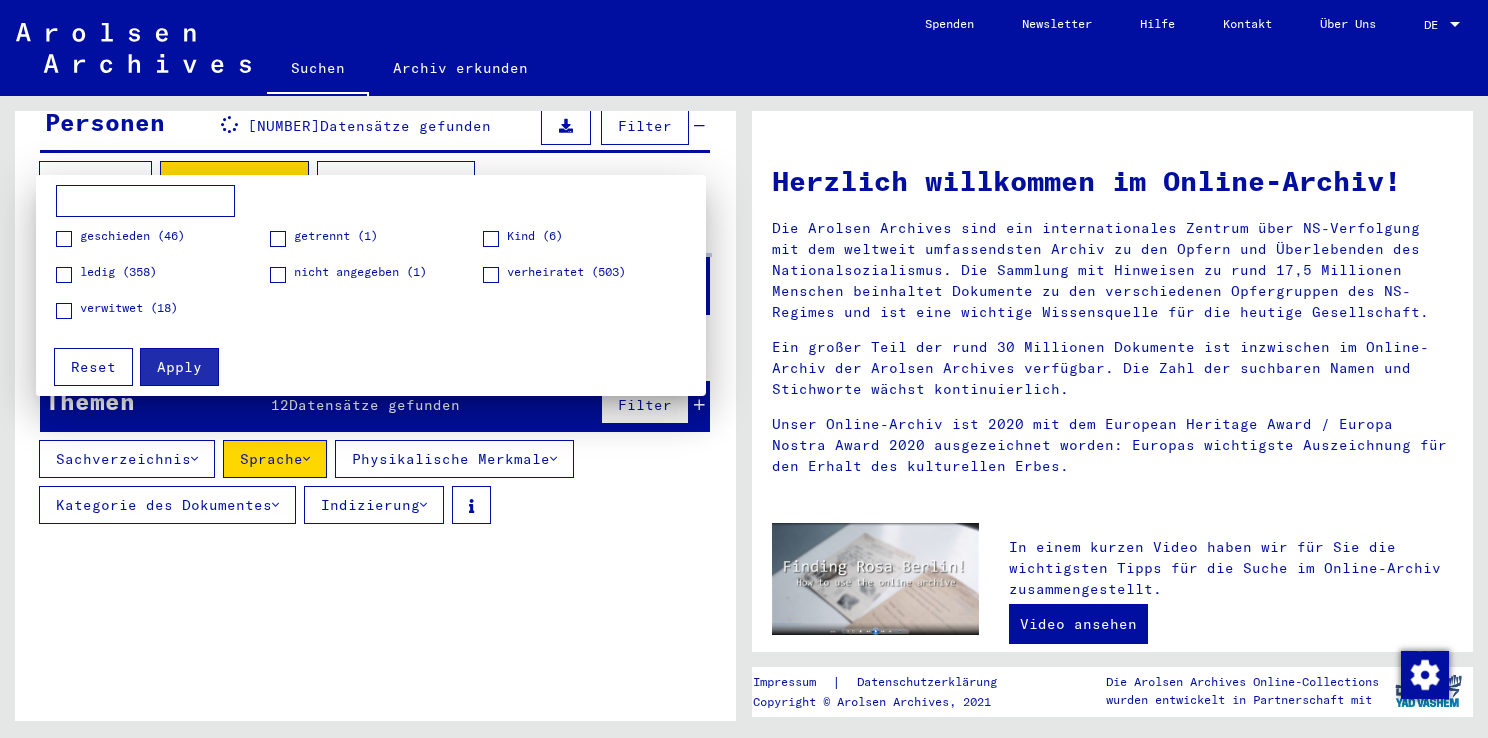 click on "Kind (6)" at bounding box center [523, 237] 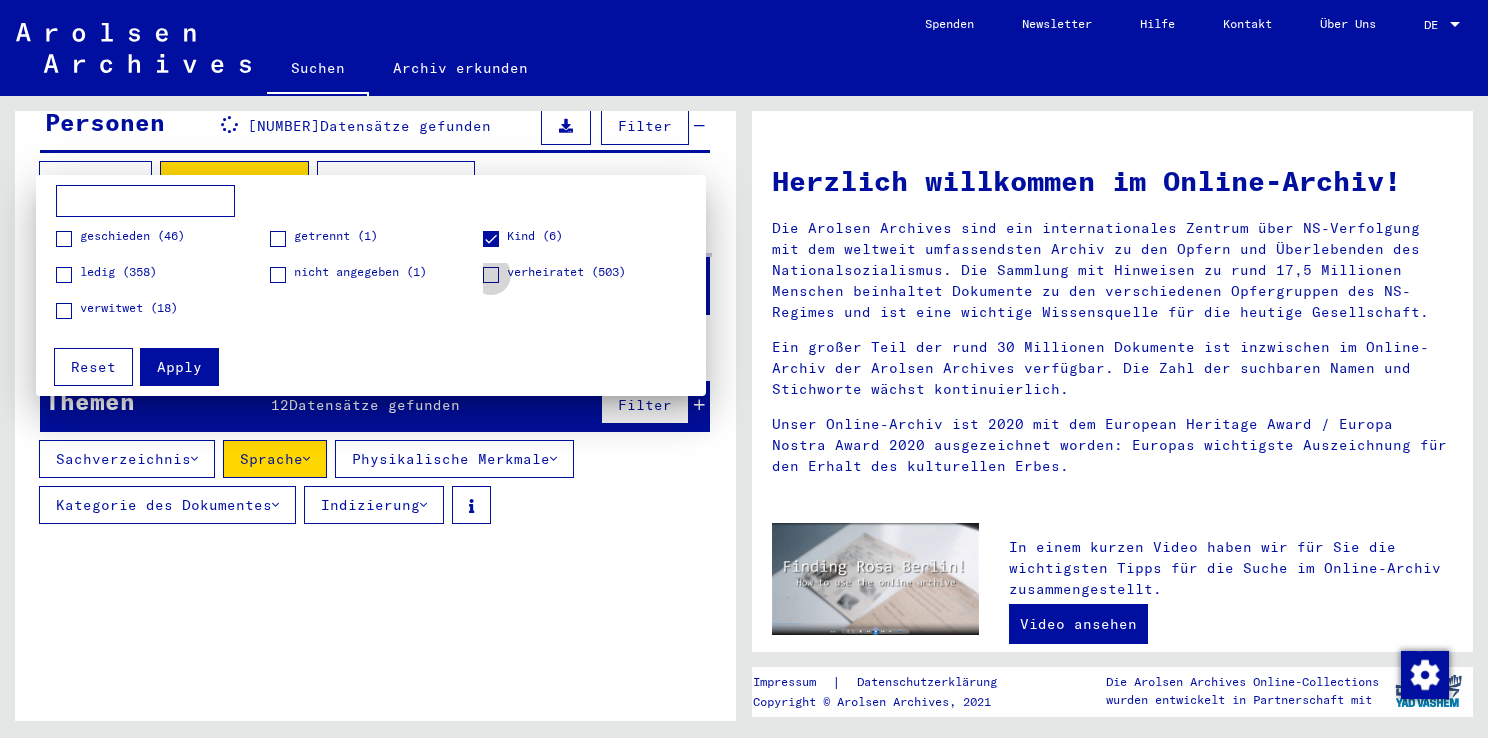 click on "verheiratet (503)" at bounding box center (554, 273) 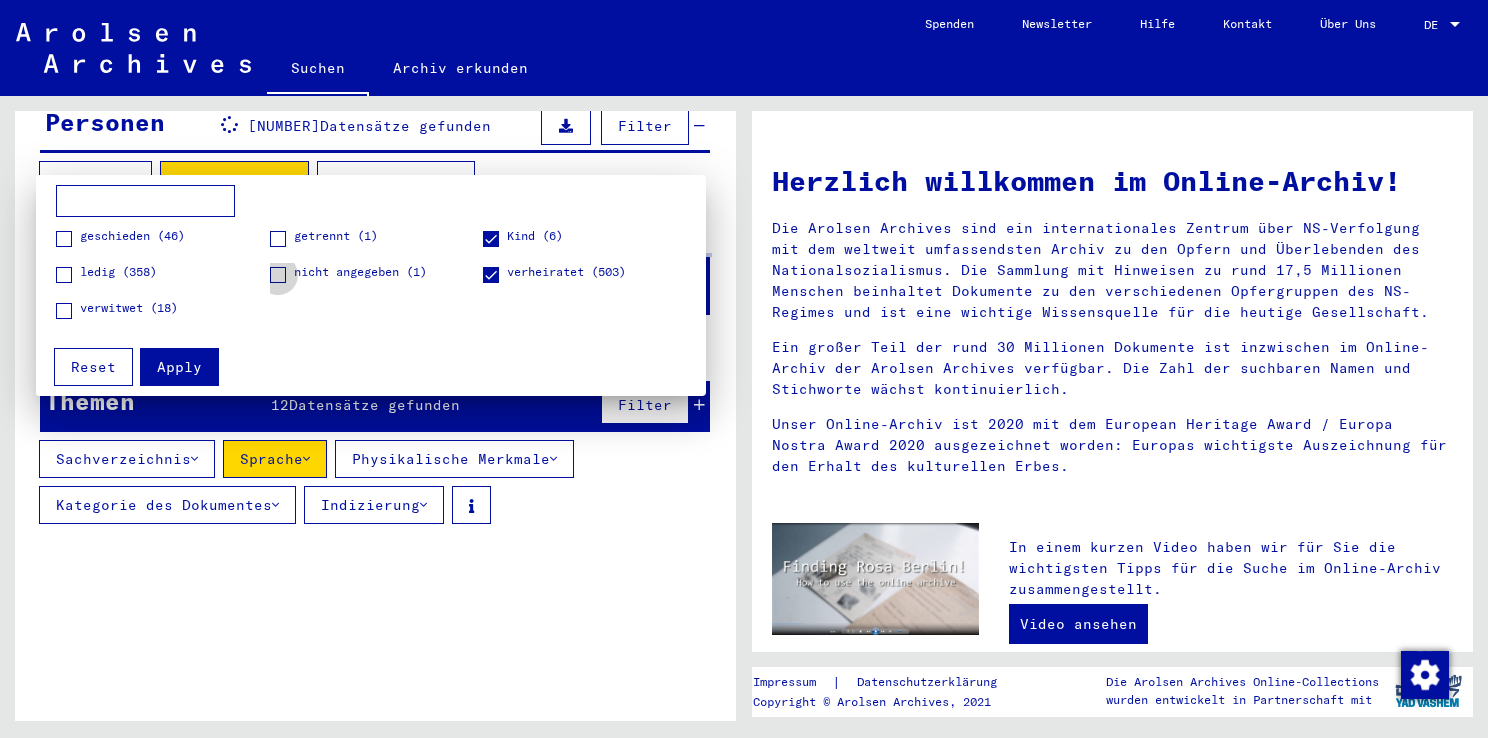 click at bounding box center [278, 275] 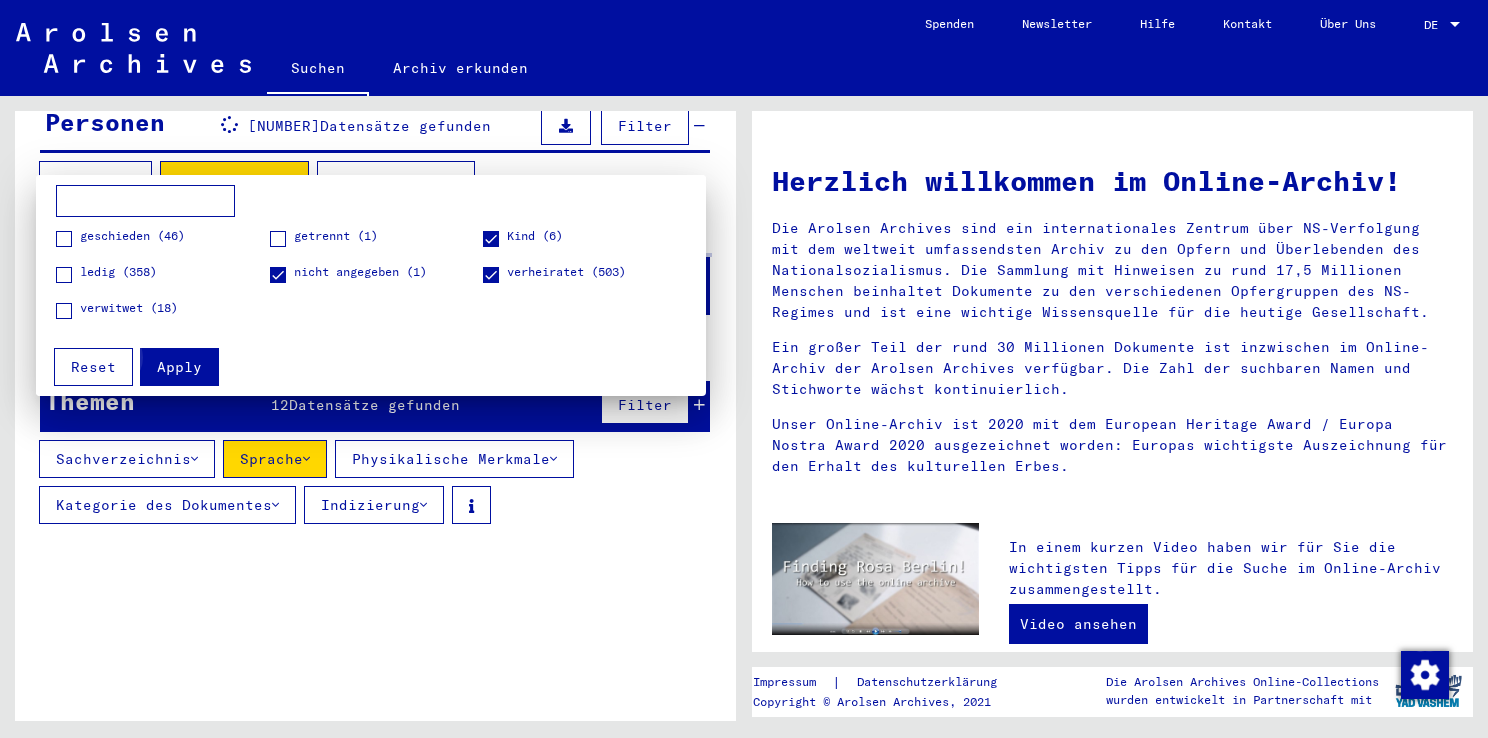 click on "Apply" at bounding box center (179, 367) 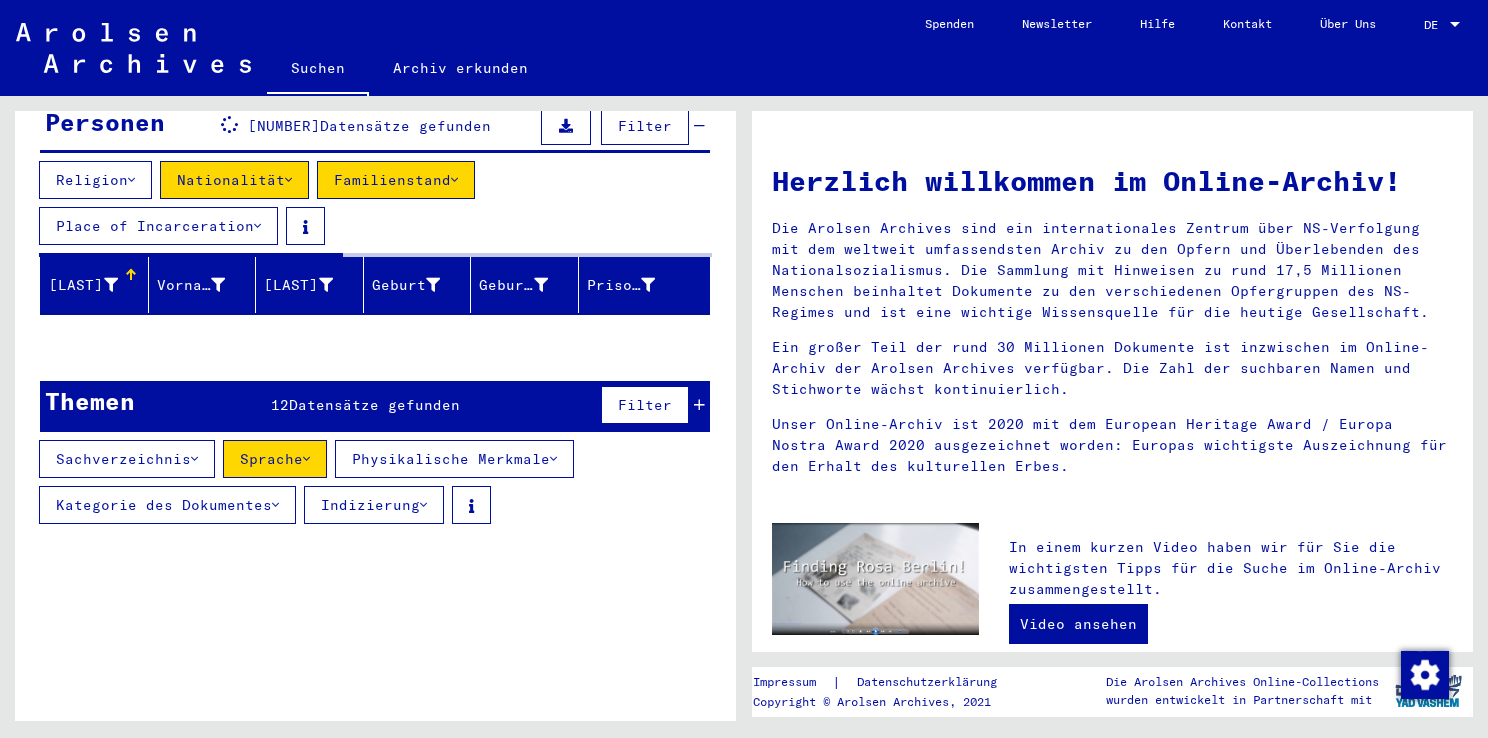 drag, startPoint x: 263, startPoint y: 511, endPoint x: 389, endPoint y: 391, distance: 174 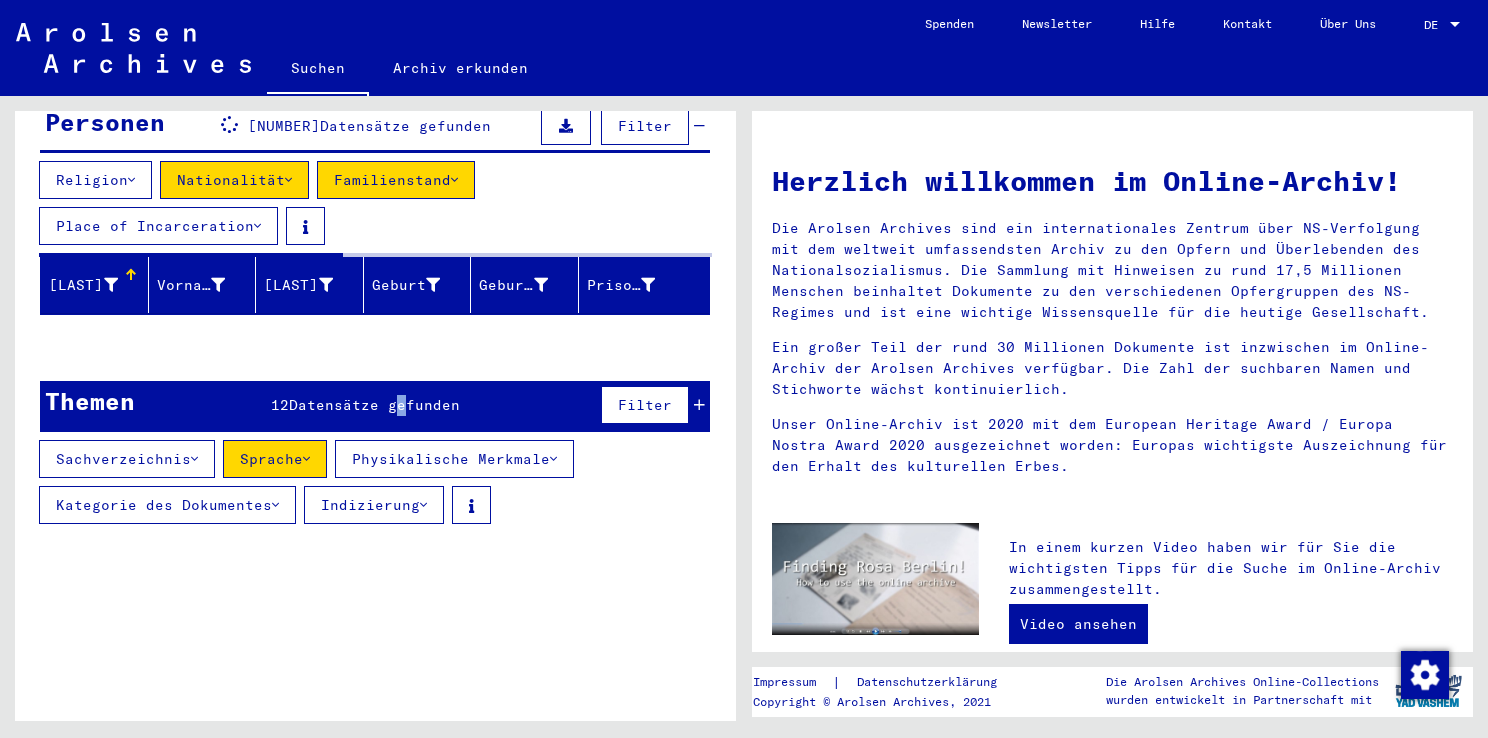 click on "Nach Themen oder Namen suchen ******* close  Suche   Archival tree units  Personen 99086  Datensätze gefunden  Filter   Religion   Nationalität   Familienstand   Place of Incarceration   Nachname   Vorname   Geburtsname   Geburt‎   Geburtsdatum   Prisoner #  Signature Nachname Vorname Geburtsname Geburt‎ Geburtsdatum Prisoner # Vater (Adoptivvater) Mutter (Adoptivmutter) Religion Nationalität Beruf Haftstätte Sterbedatum Letzter Wohnort Letzter Wohnort (Land) Haftstätte Letzter Wohnort (Provinz) Letzter Wohnort (Ort) Letzter Wohnort (Stadtteil) Letzter Wohnort (Straße) Letzter Wohnort (Hausnummer) 3.1.1.1 - Namen in der "phonetischen" Sortierung ab SI ?. [LAST] [FIRST] 04/14/1911 3.1.1.1 - Namen in der "phonetischen" Sortierung ab MA ?AKEVICIENE [FIRST] 02/19/1912 3.1.1.1 - Namen in der "phonetischen" Sortierung ab KA ?ANGUR [FIRST] 01/06/1912 3.1.1.1 - Namen in der "phonetischen" Sortierung ab MA ?AZIKIEWICZ [FIRST] 08/16/1929 3.1.1.1 - Namen in der "phonetischen" Sortierung ab D ?CKOWSKI ?ERBER" 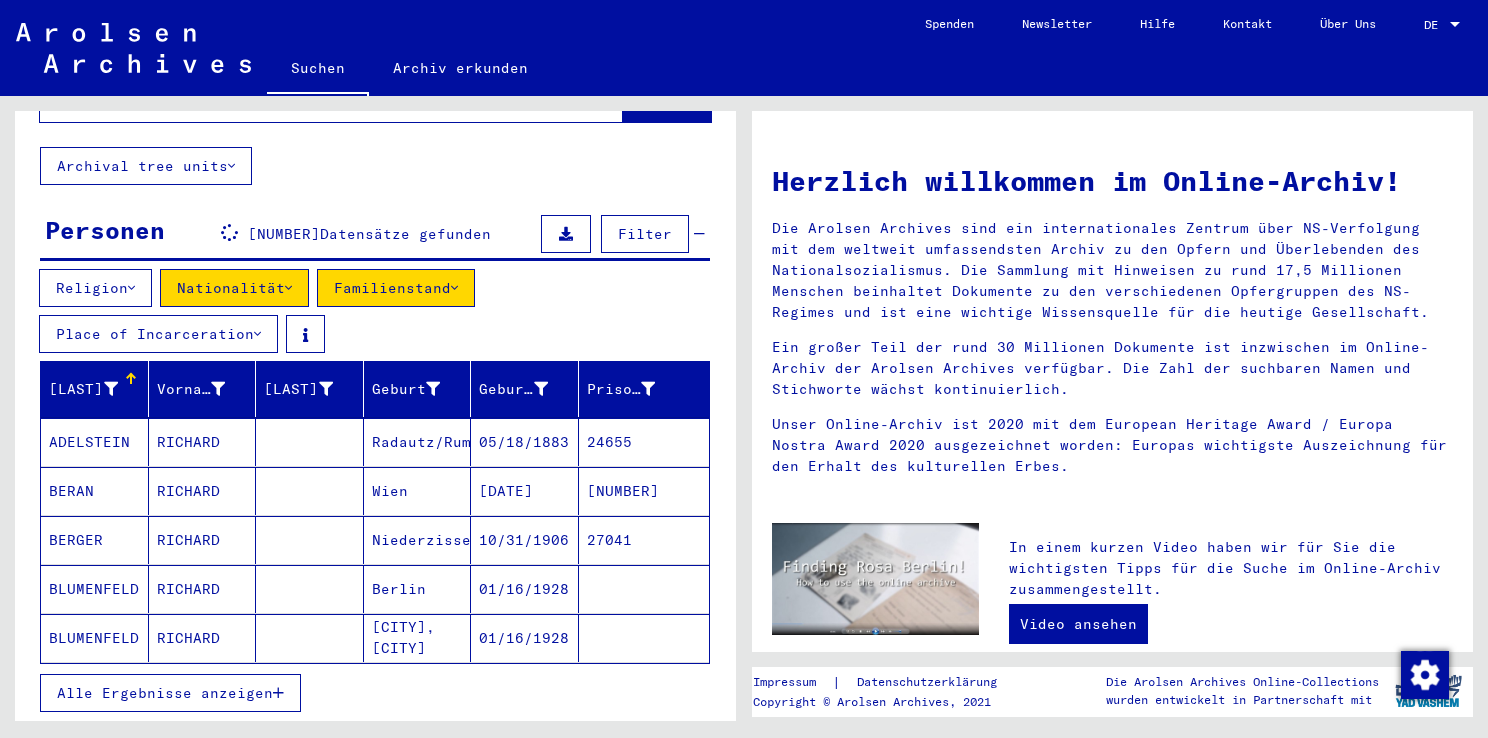 scroll, scrollTop: 112, scrollLeft: 0, axis: vertical 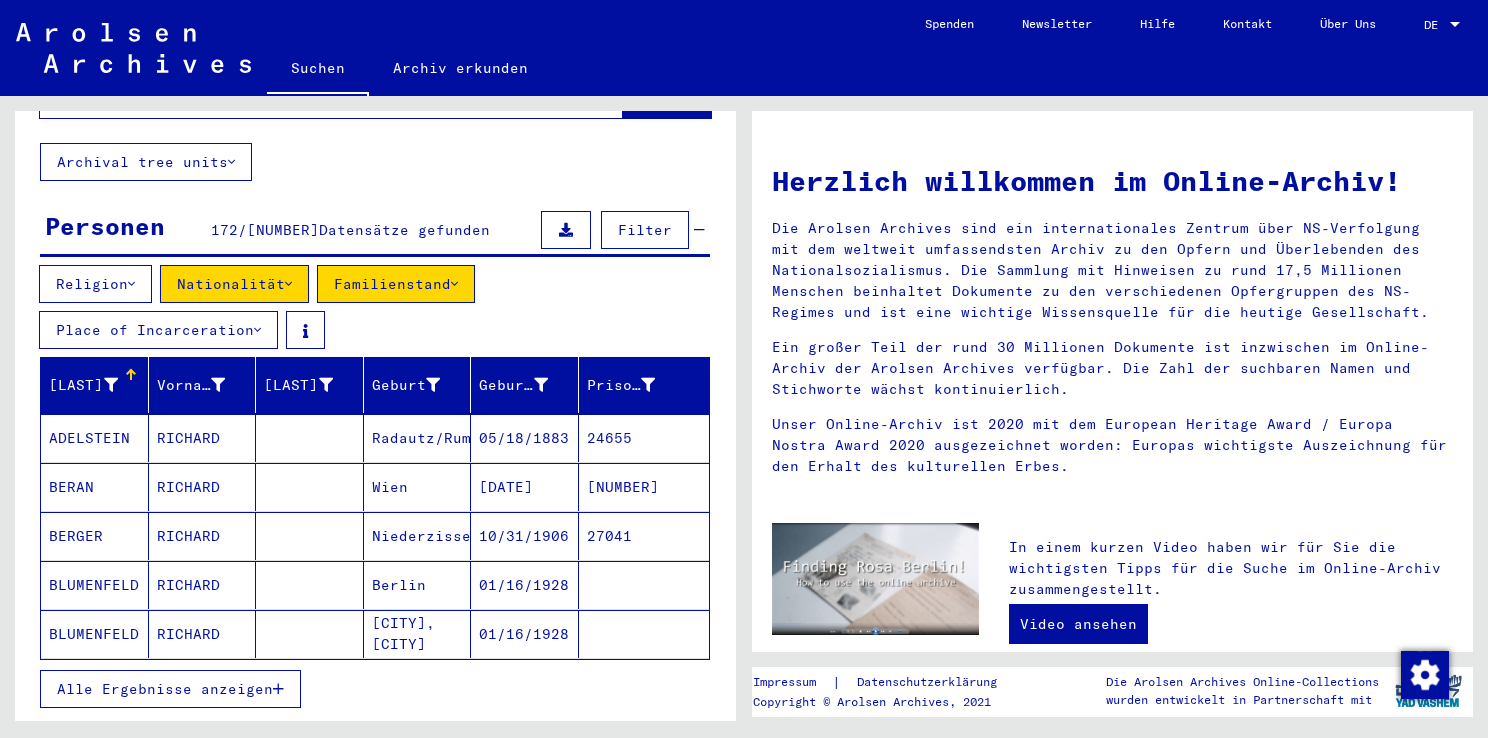 click on "Religion" at bounding box center (95, 284) 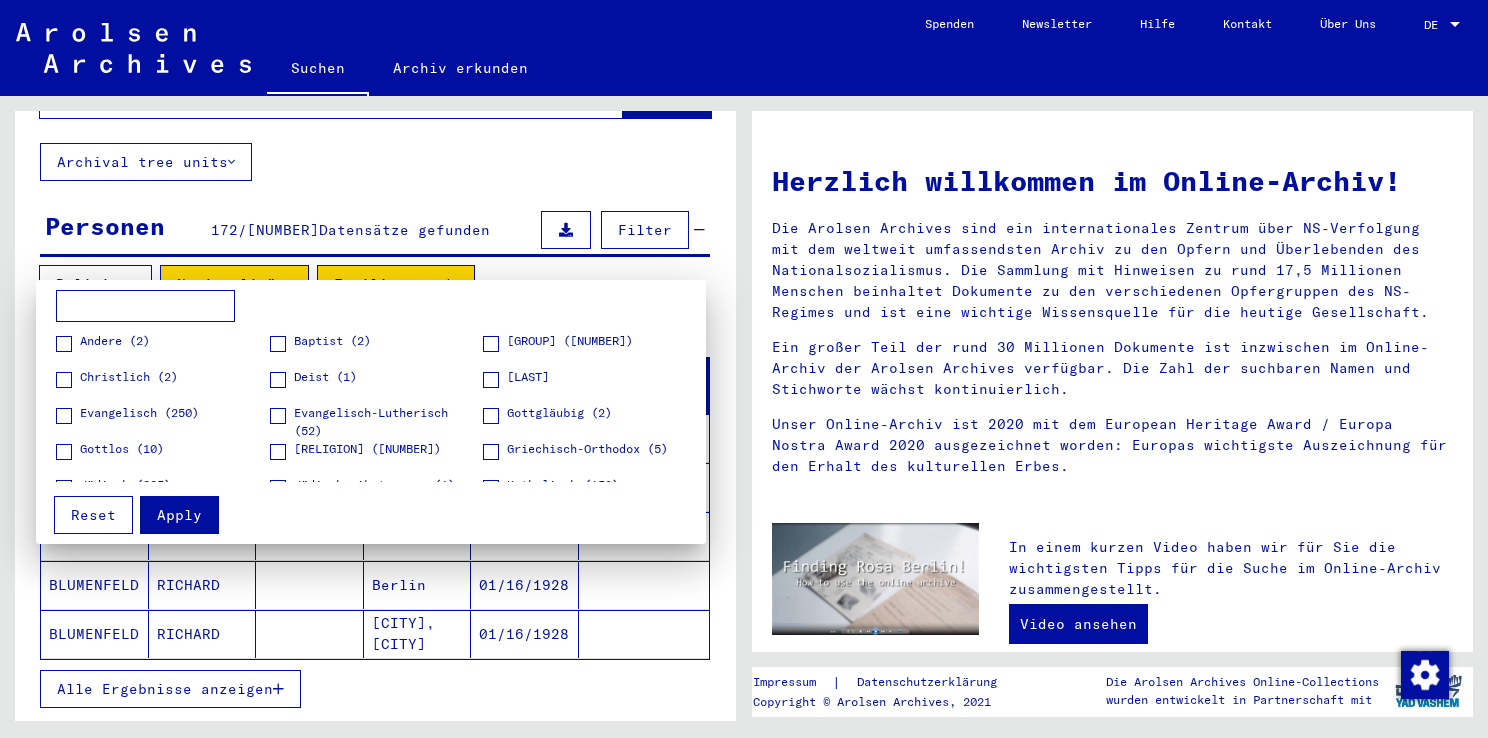 click at bounding box center [145, 306] 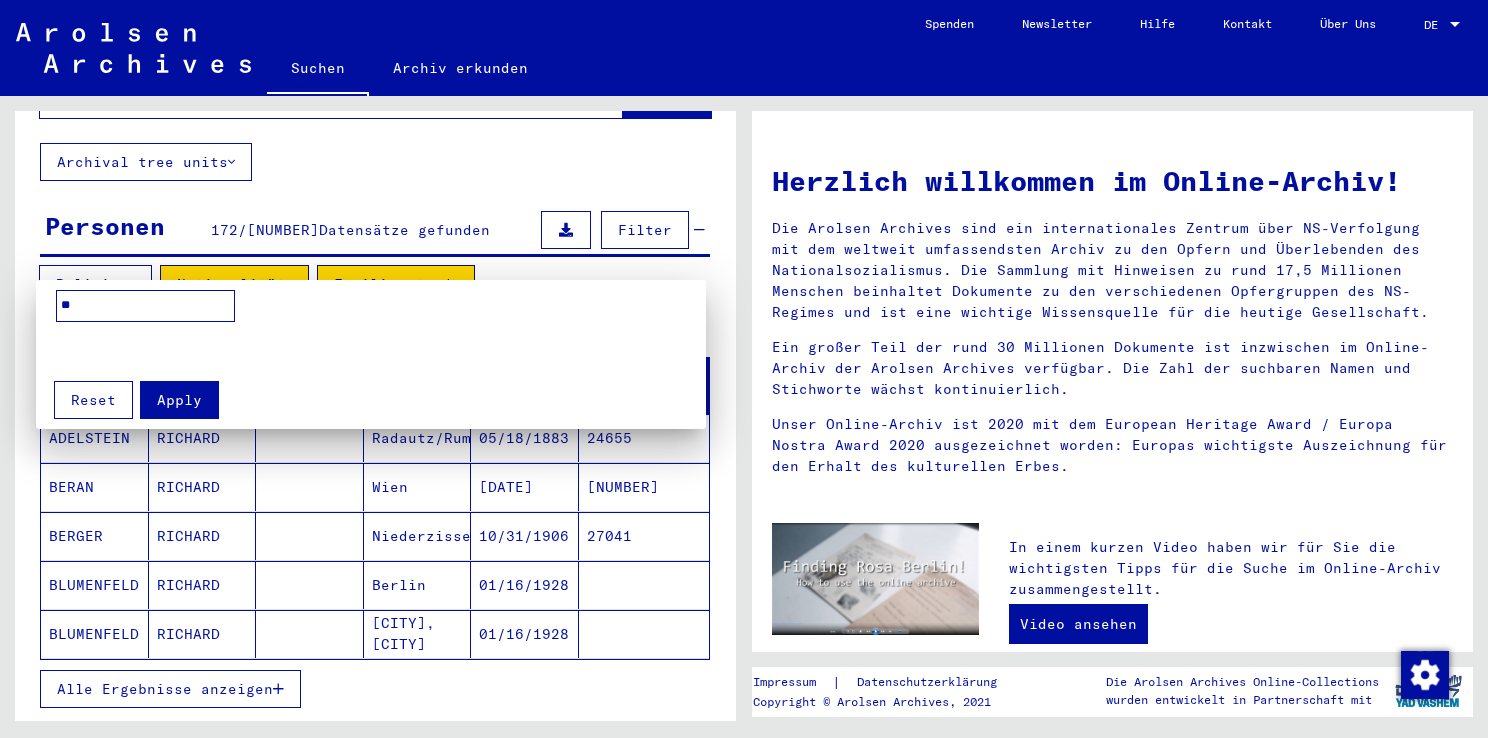 type on "*" 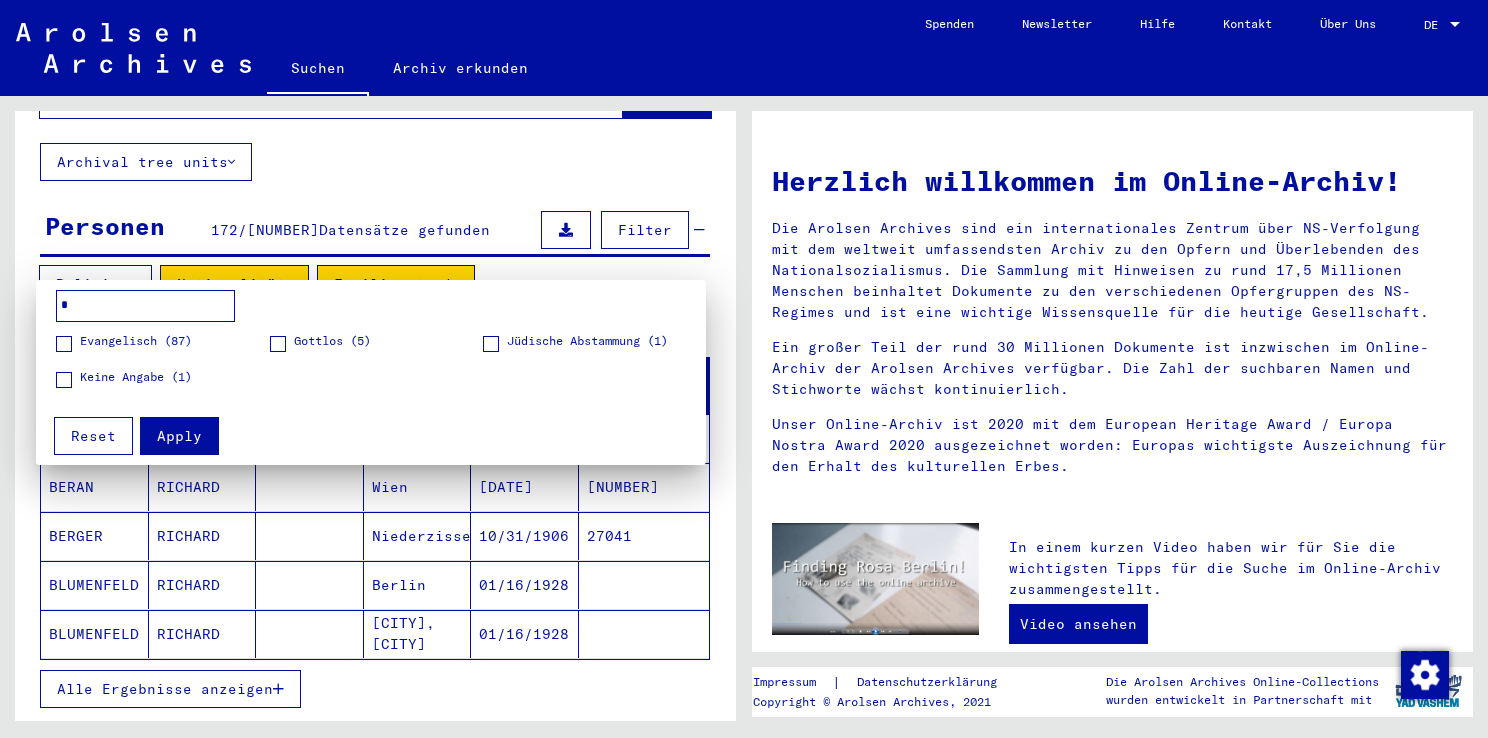 type 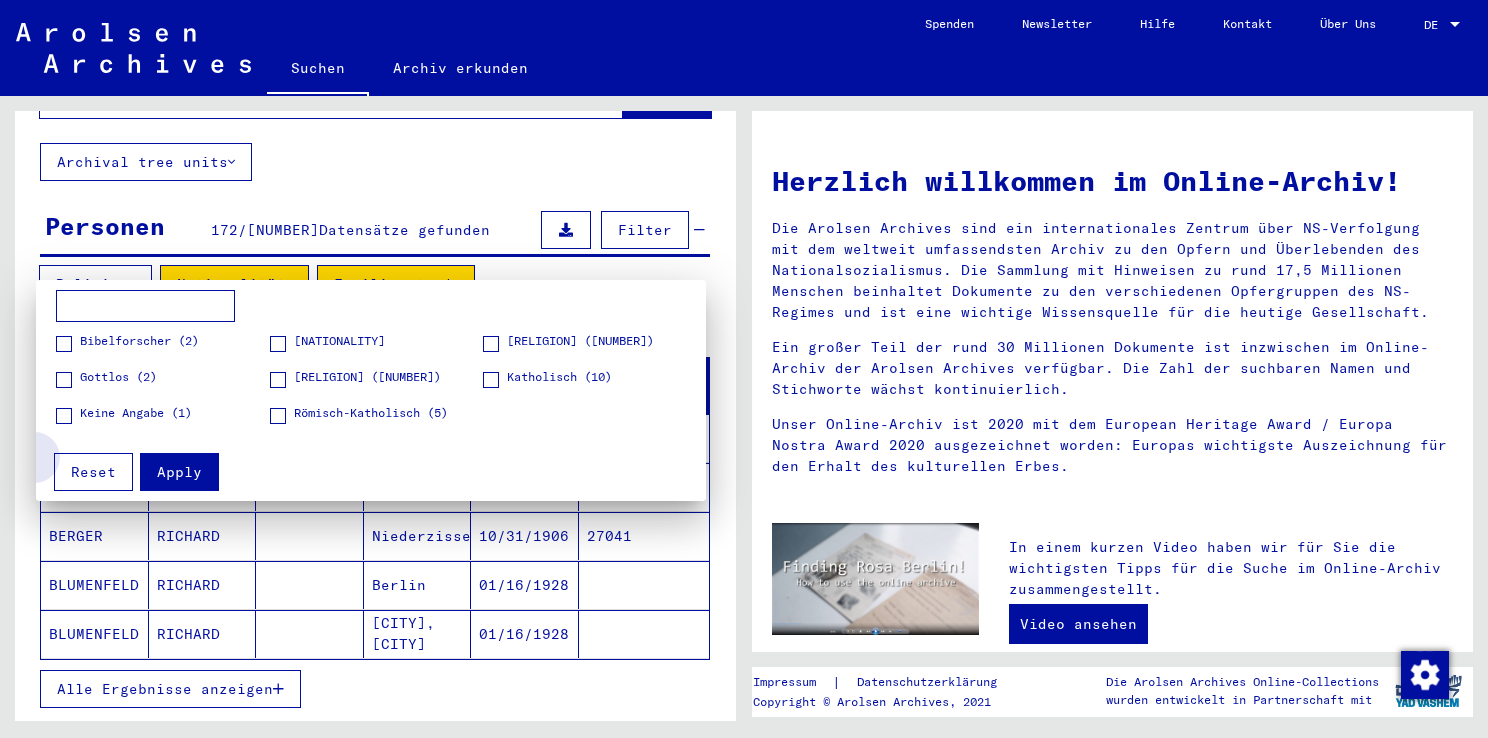 click on "Reset" at bounding box center (93, 472) 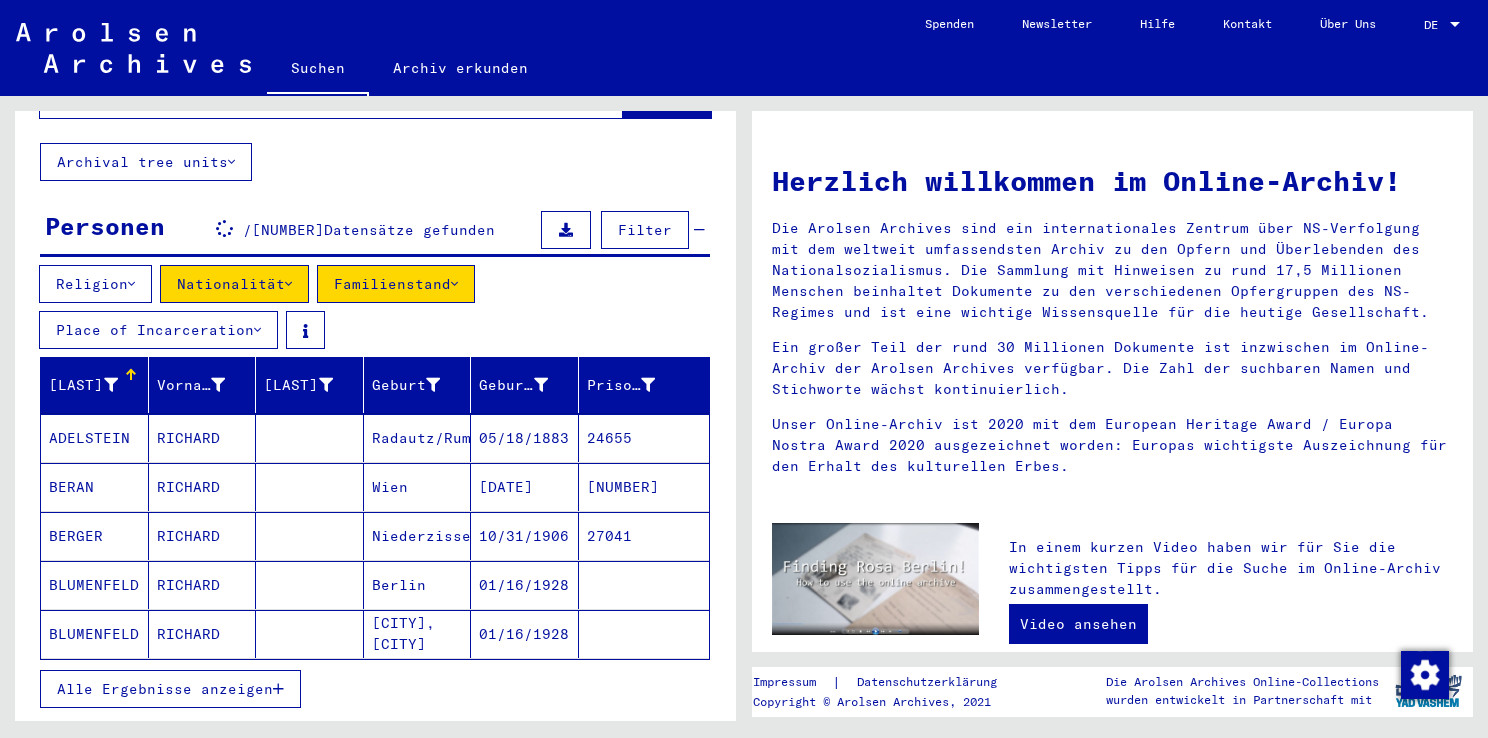 click on "Religion" at bounding box center (95, 284) 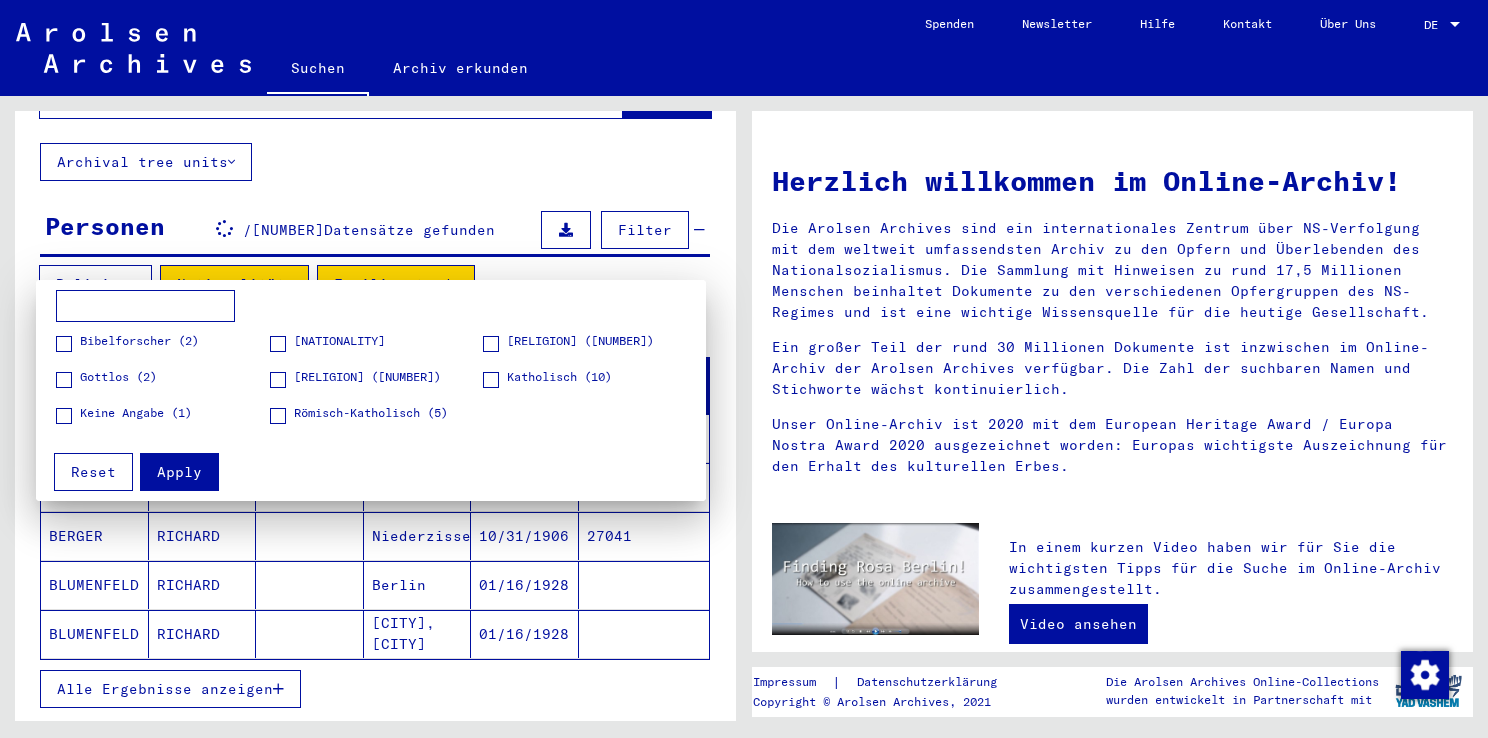 click at bounding box center (744, 369) 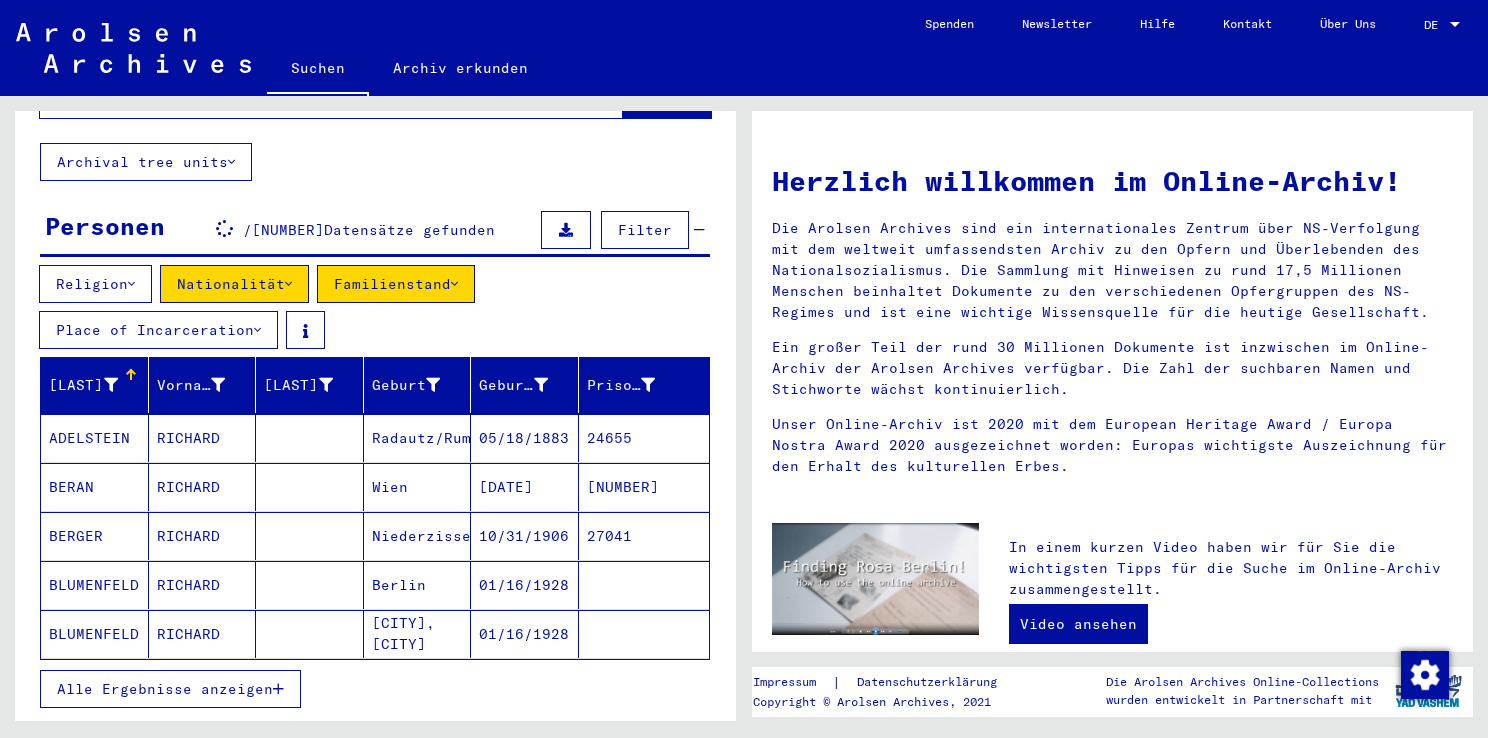 click on "Alle Ergebnisse anzeigen" at bounding box center (165, 689) 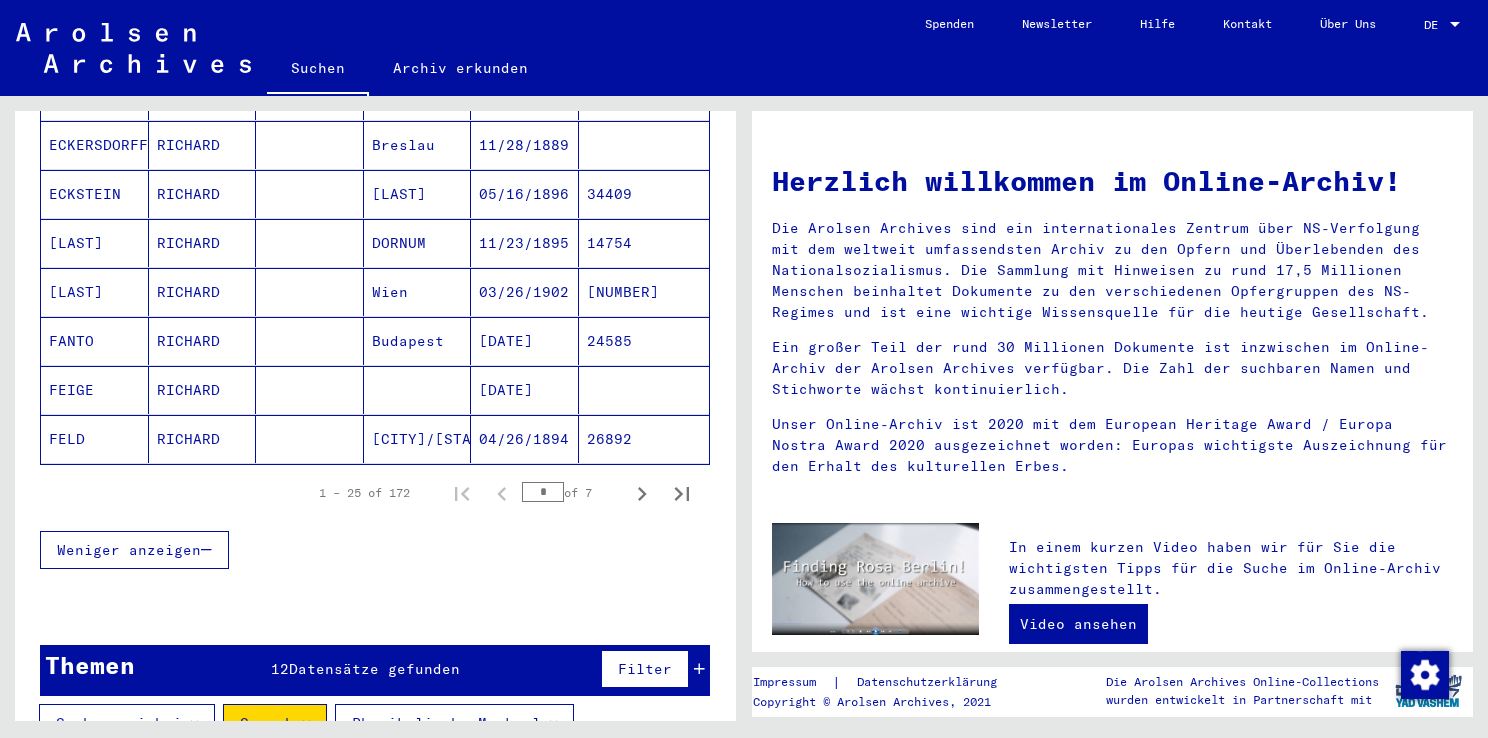 scroll, scrollTop: 1288, scrollLeft: 0, axis: vertical 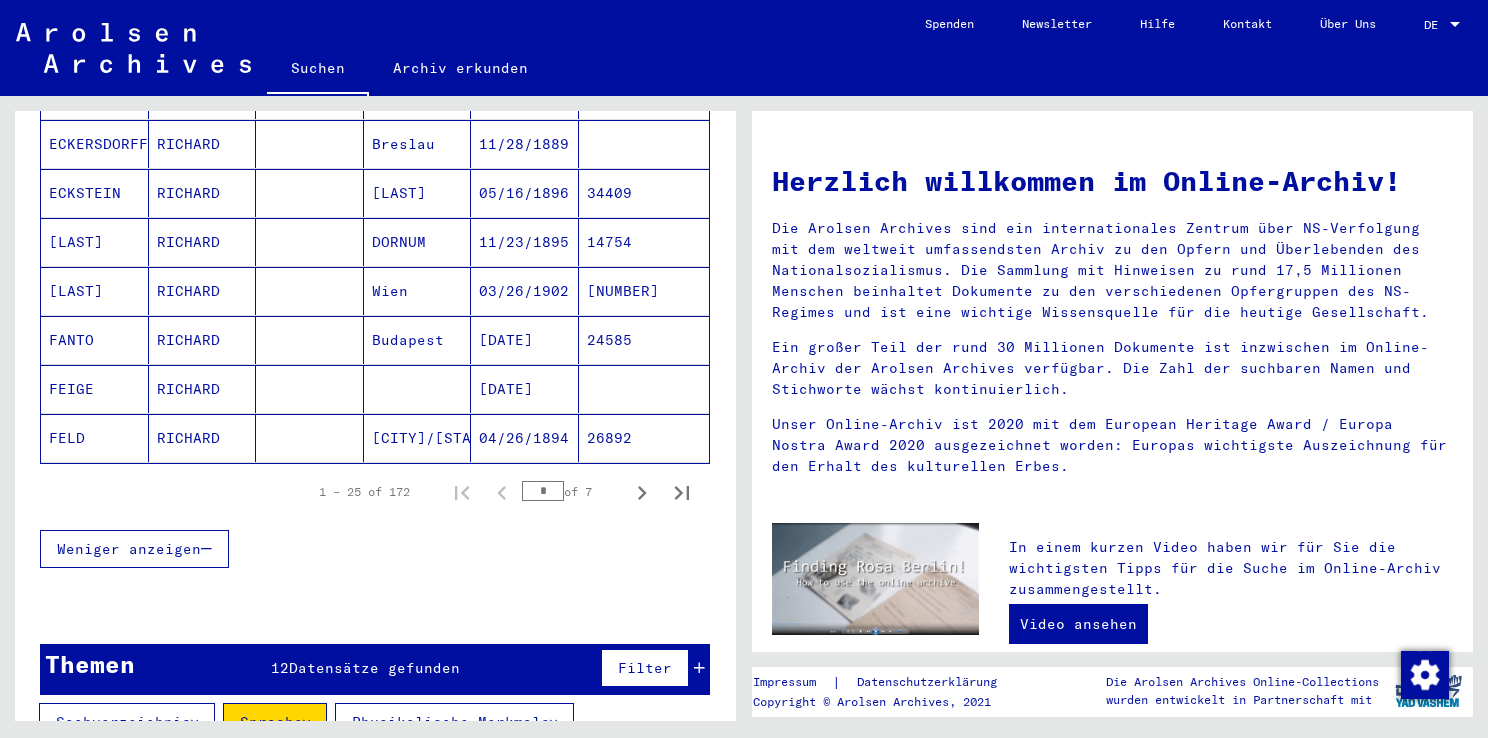 click on "Weniger anzeigen" at bounding box center (129, 549) 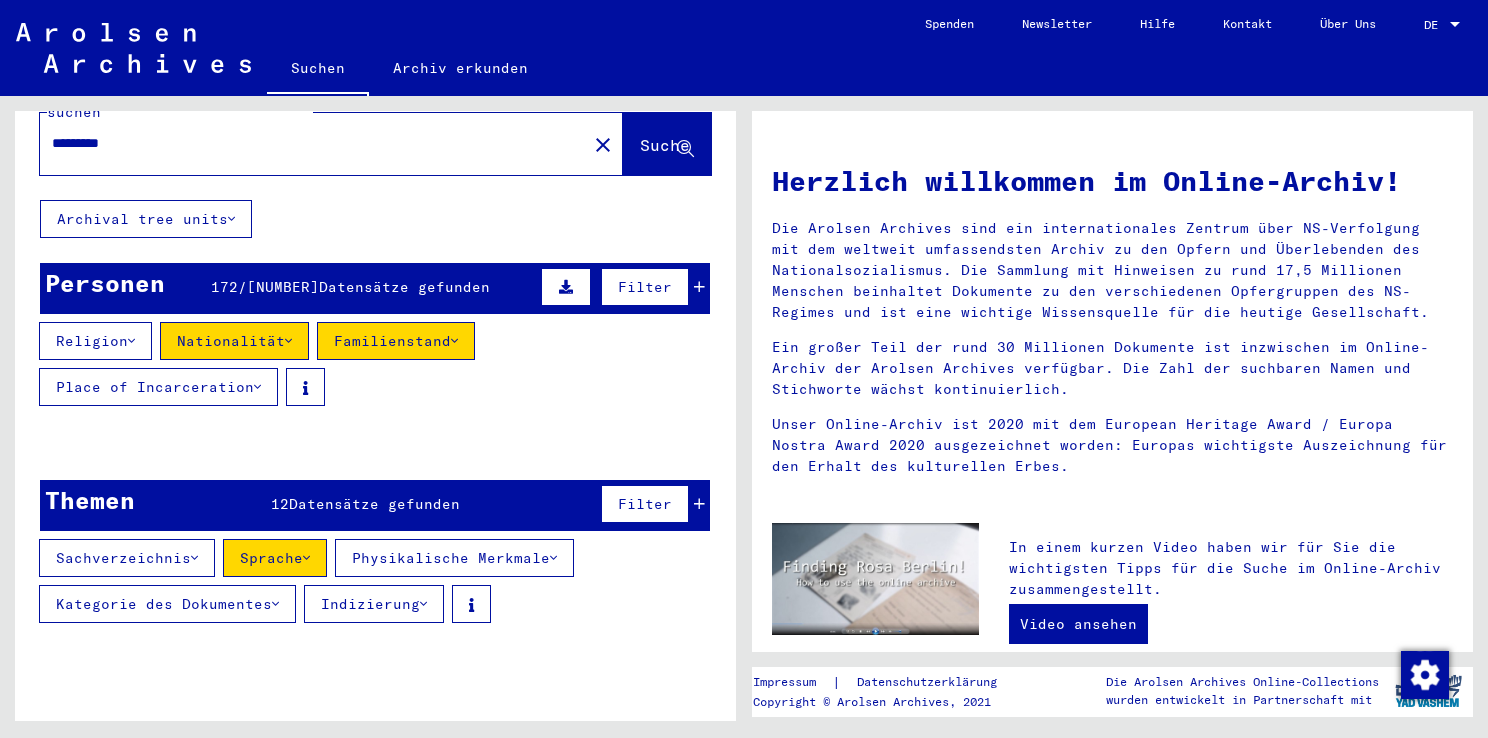 scroll, scrollTop: 54, scrollLeft: 0, axis: vertical 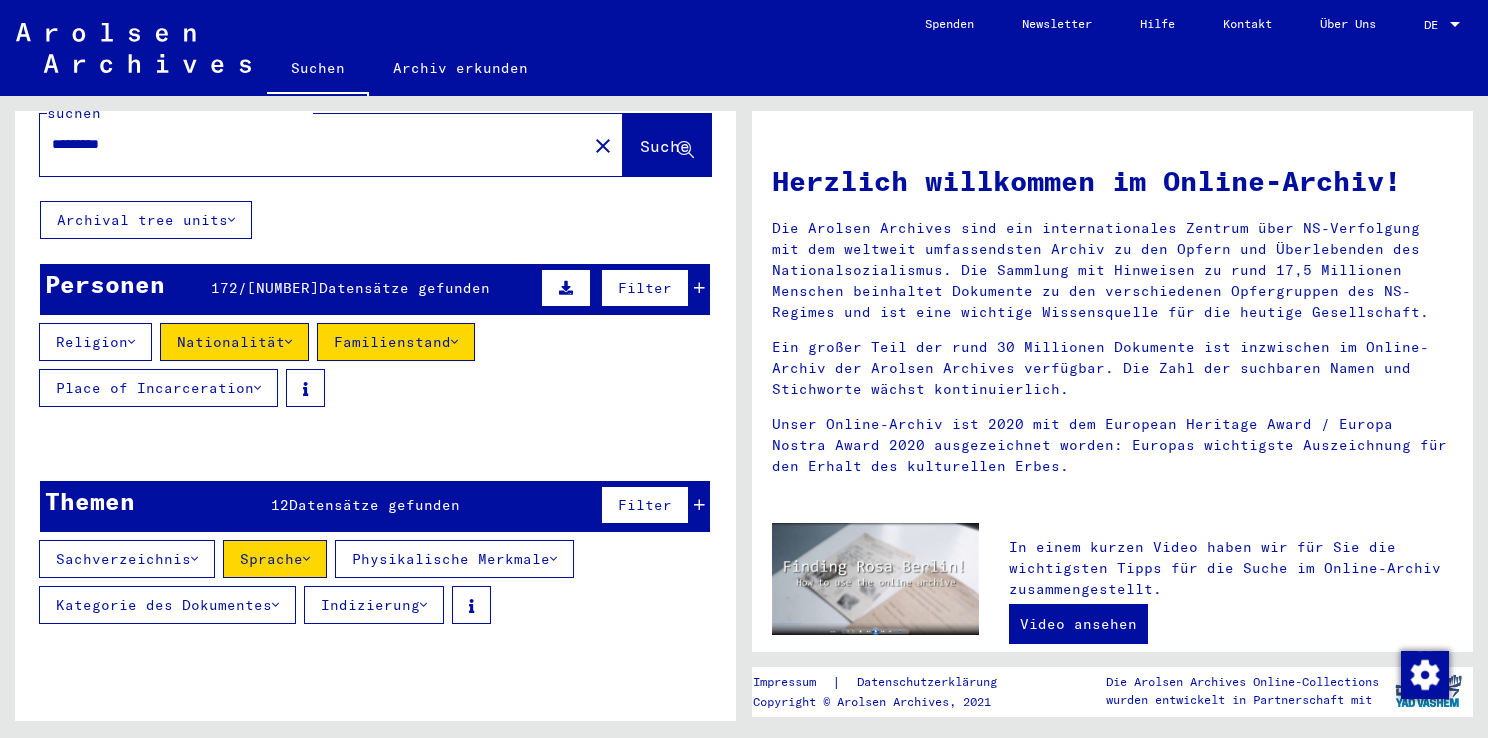 click on "Place of Incarceration" at bounding box center (158, 388) 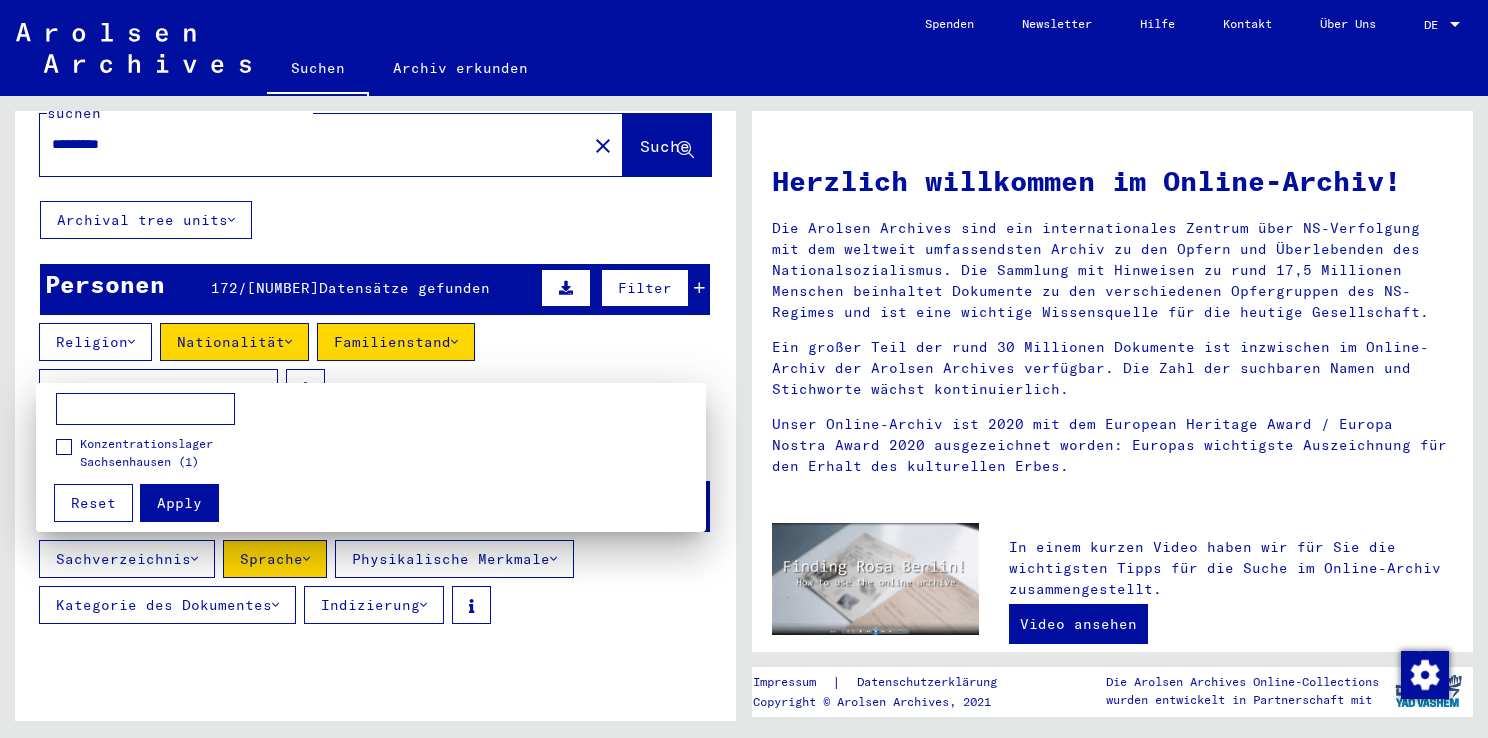 click at bounding box center (744, 369) 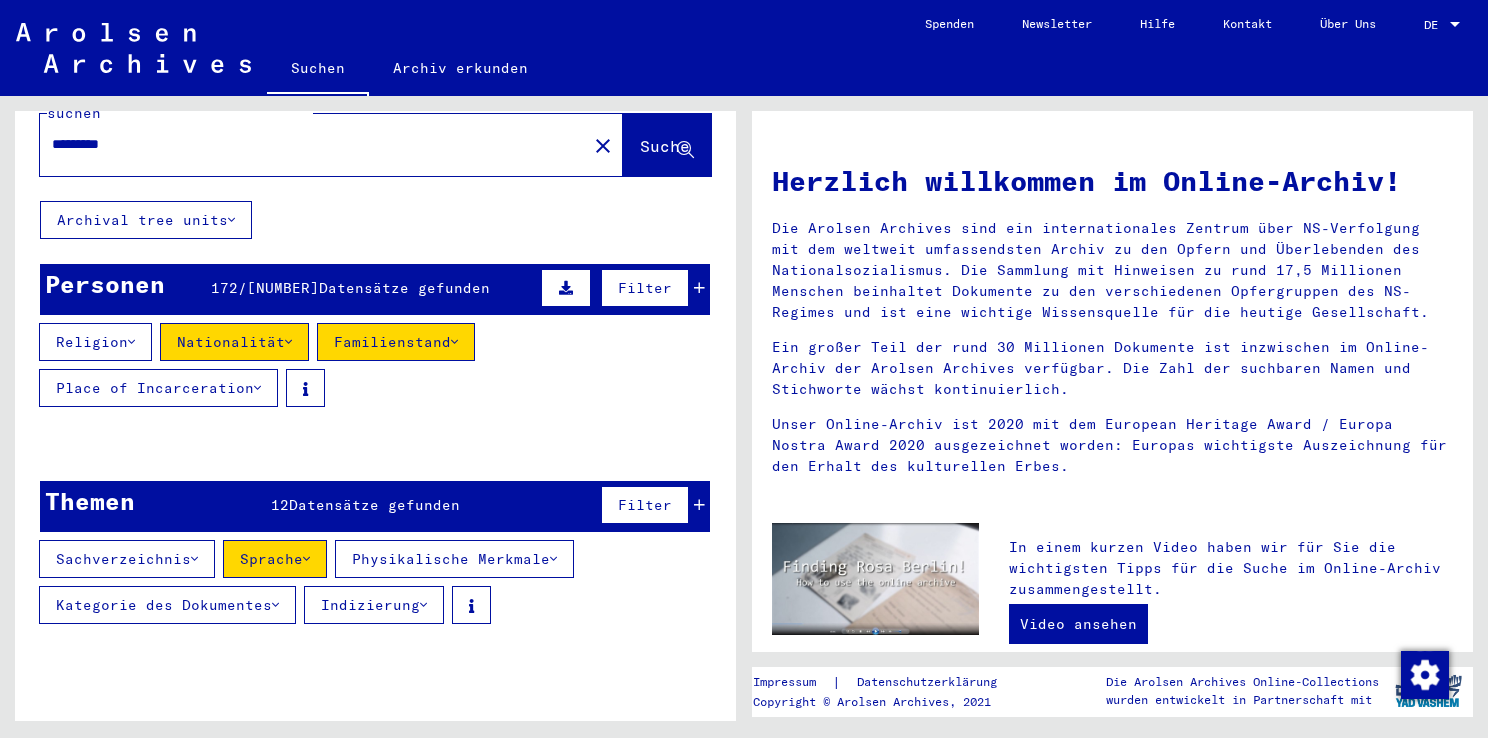 scroll, scrollTop: 0, scrollLeft: 0, axis: both 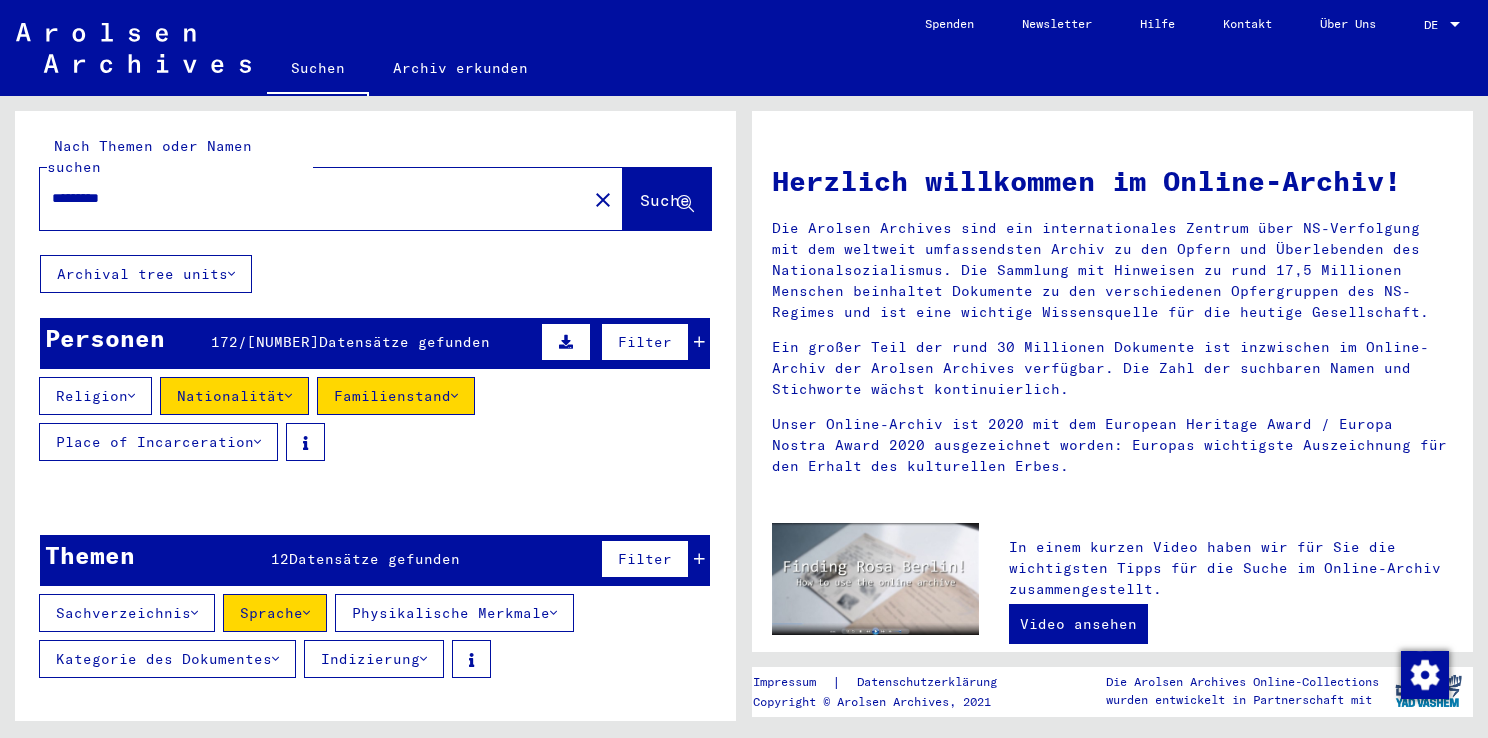 click on "*******" at bounding box center [307, 198] 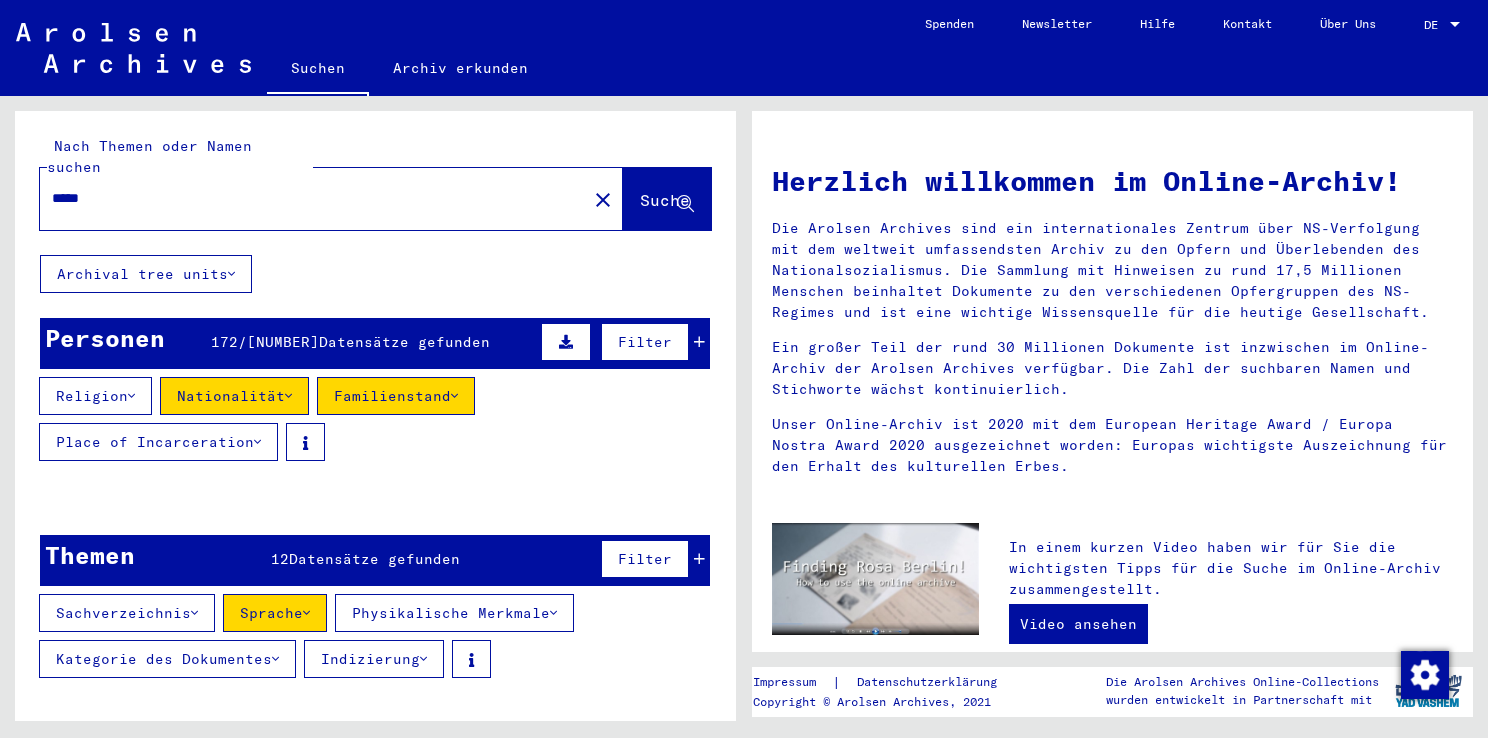 type on "*****" 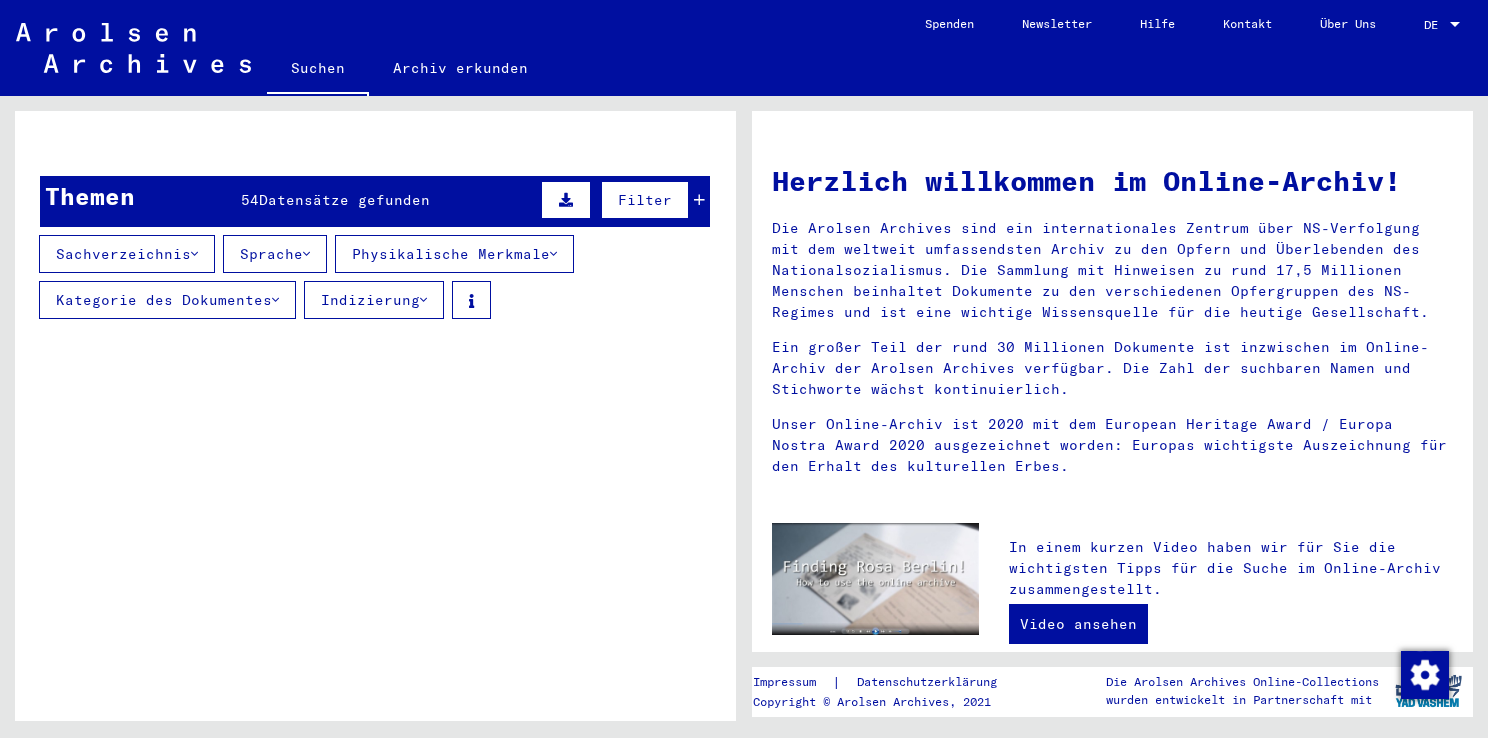 scroll, scrollTop: 247, scrollLeft: 0, axis: vertical 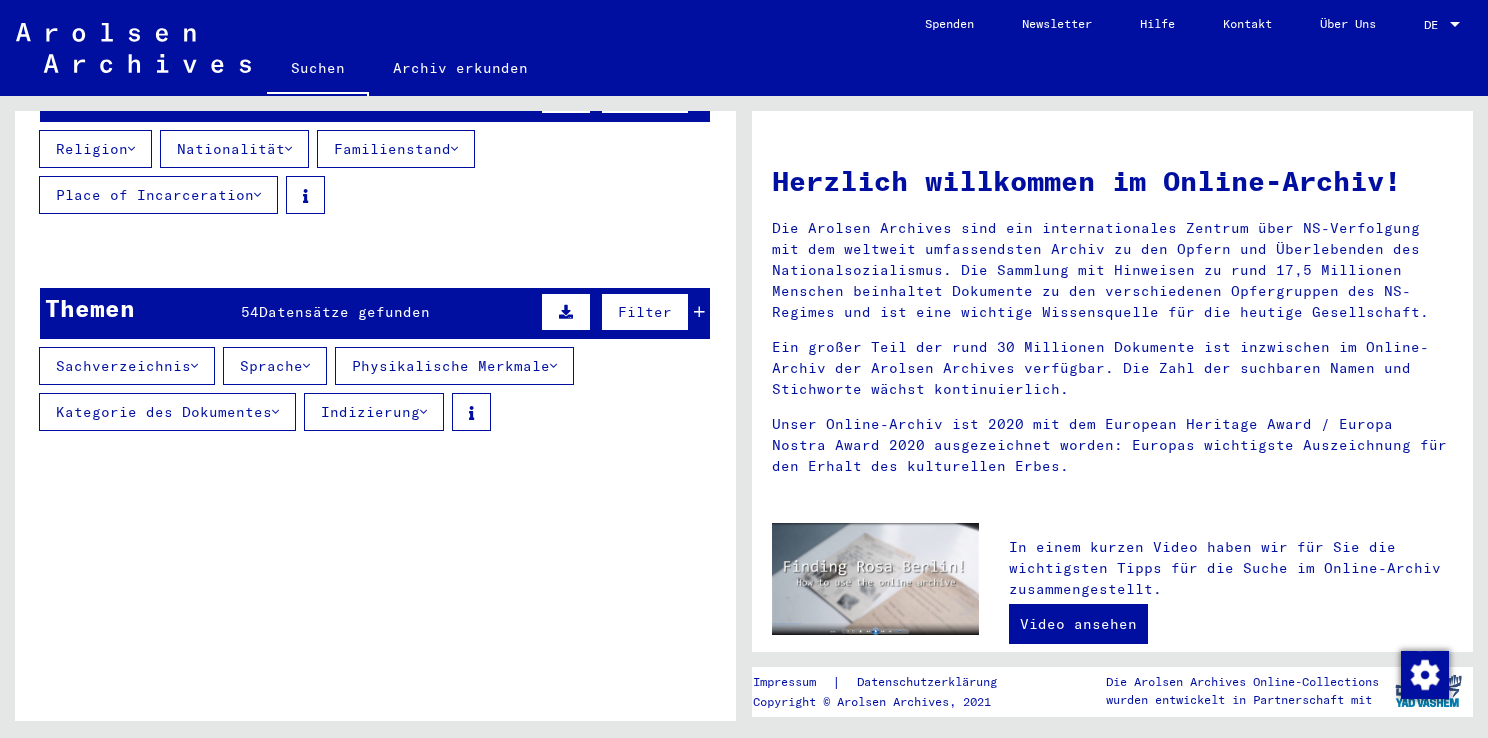 click on "Filter" at bounding box center [645, 312] 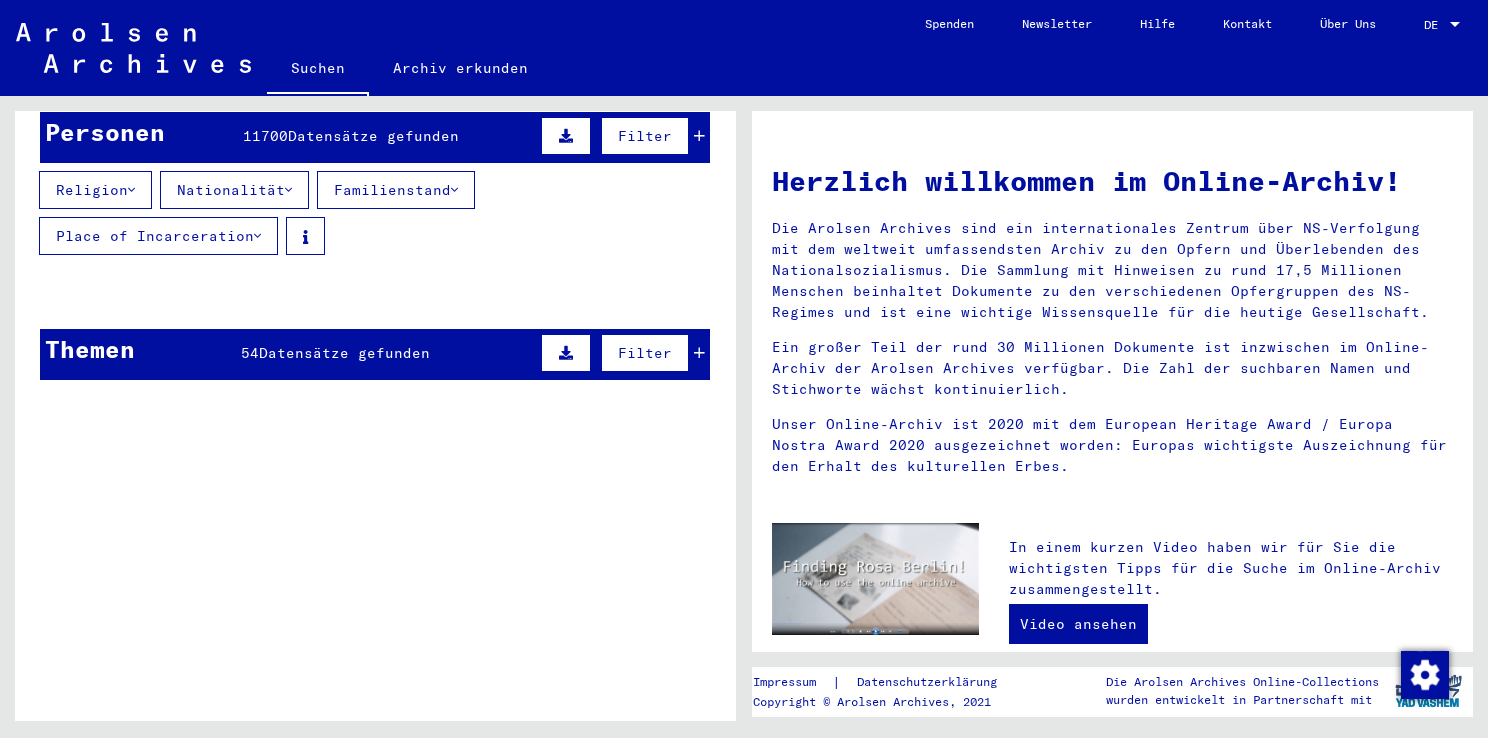 scroll, scrollTop: 203, scrollLeft: 0, axis: vertical 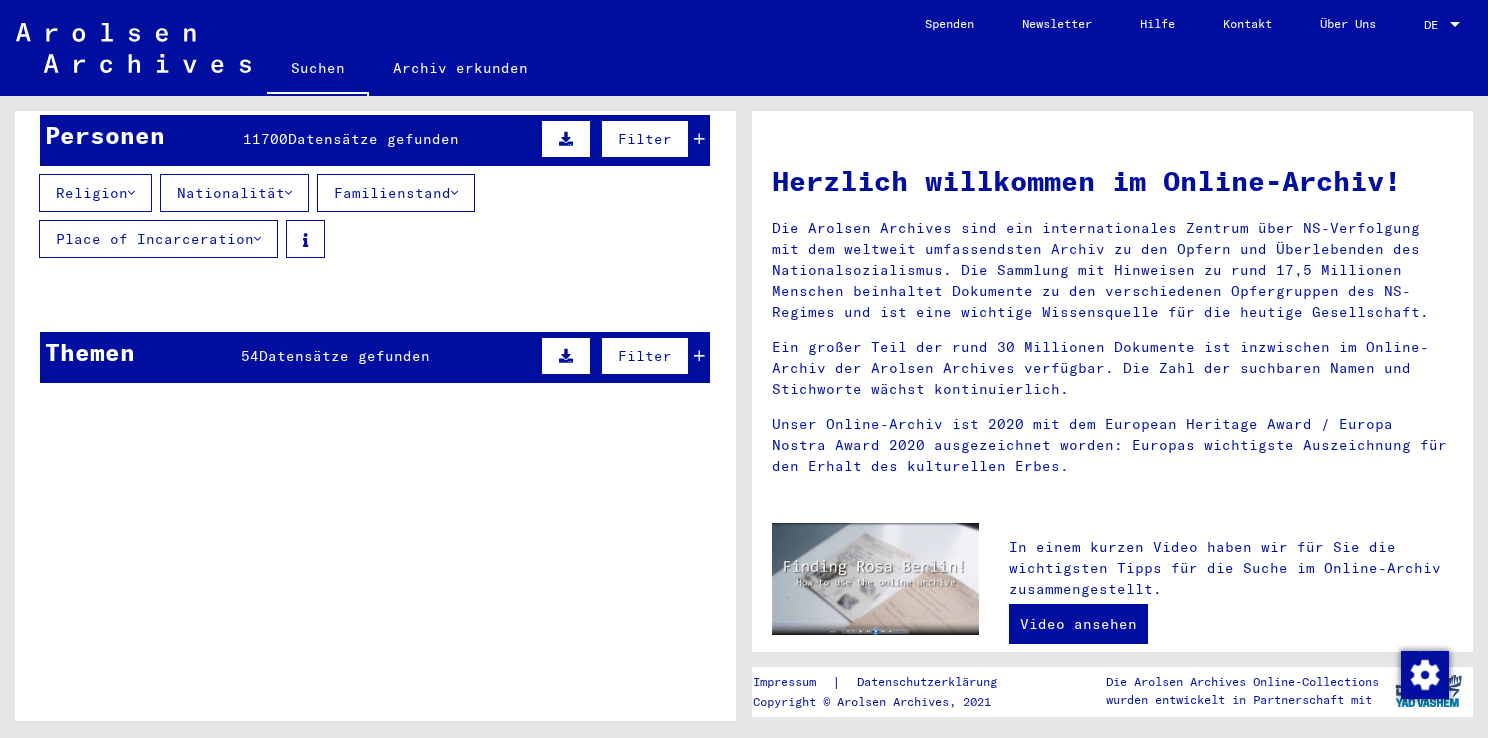 click at bounding box center (644, 396) 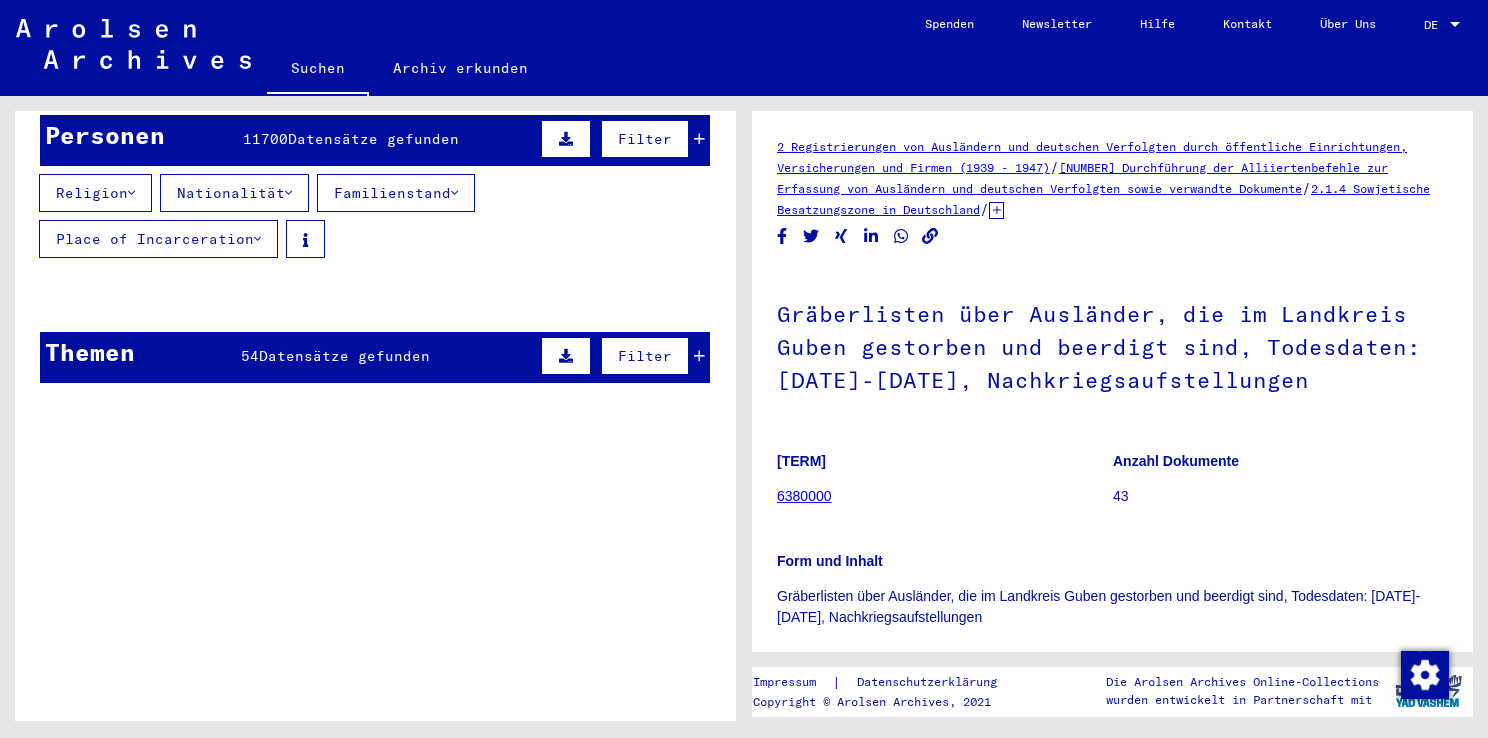 scroll, scrollTop: 0, scrollLeft: 0, axis: both 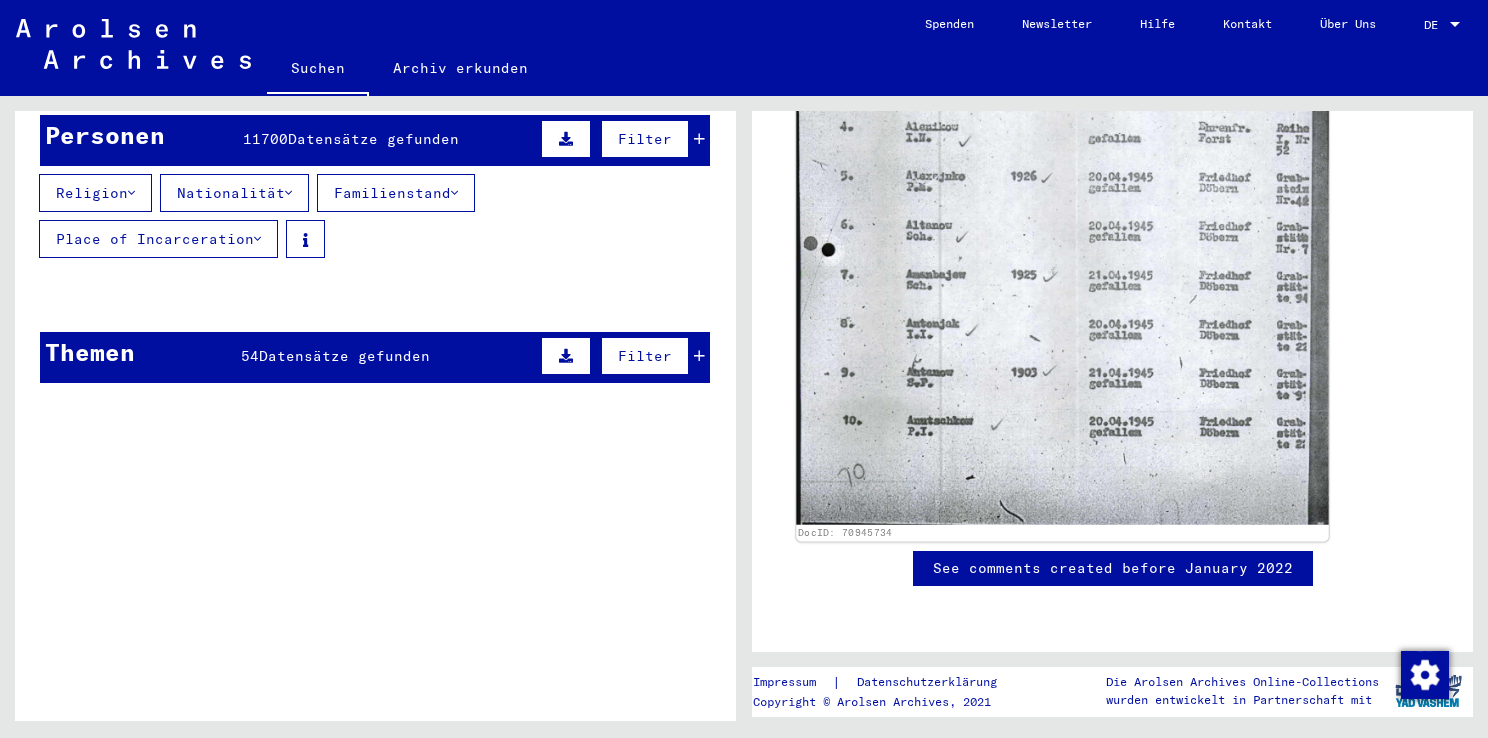 click 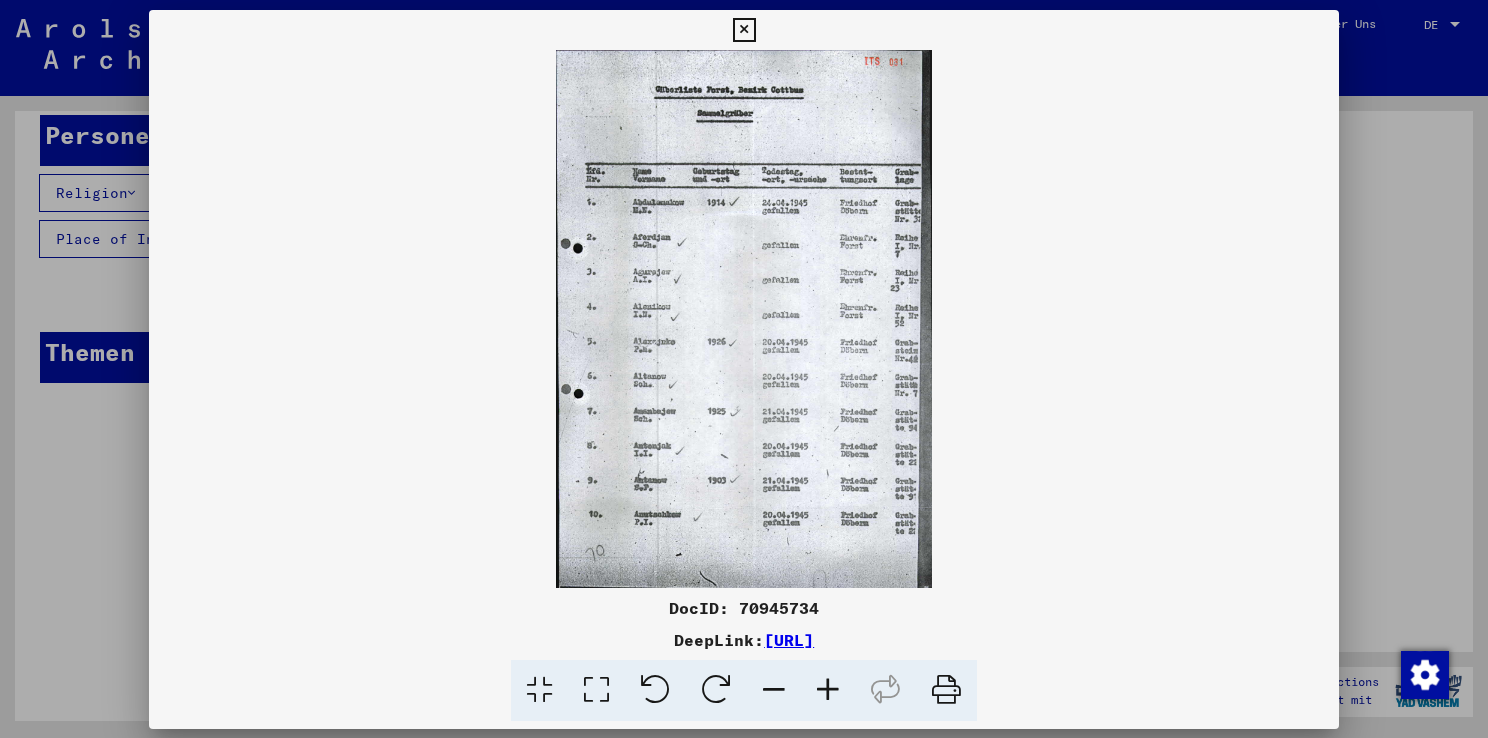 scroll, scrollTop: 1181, scrollLeft: 0, axis: vertical 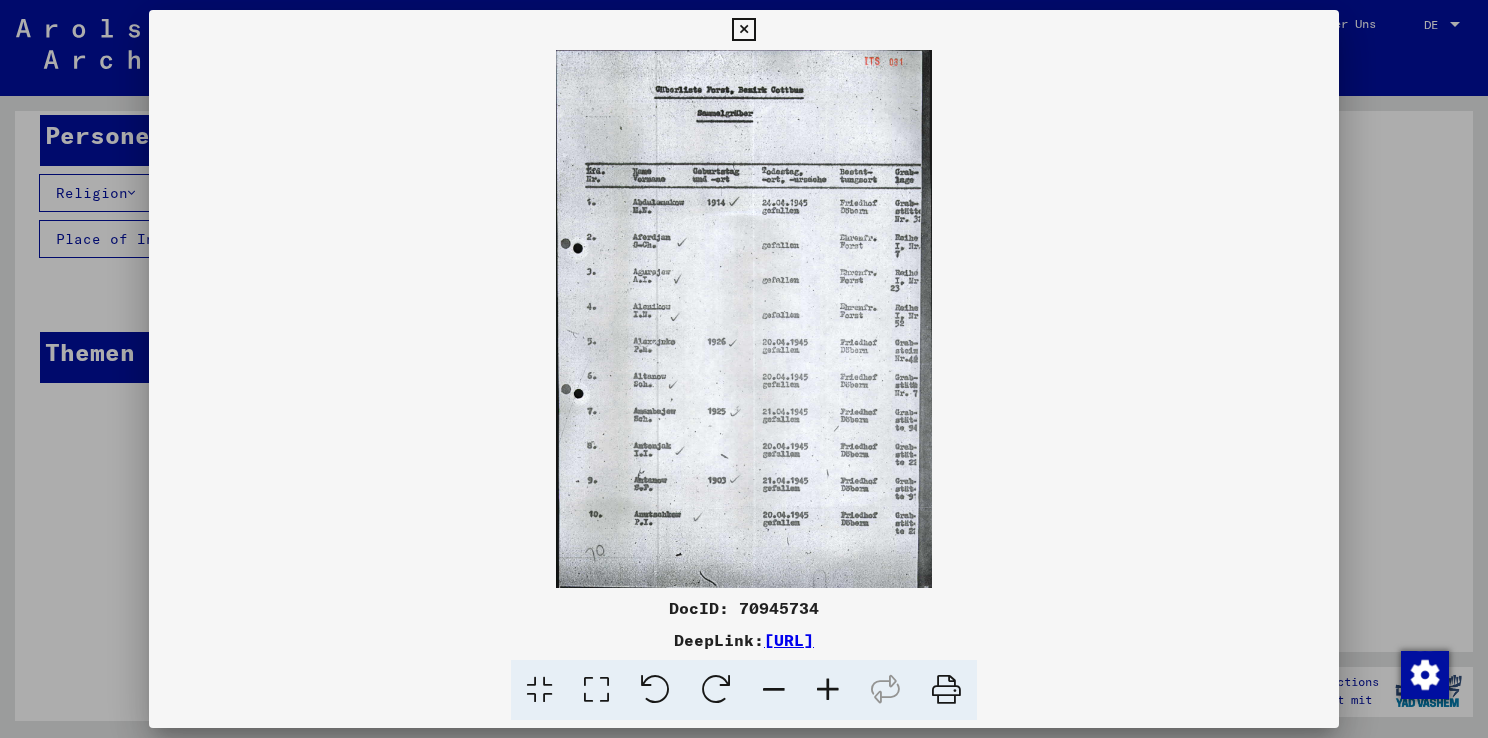 click on "[URL]" at bounding box center (789, 640) 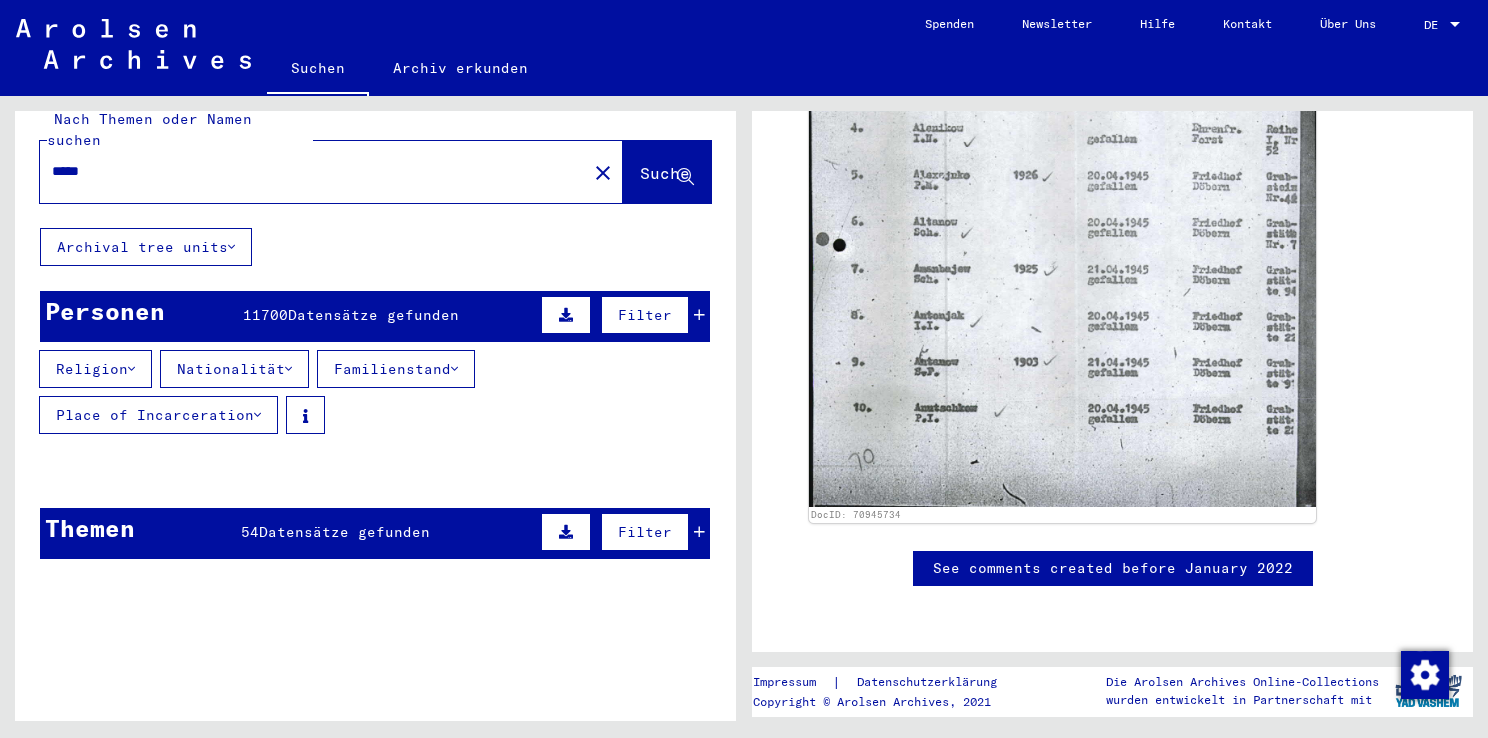 scroll, scrollTop: 0, scrollLeft: 0, axis: both 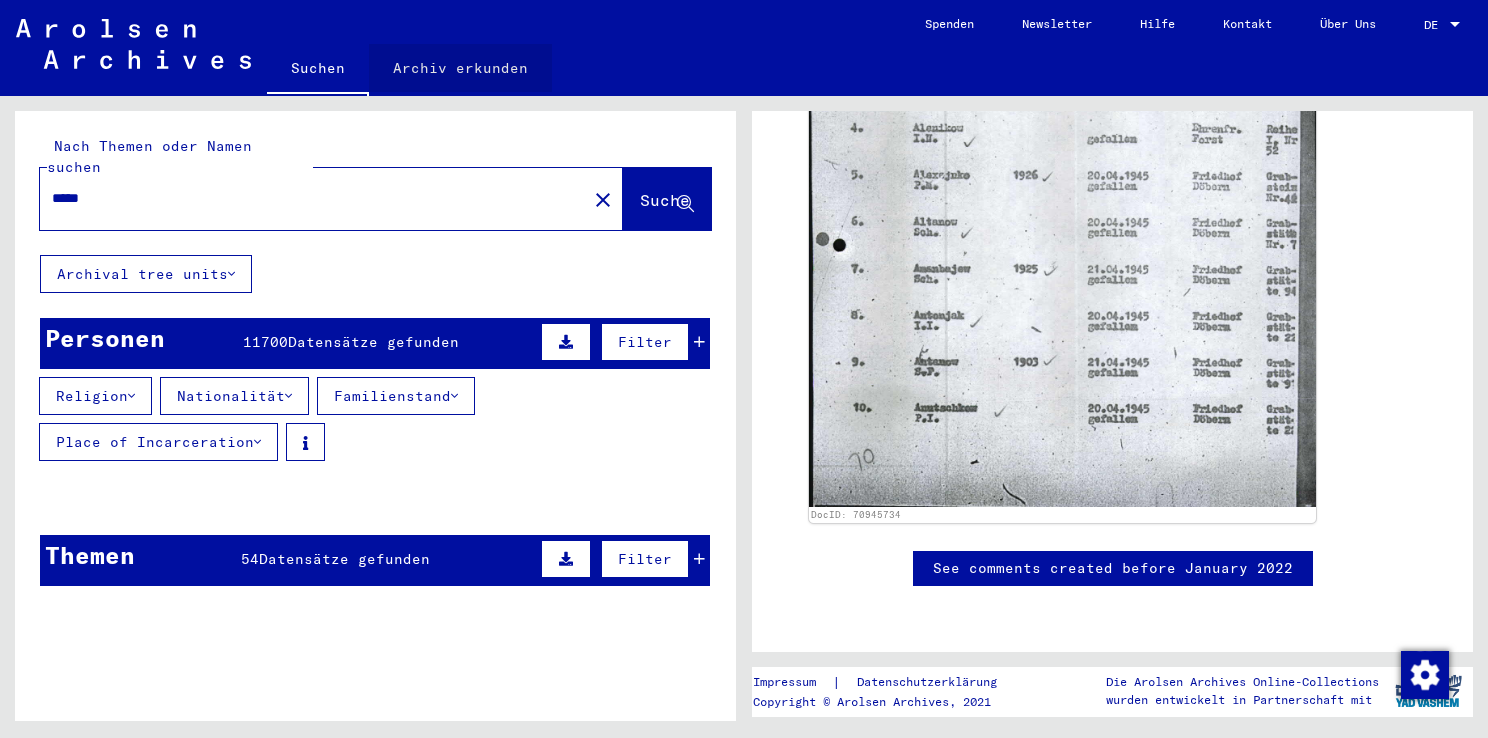 click on "Archiv erkunden" 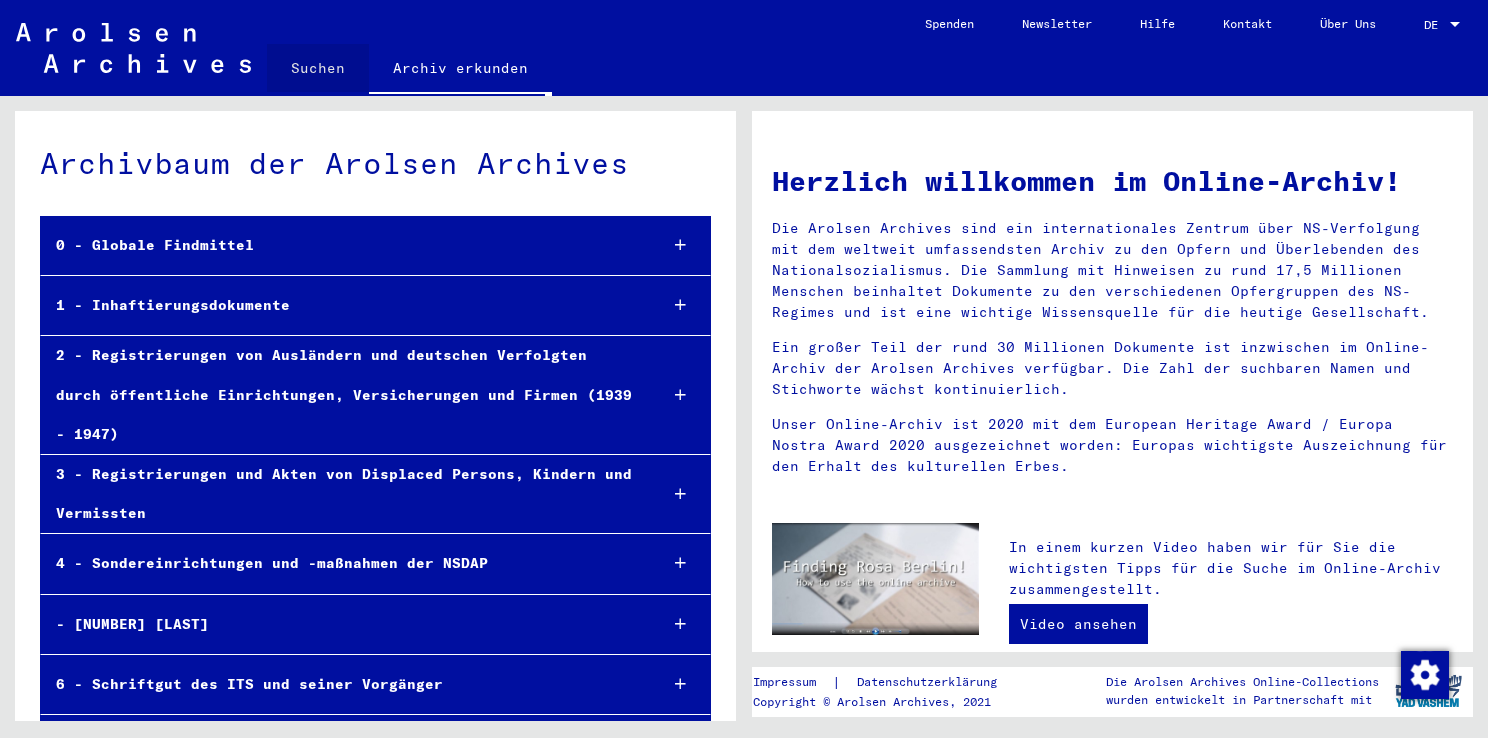 click on "Suchen" 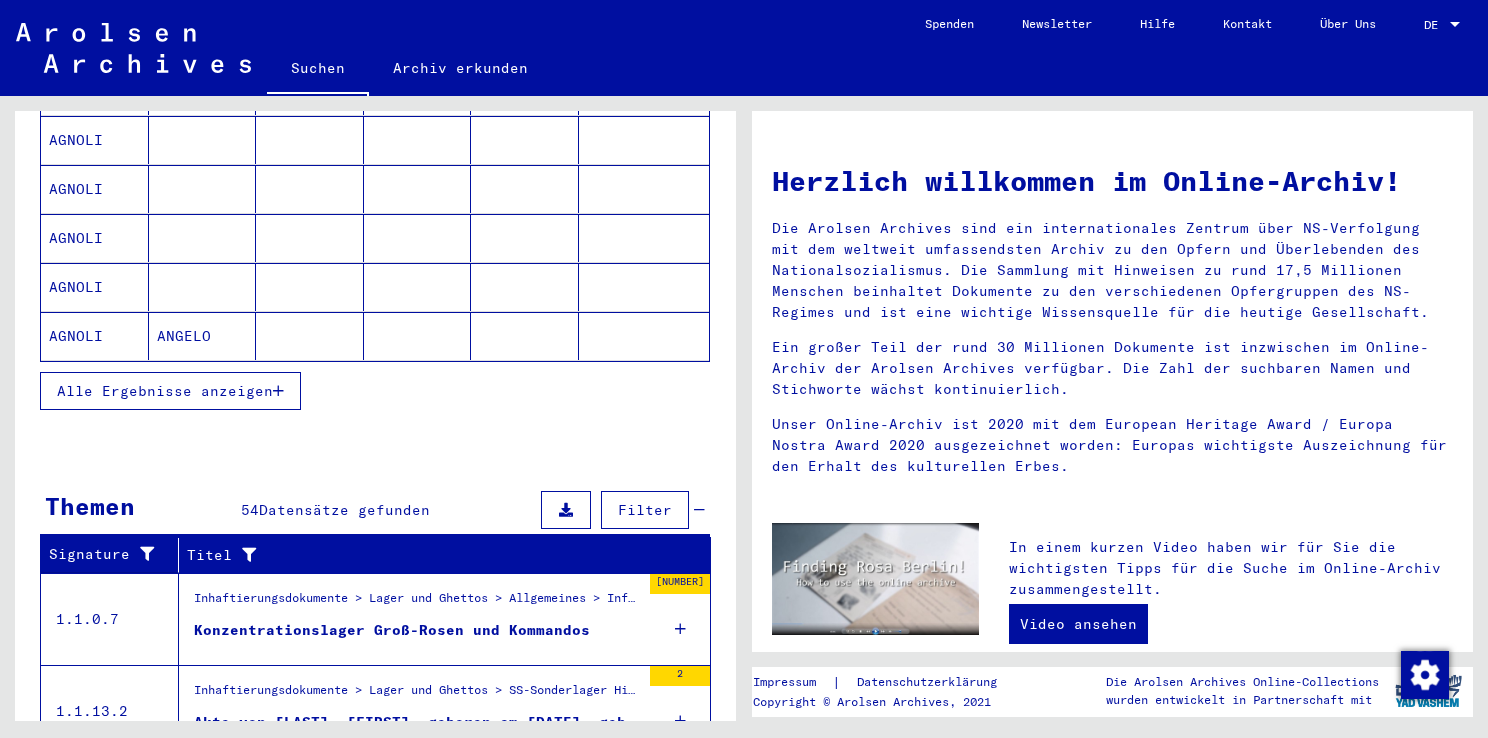 scroll, scrollTop: 1287, scrollLeft: 0, axis: vertical 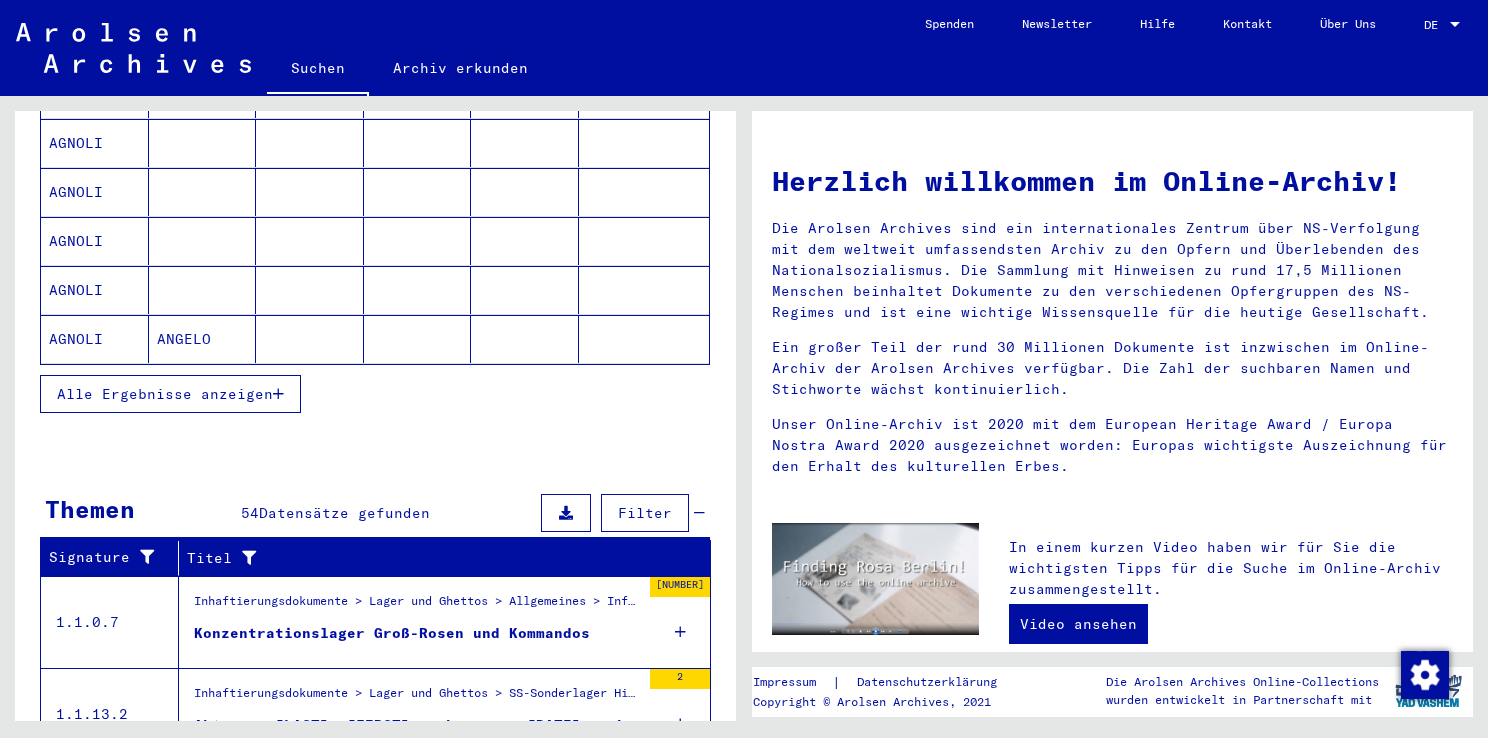 click at bounding box center [278, 394] 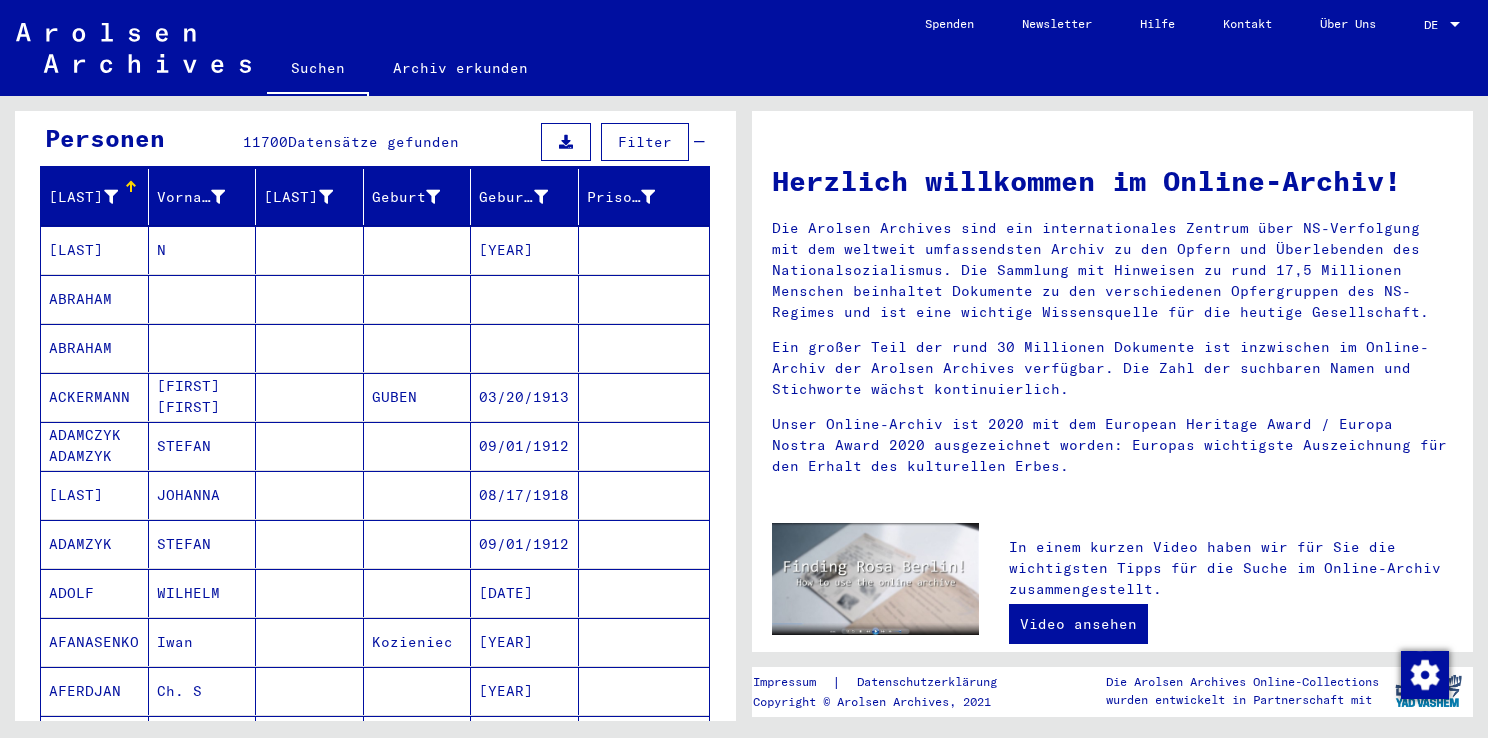 scroll, scrollTop: 0, scrollLeft: 0, axis: both 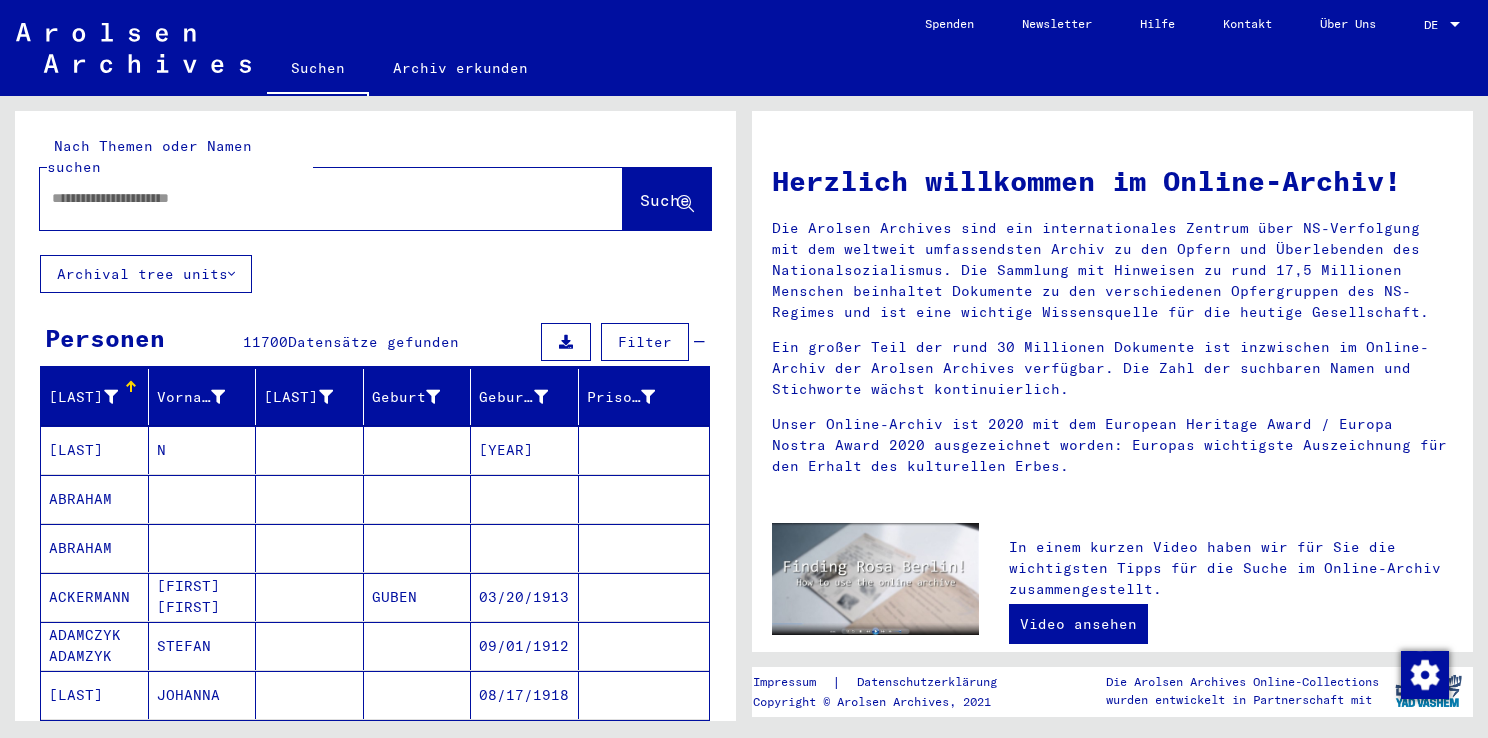 click 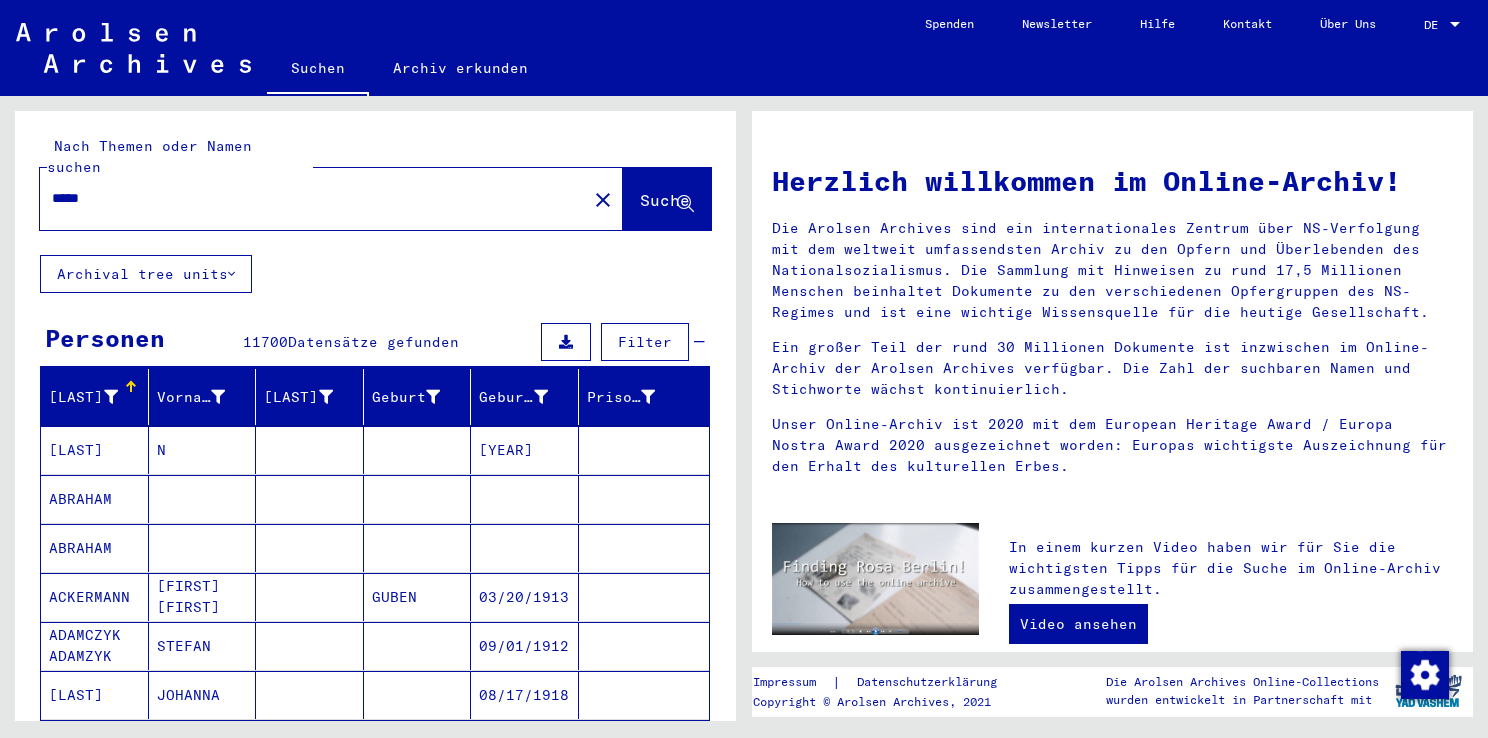 click on "Nach Themen oder Namen suchen ***** close  Suche" 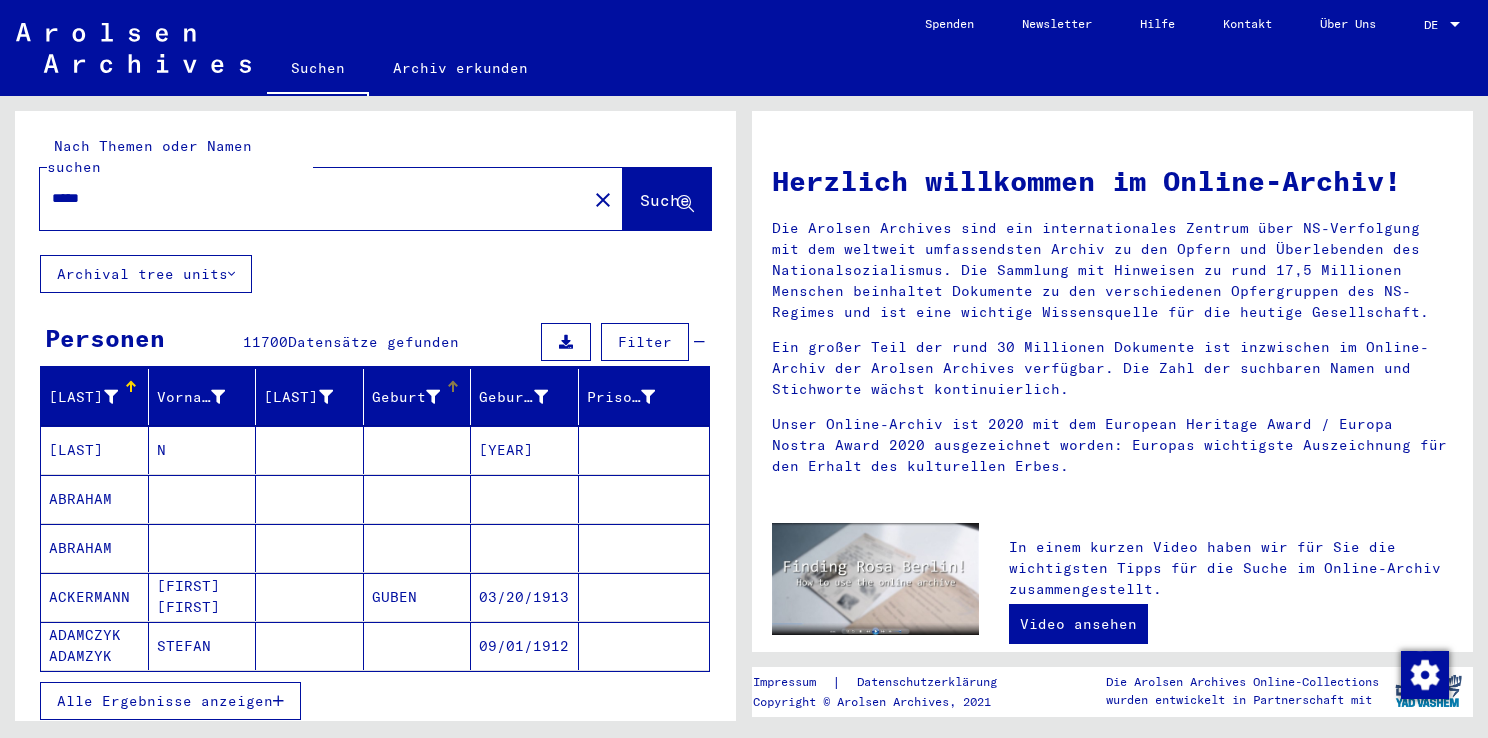 click on "Geburt‏" at bounding box center (421, 397) 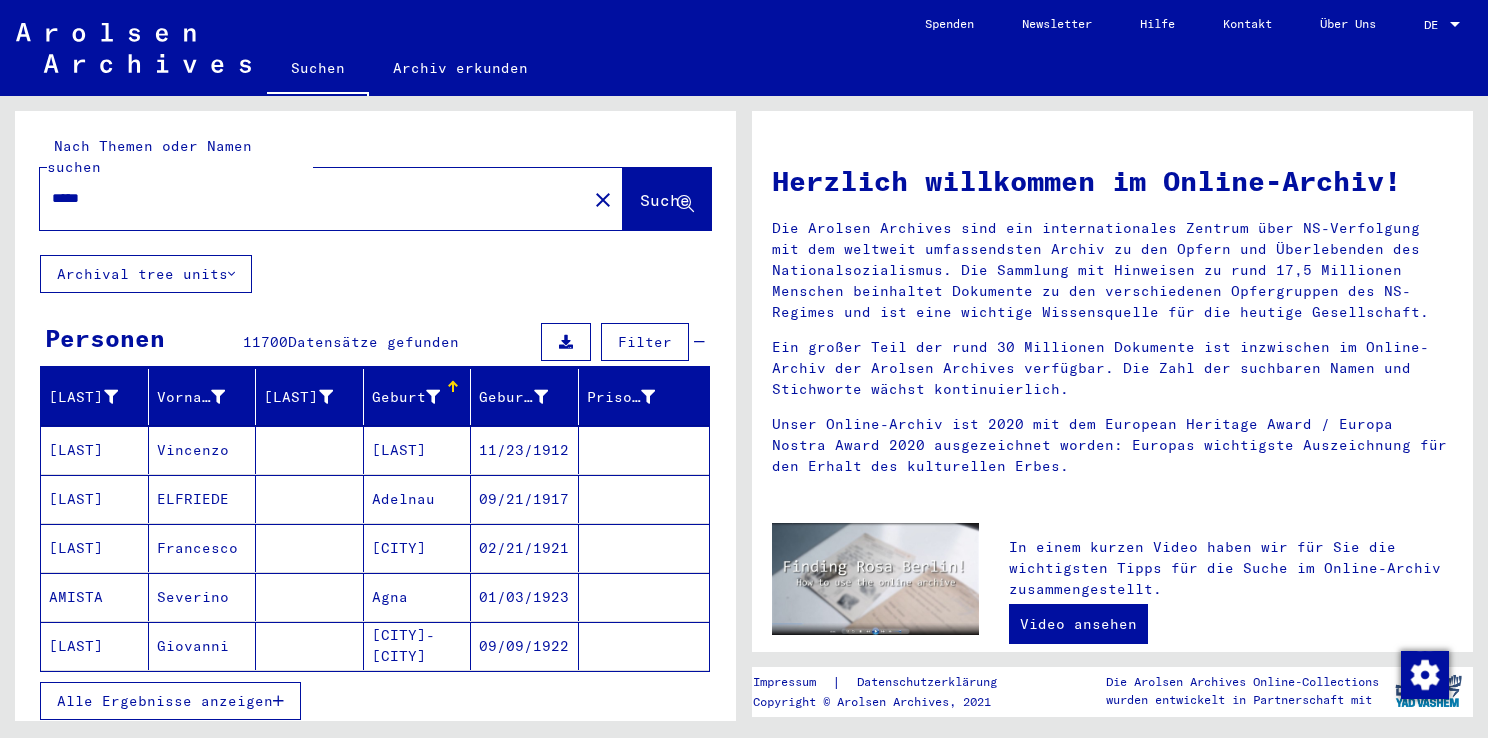 click on "Geburt‏" at bounding box center (421, 397) 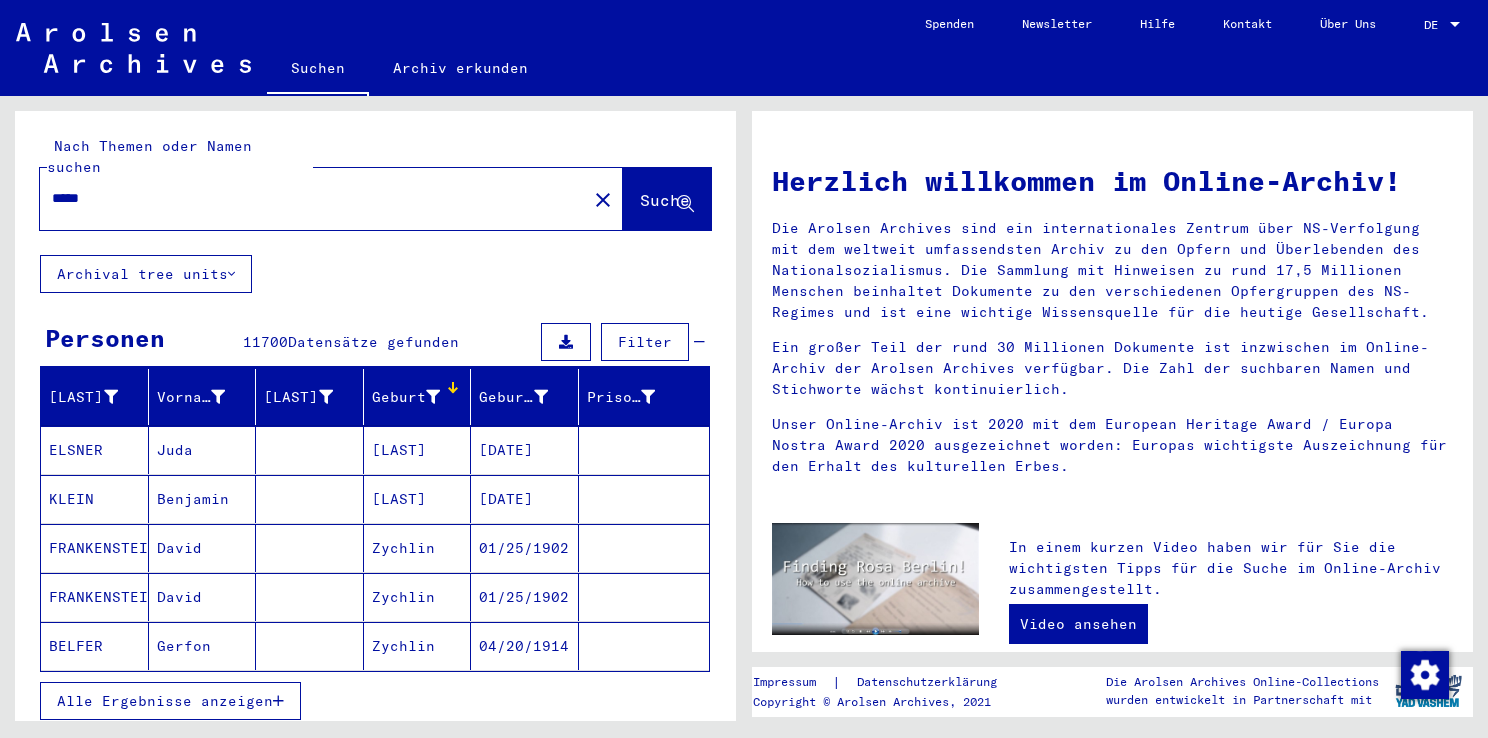 click on "Alle Ergebnisse anzeigen" at bounding box center [170, 701] 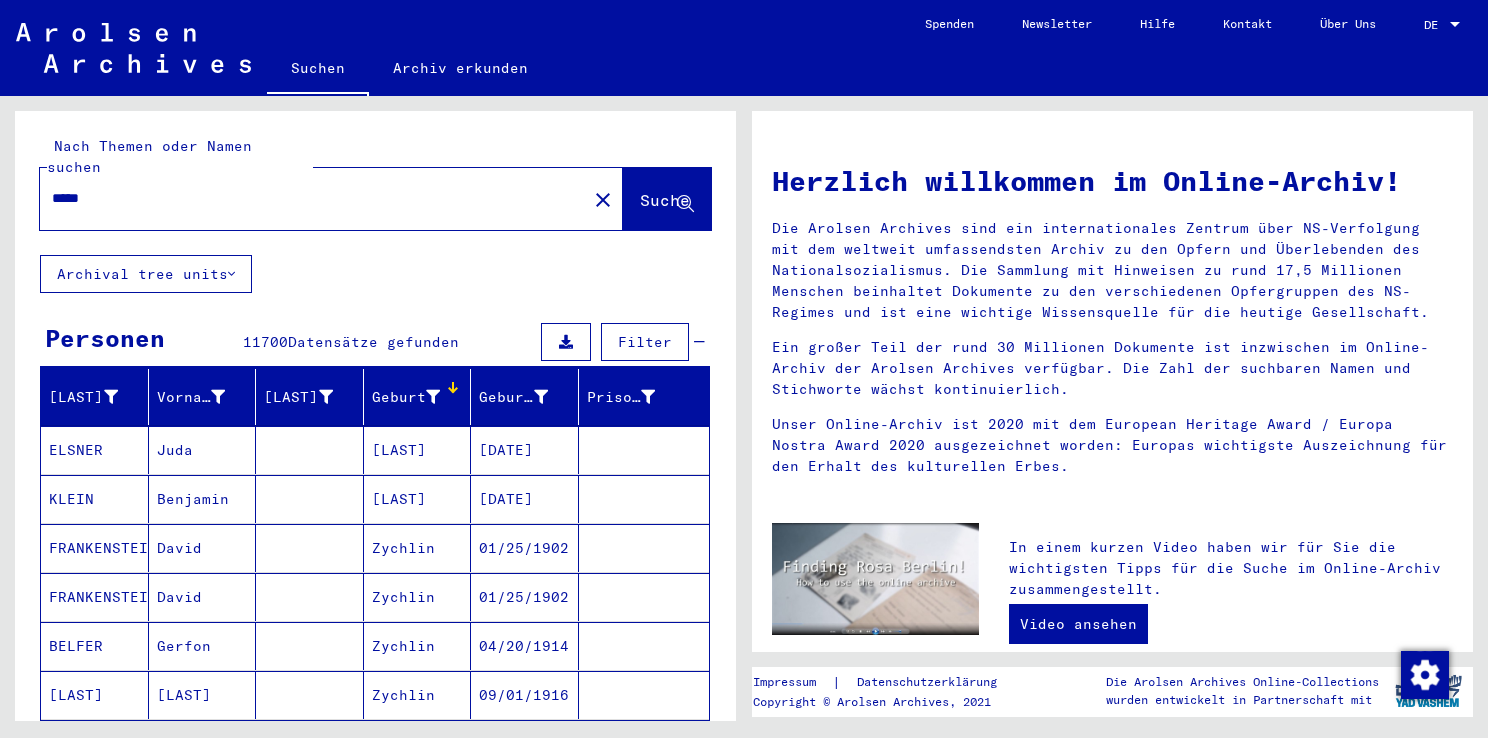 click at bounding box center (455, 390) 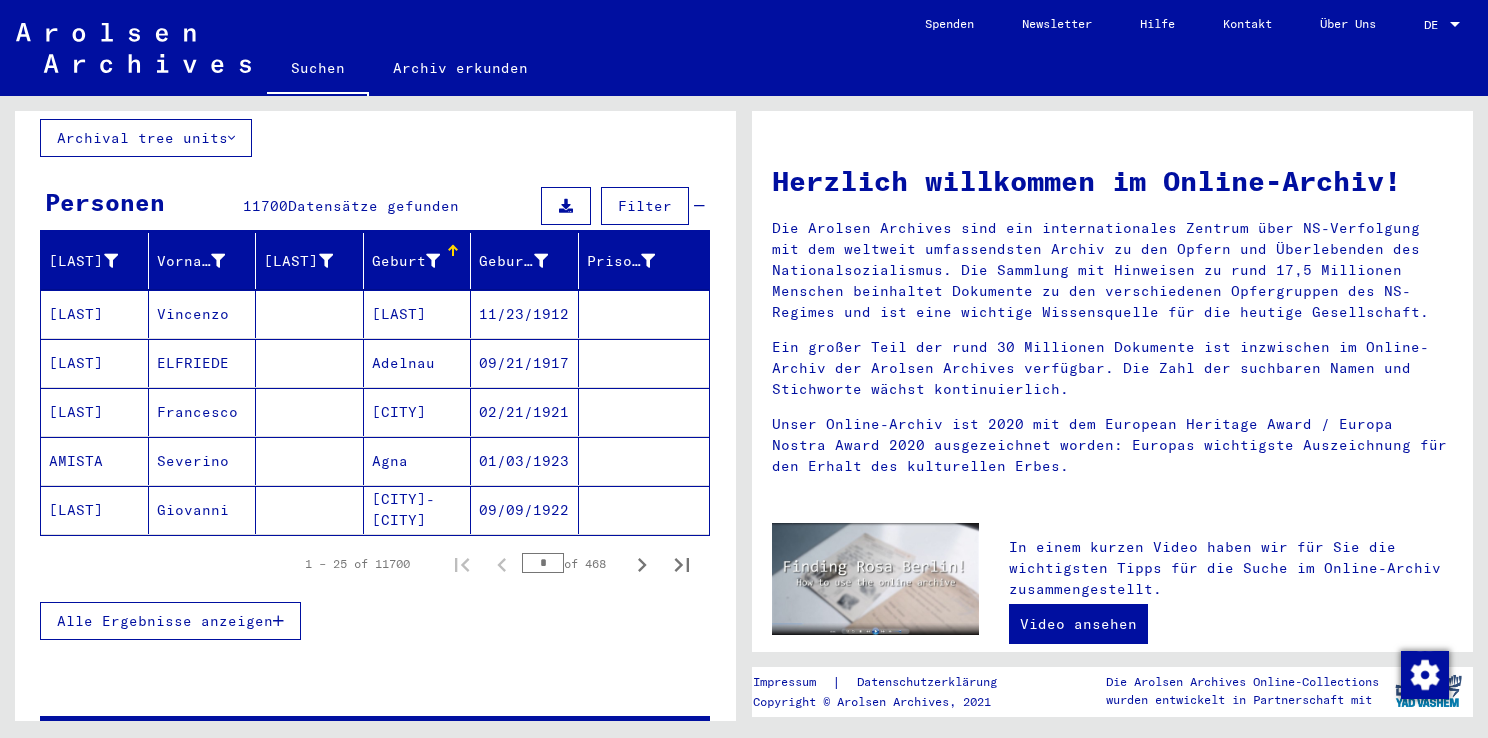 scroll, scrollTop: 159, scrollLeft: 0, axis: vertical 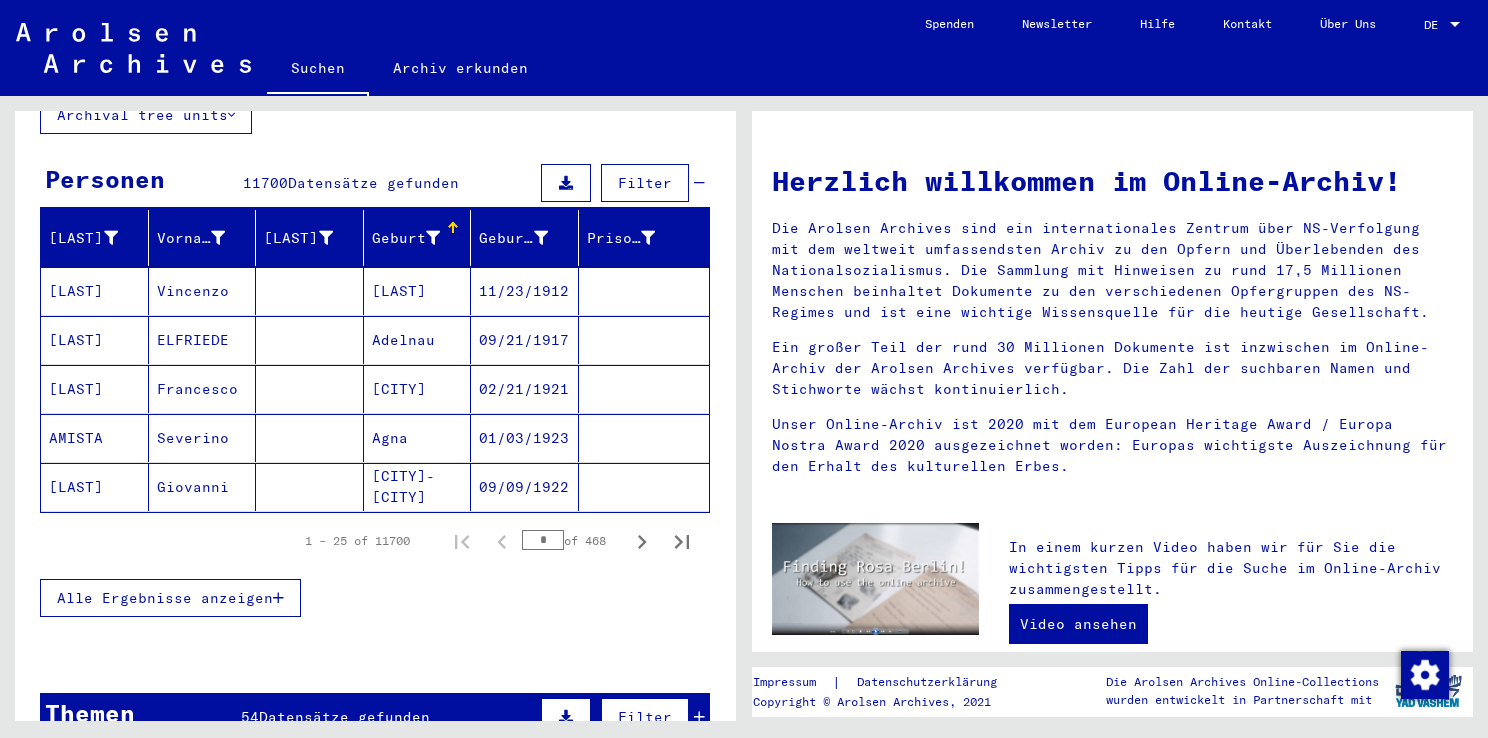 click on "Alle Ergebnisse anzeigen" at bounding box center [165, 598] 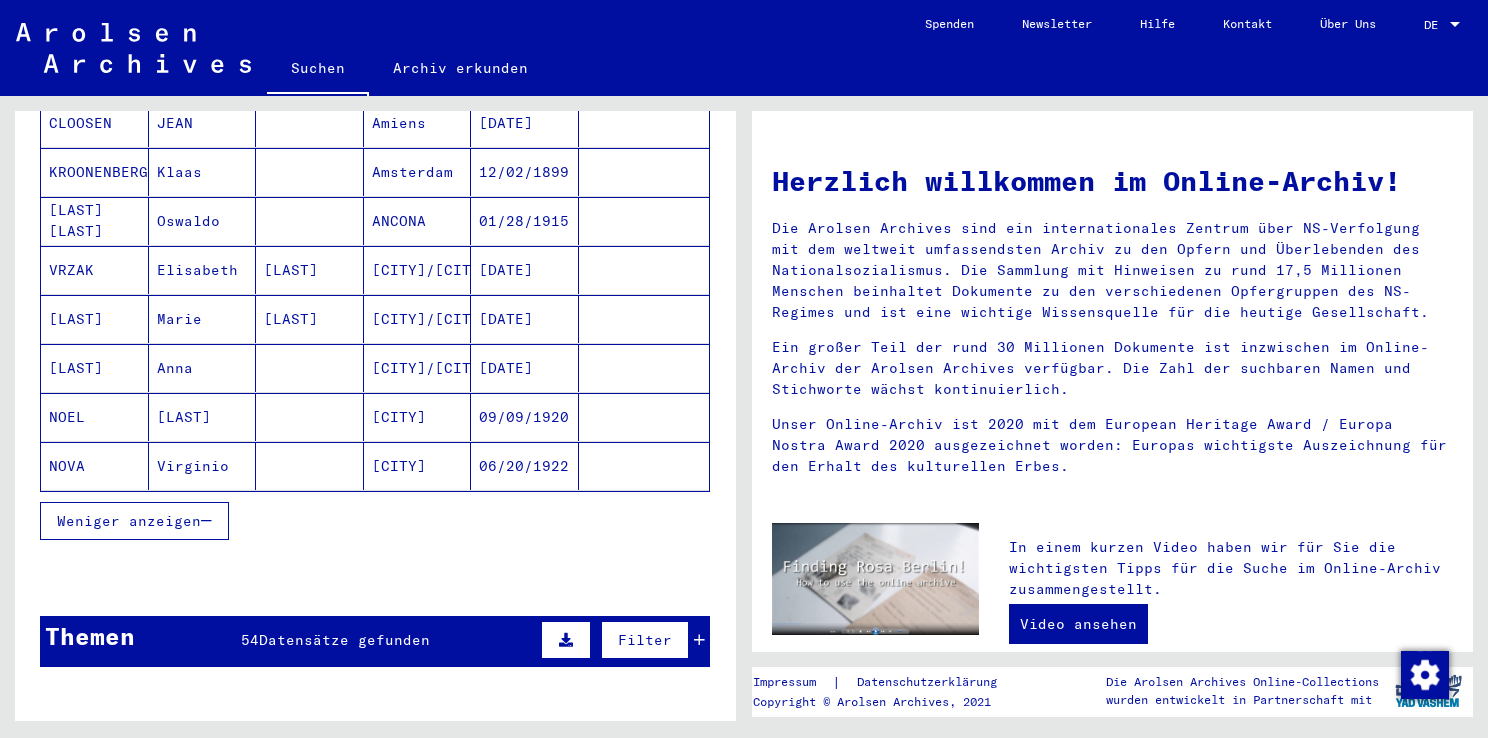 scroll, scrollTop: 1162, scrollLeft: 0, axis: vertical 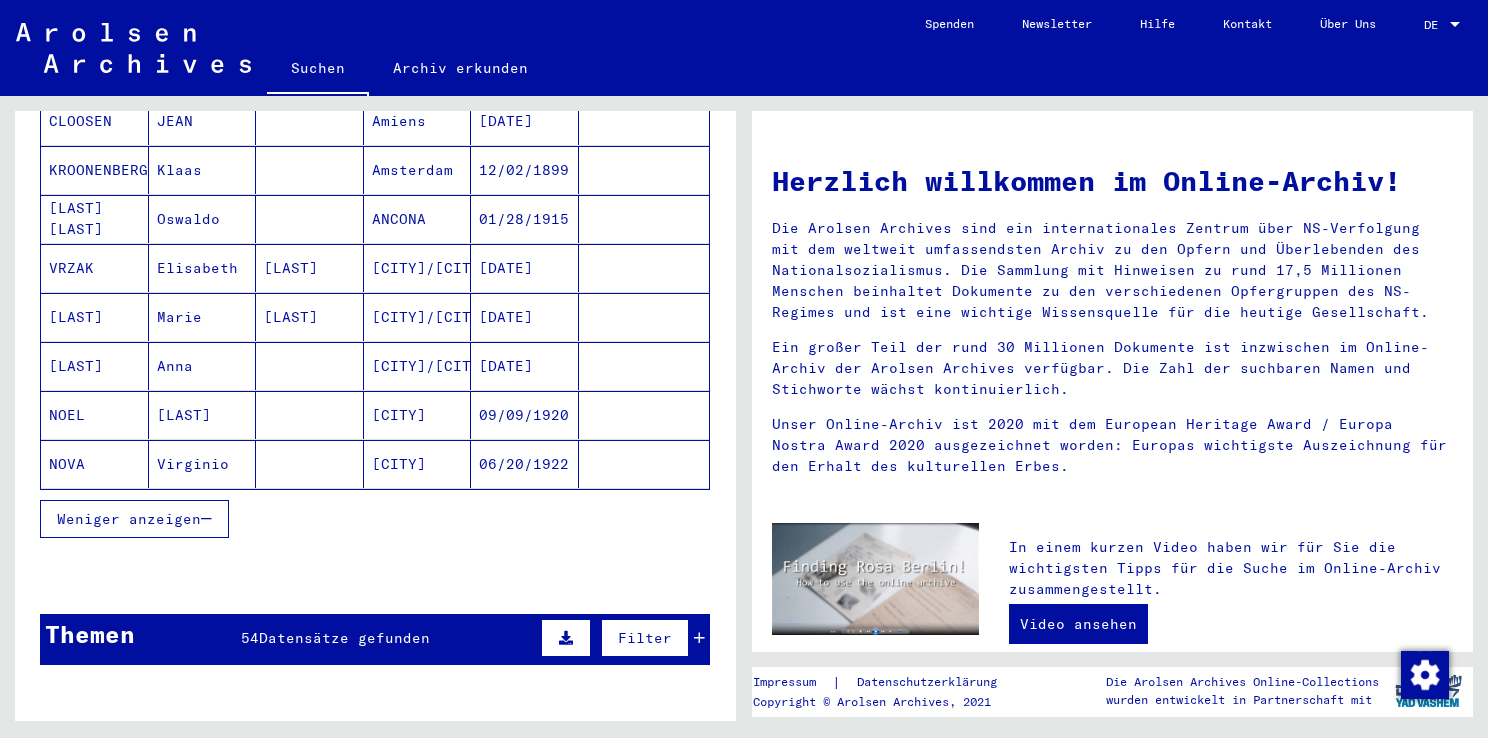 drag, startPoint x: 196, startPoint y: 484, endPoint x: 376, endPoint y: 380, distance: 207.88458 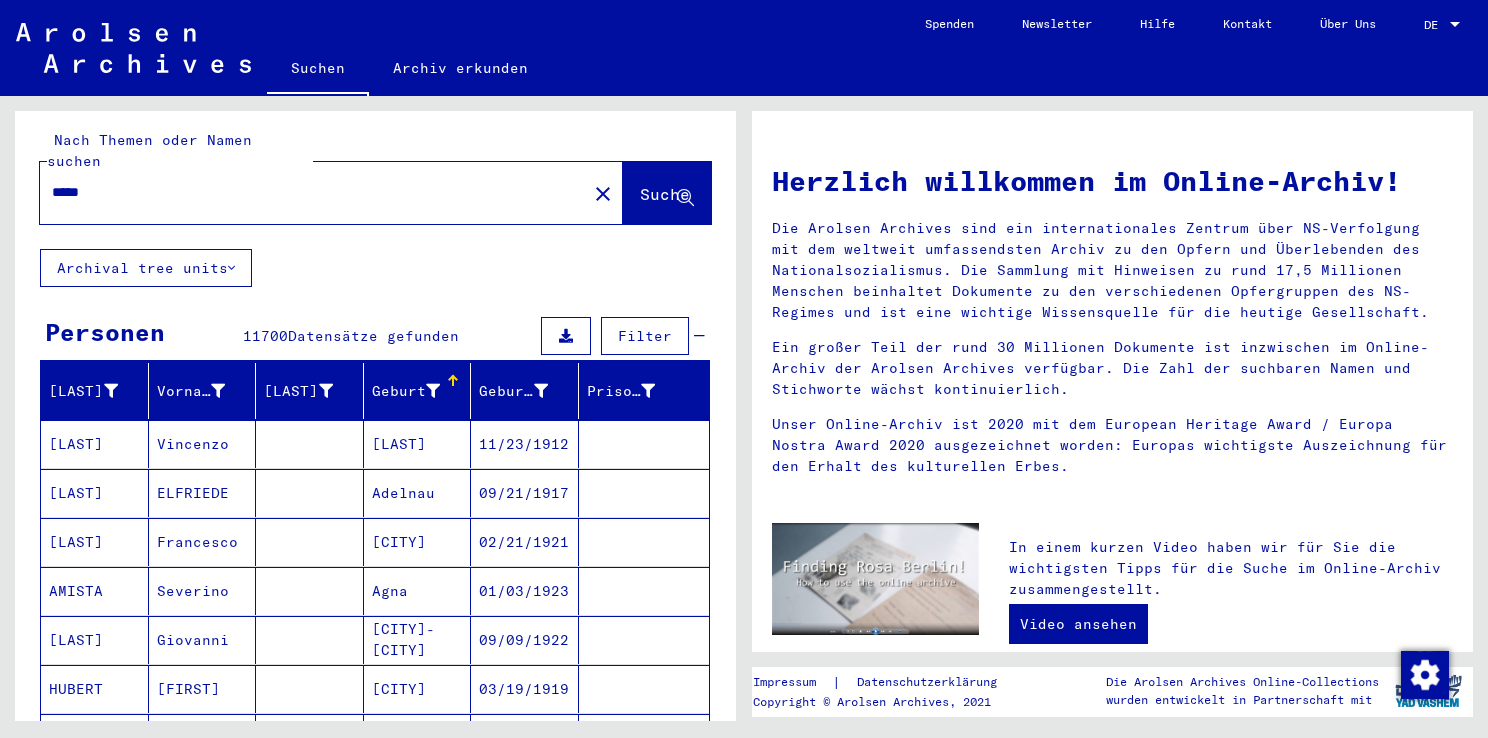 scroll, scrollTop: 4, scrollLeft: 0, axis: vertical 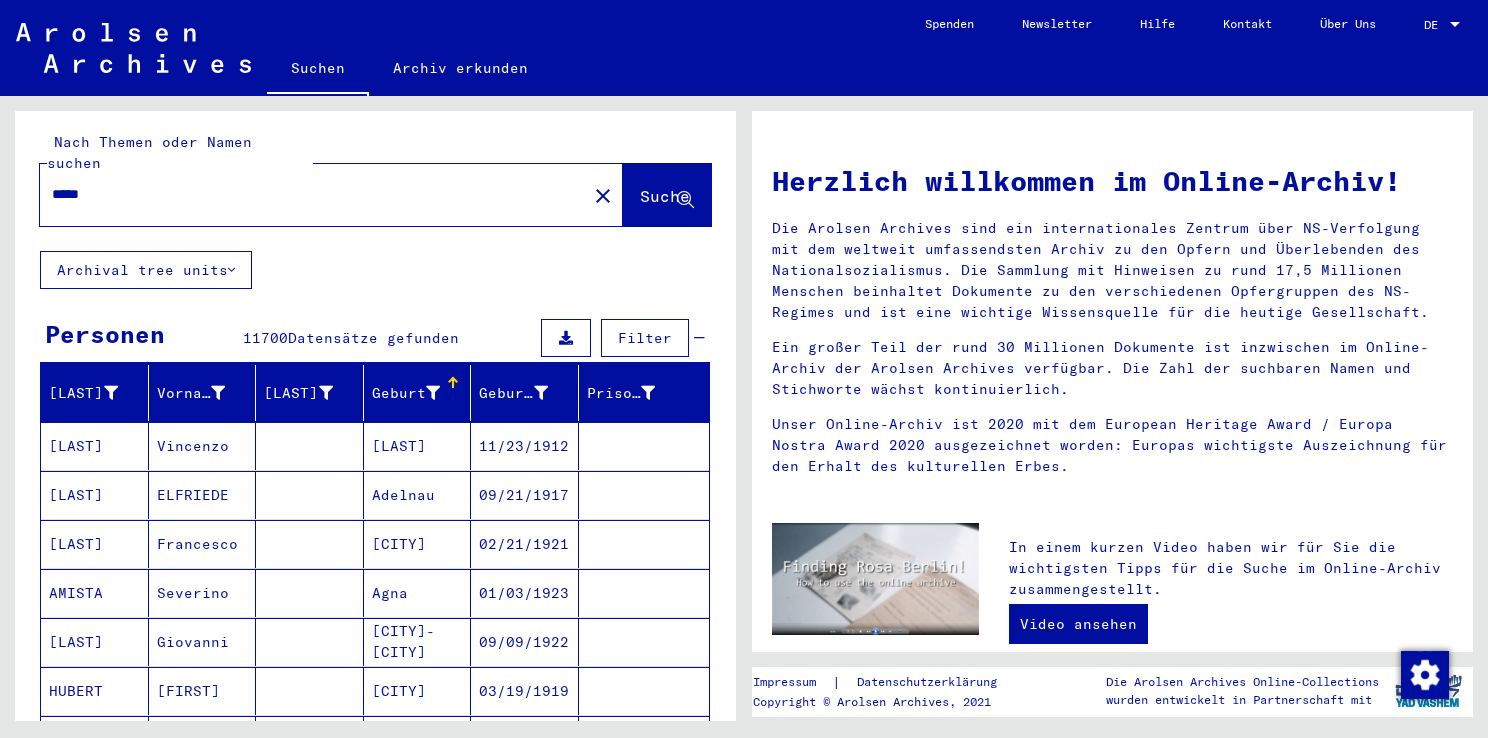 click on "Filter" at bounding box center (645, 338) 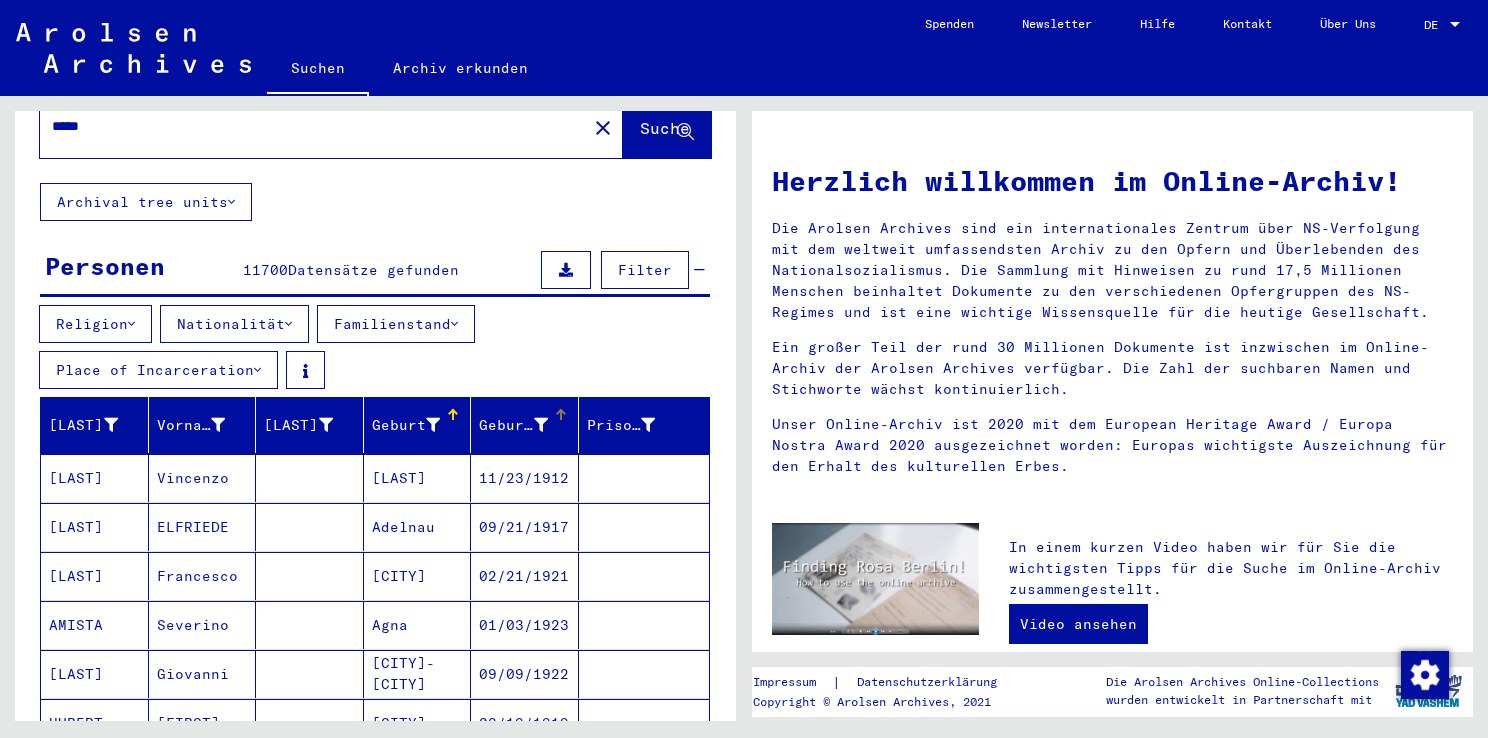 scroll, scrollTop: 74, scrollLeft: 0, axis: vertical 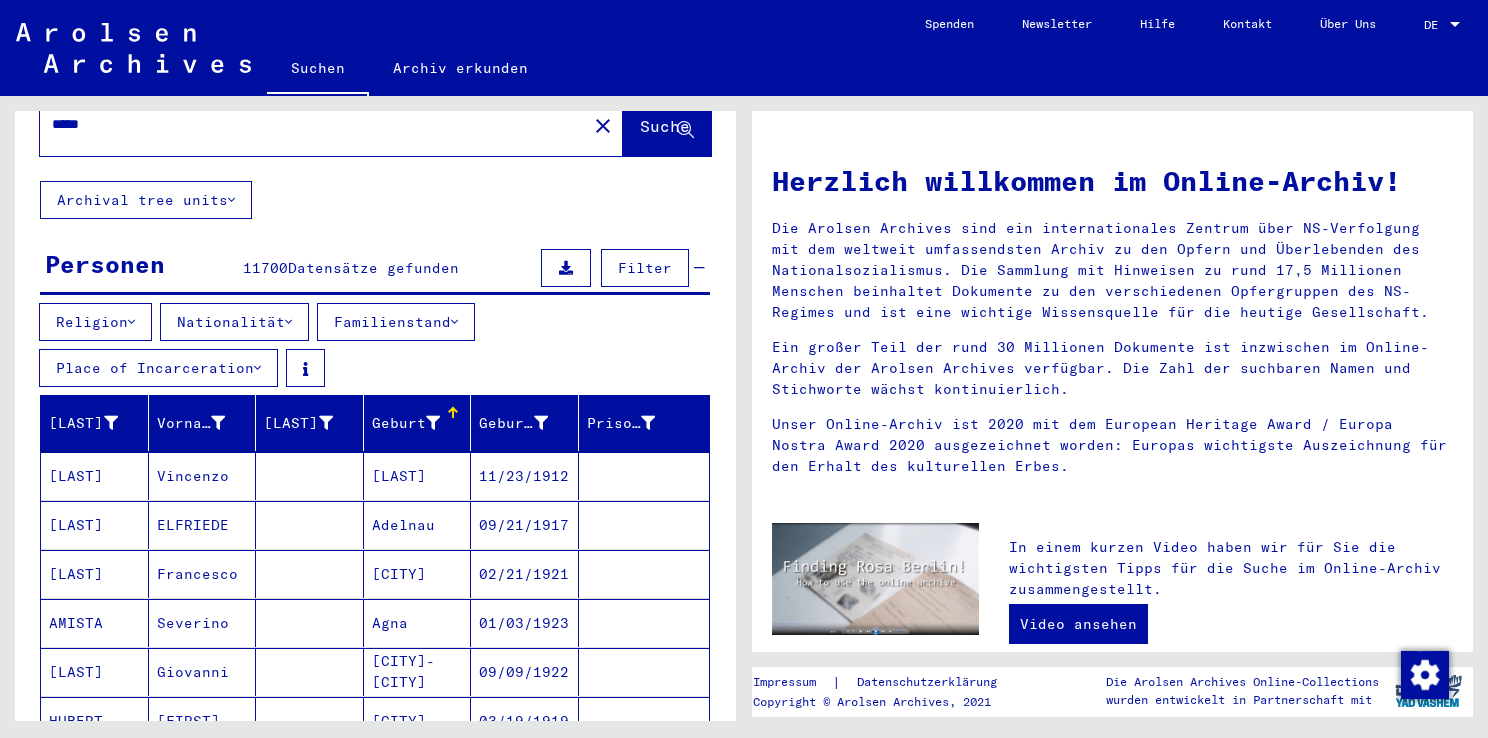 click on "Adelnau" at bounding box center [418, 574] 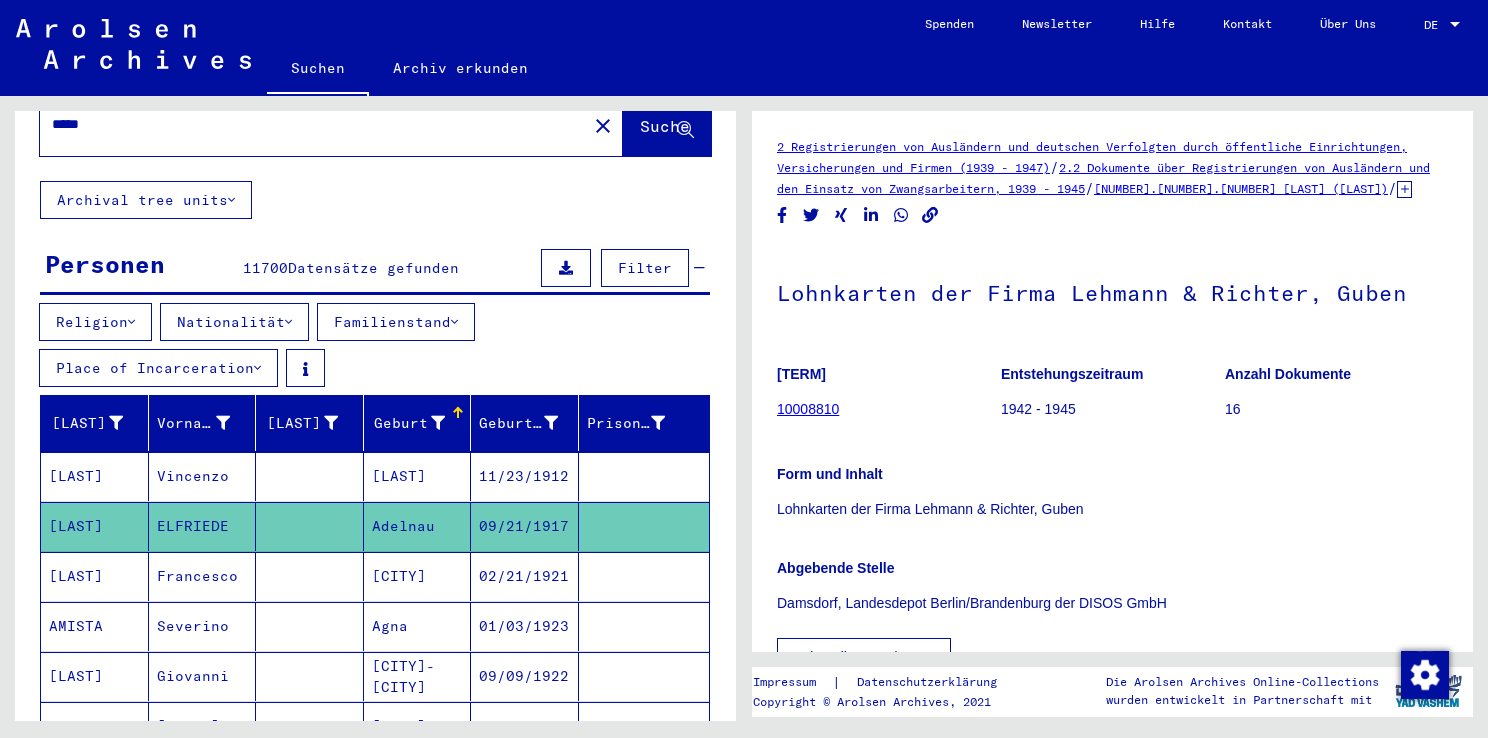 scroll, scrollTop: 0, scrollLeft: 0, axis: both 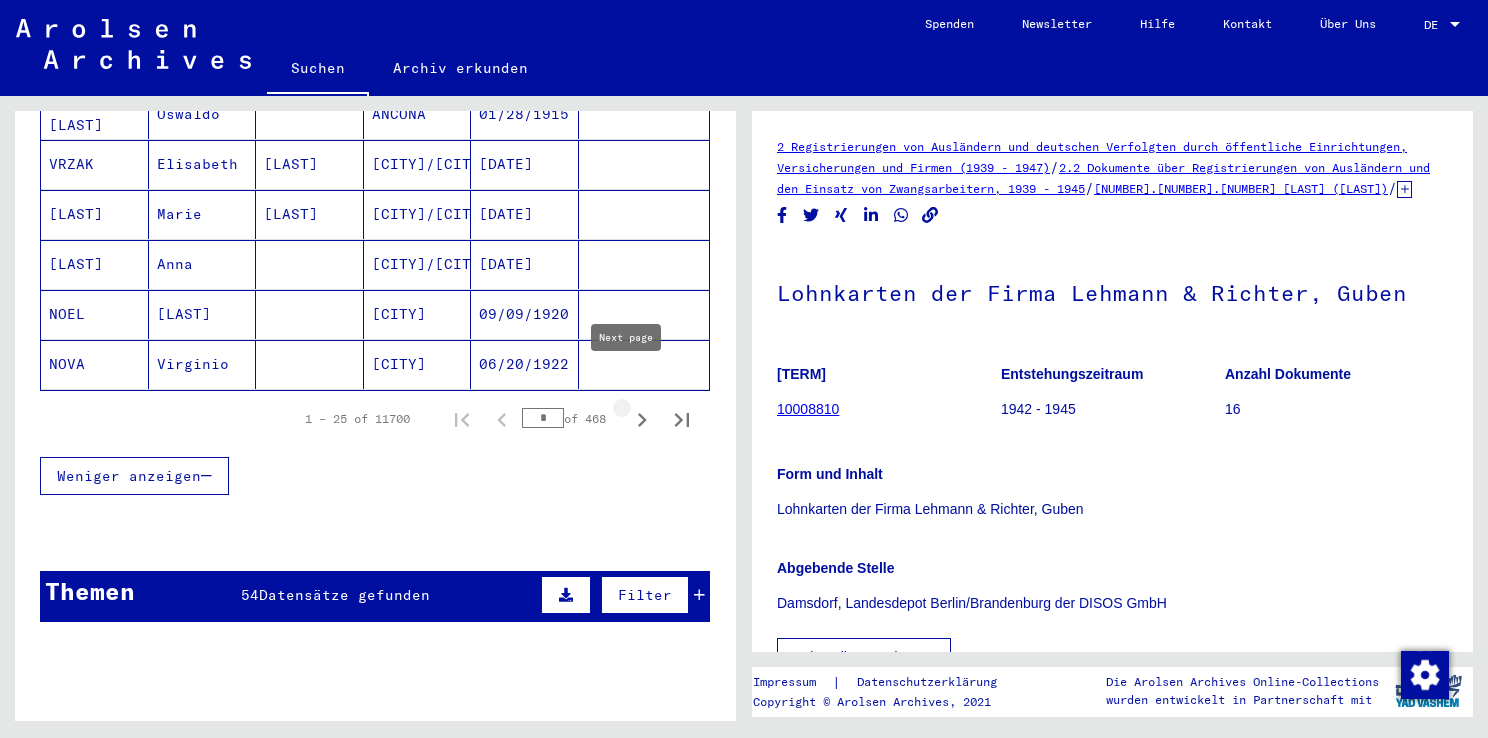 click 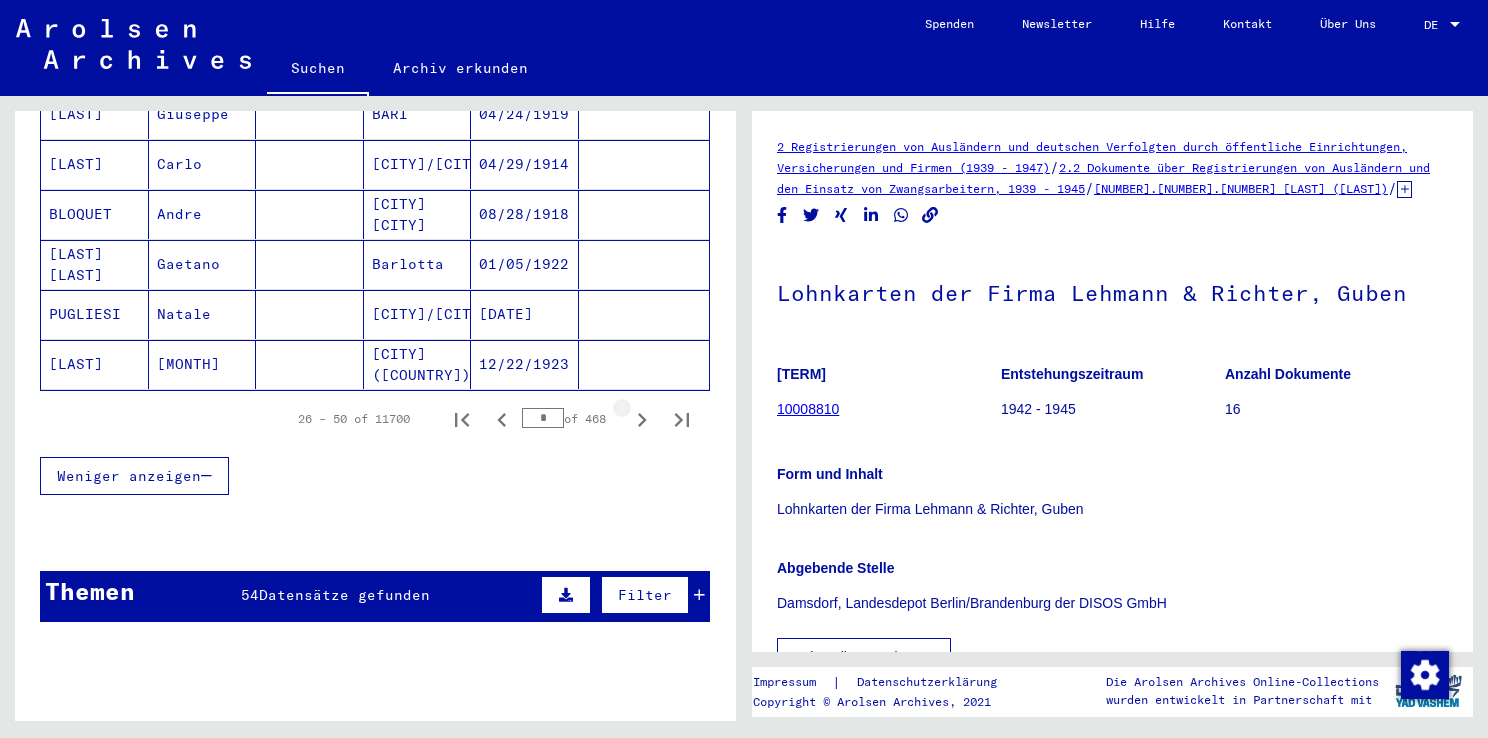 click 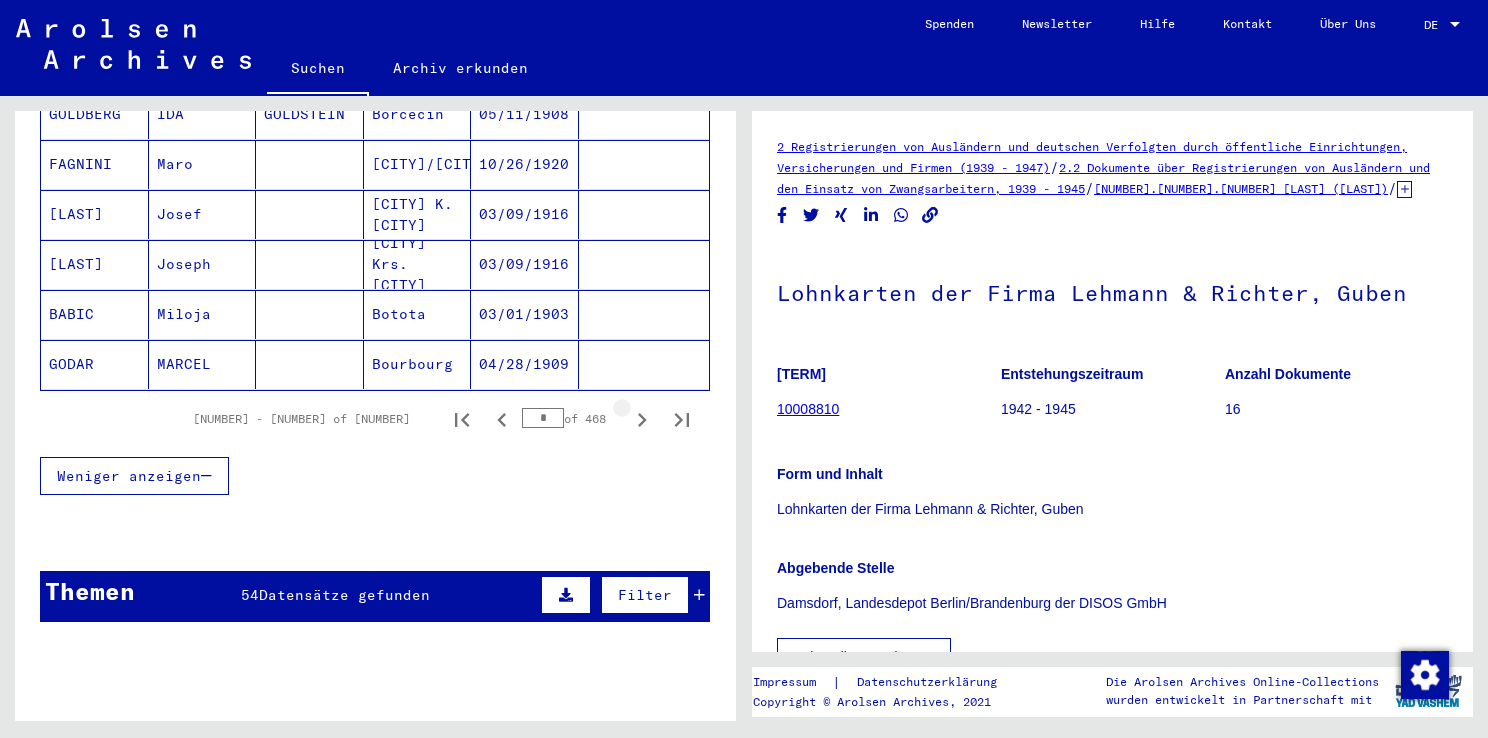 click 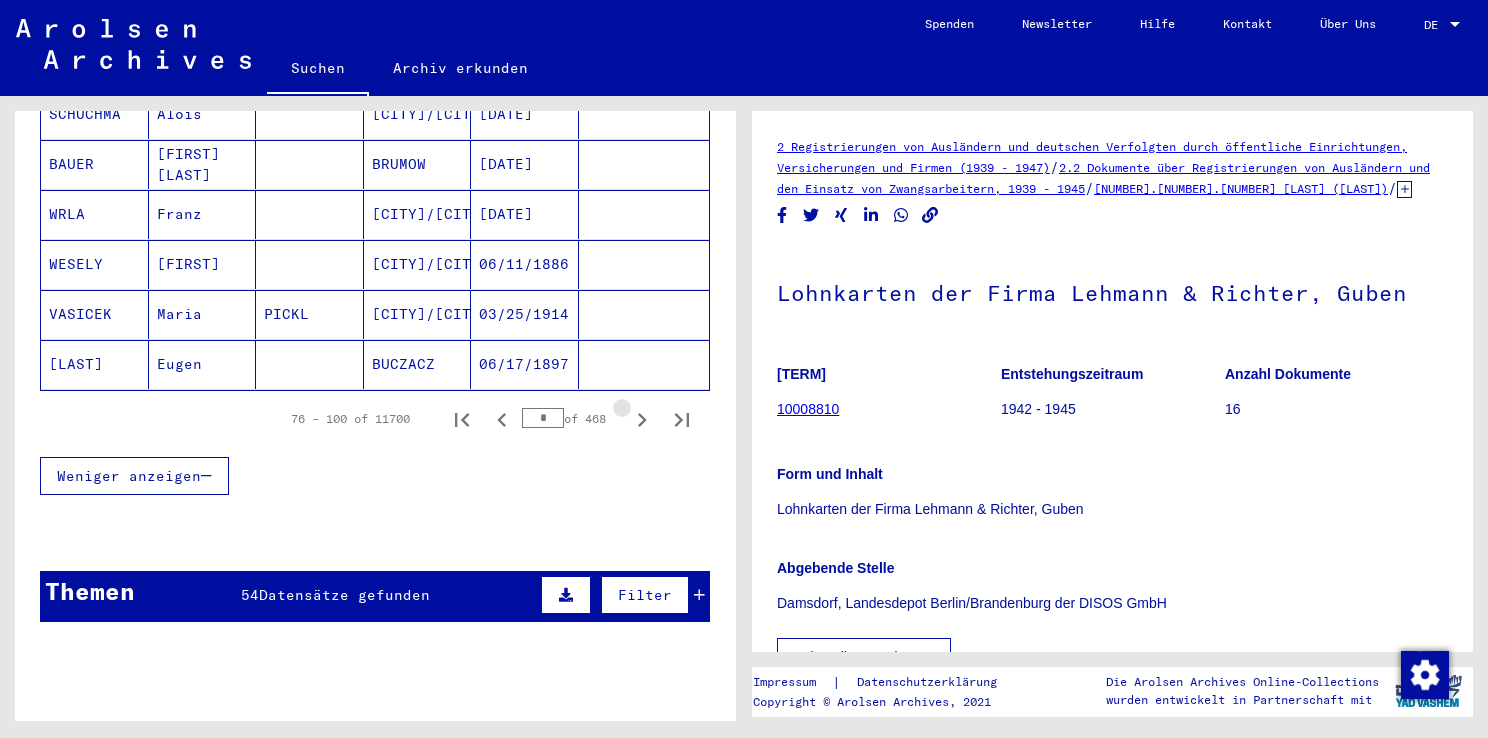 click 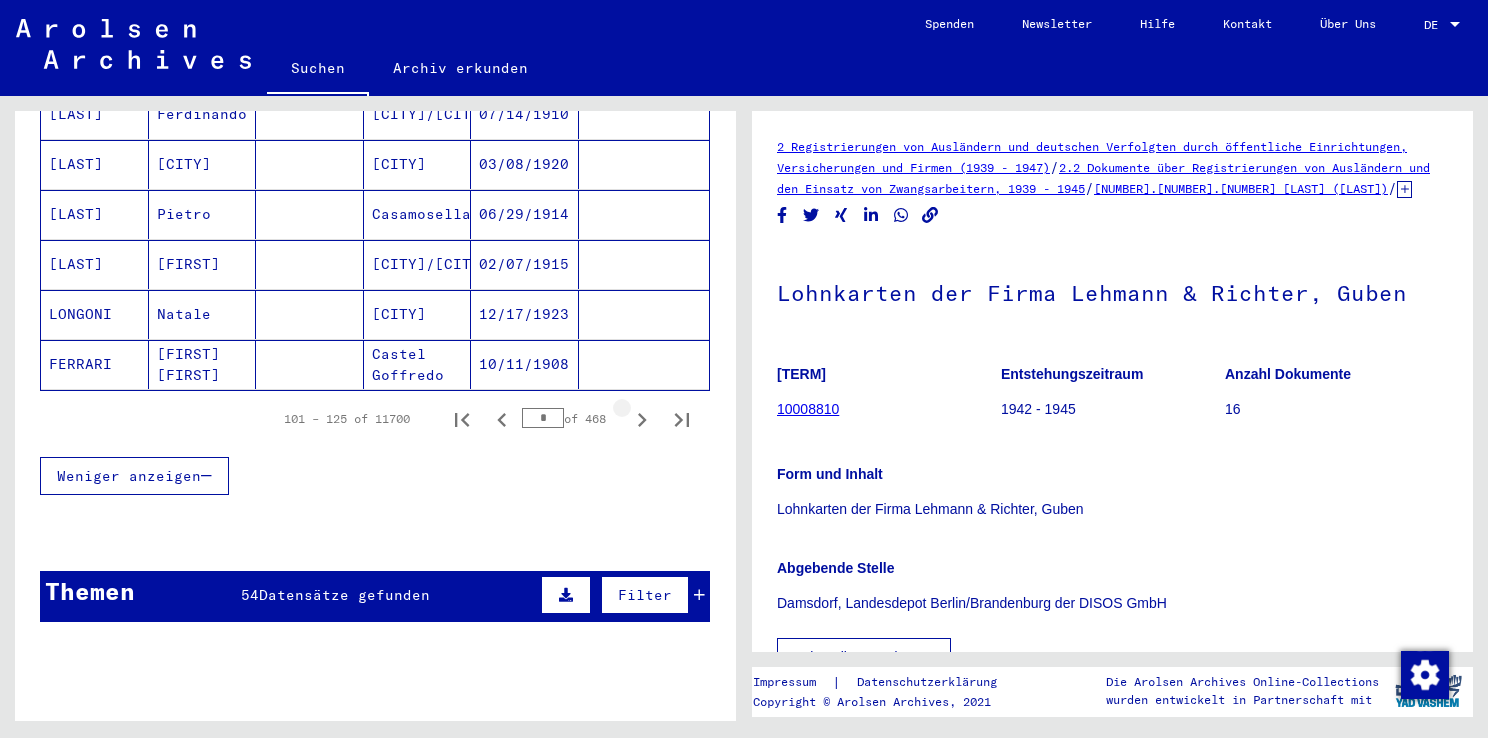 click 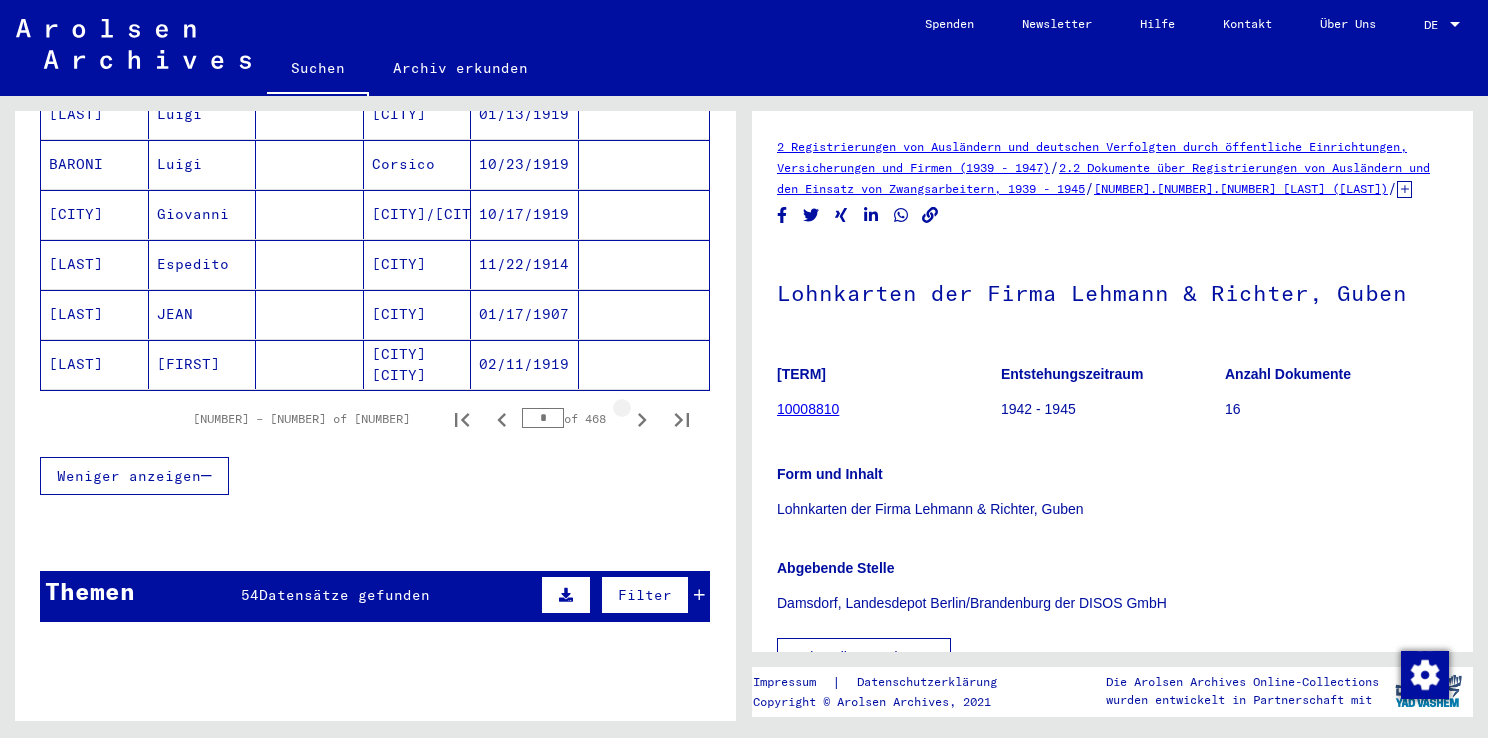 click 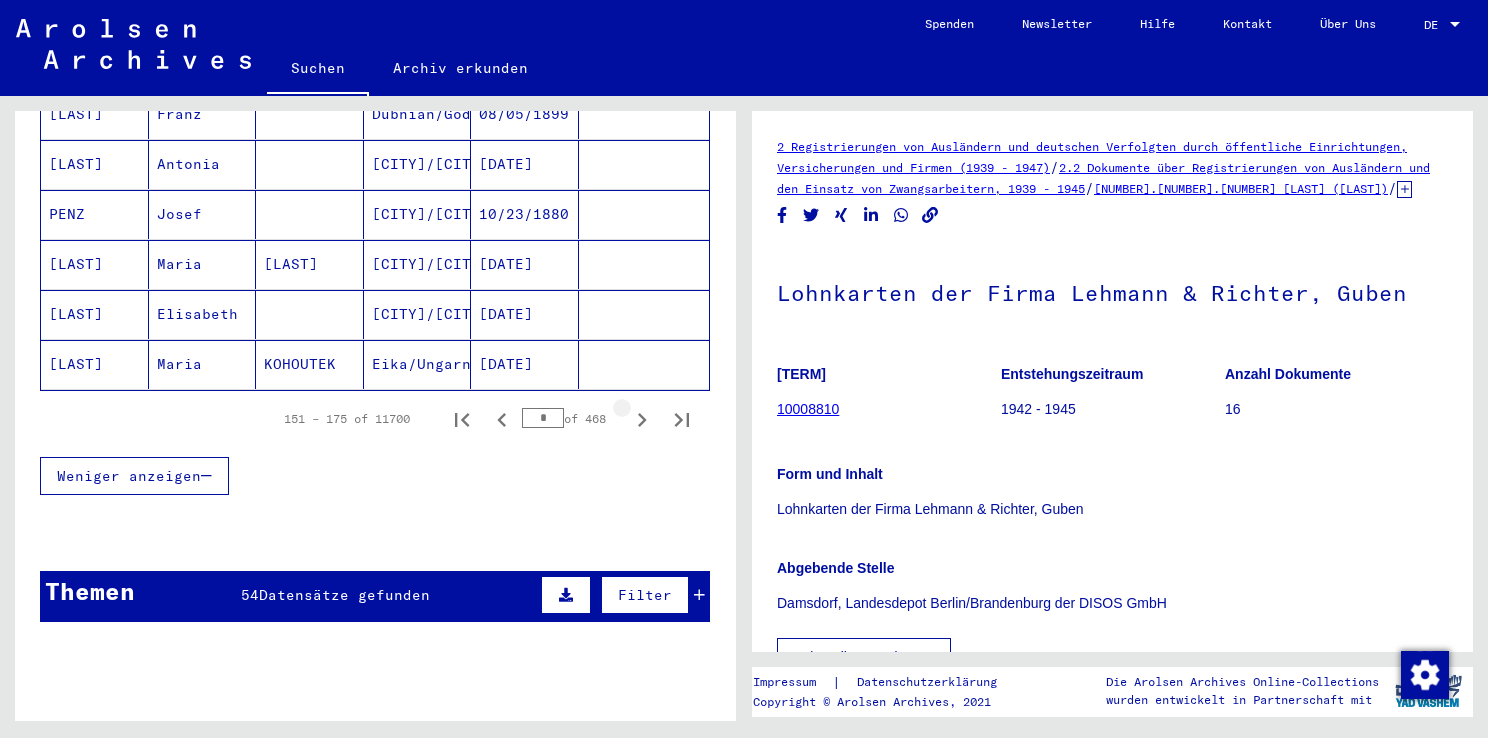 click 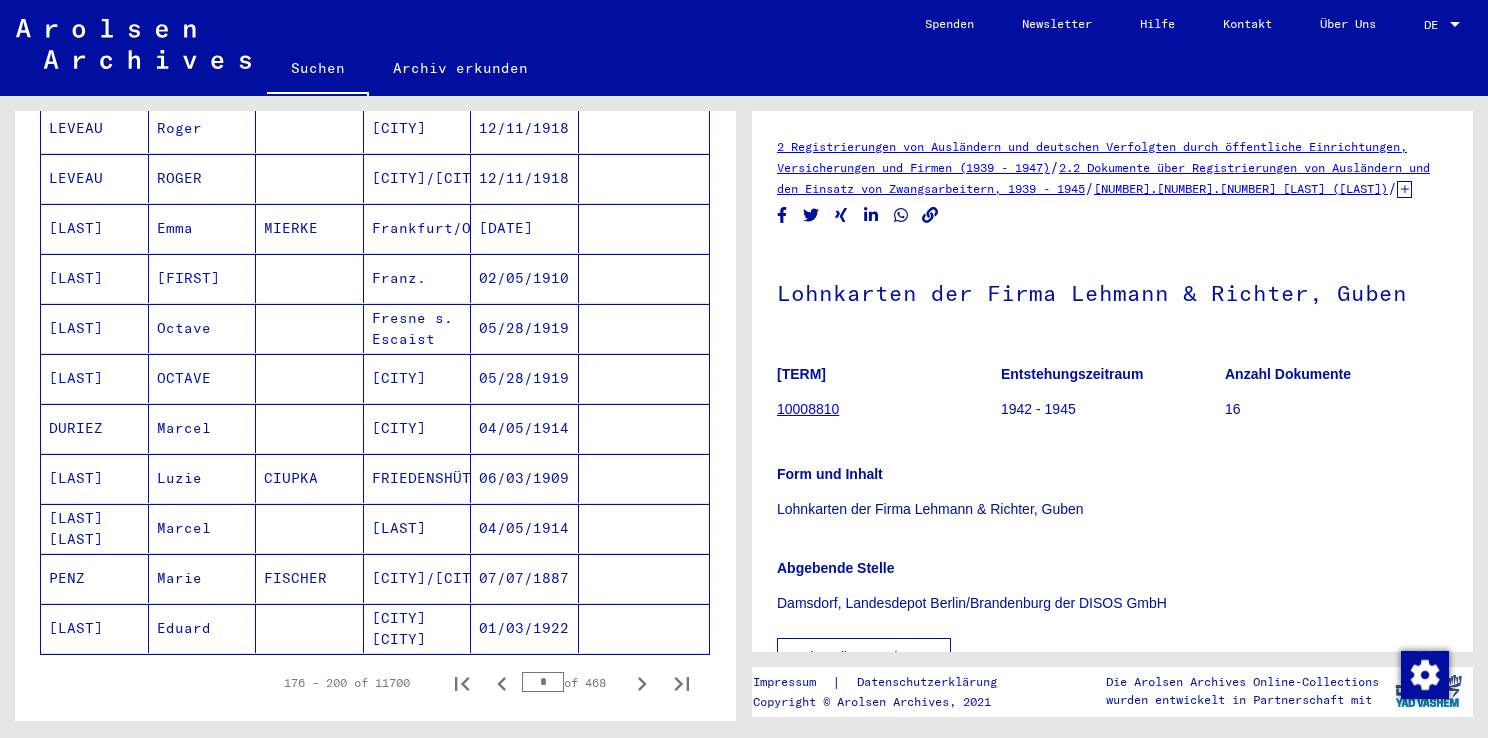 scroll, scrollTop: 1132, scrollLeft: 0, axis: vertical 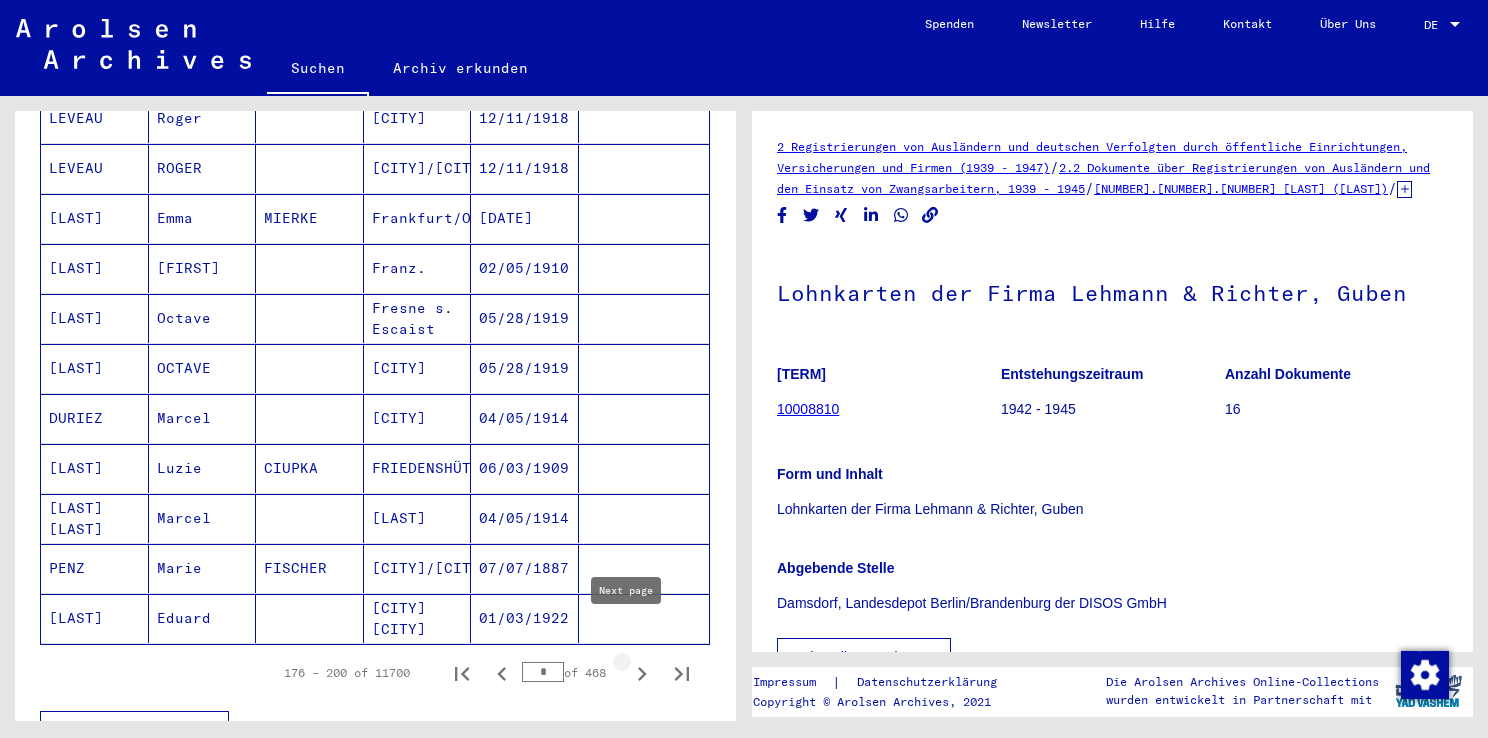 click 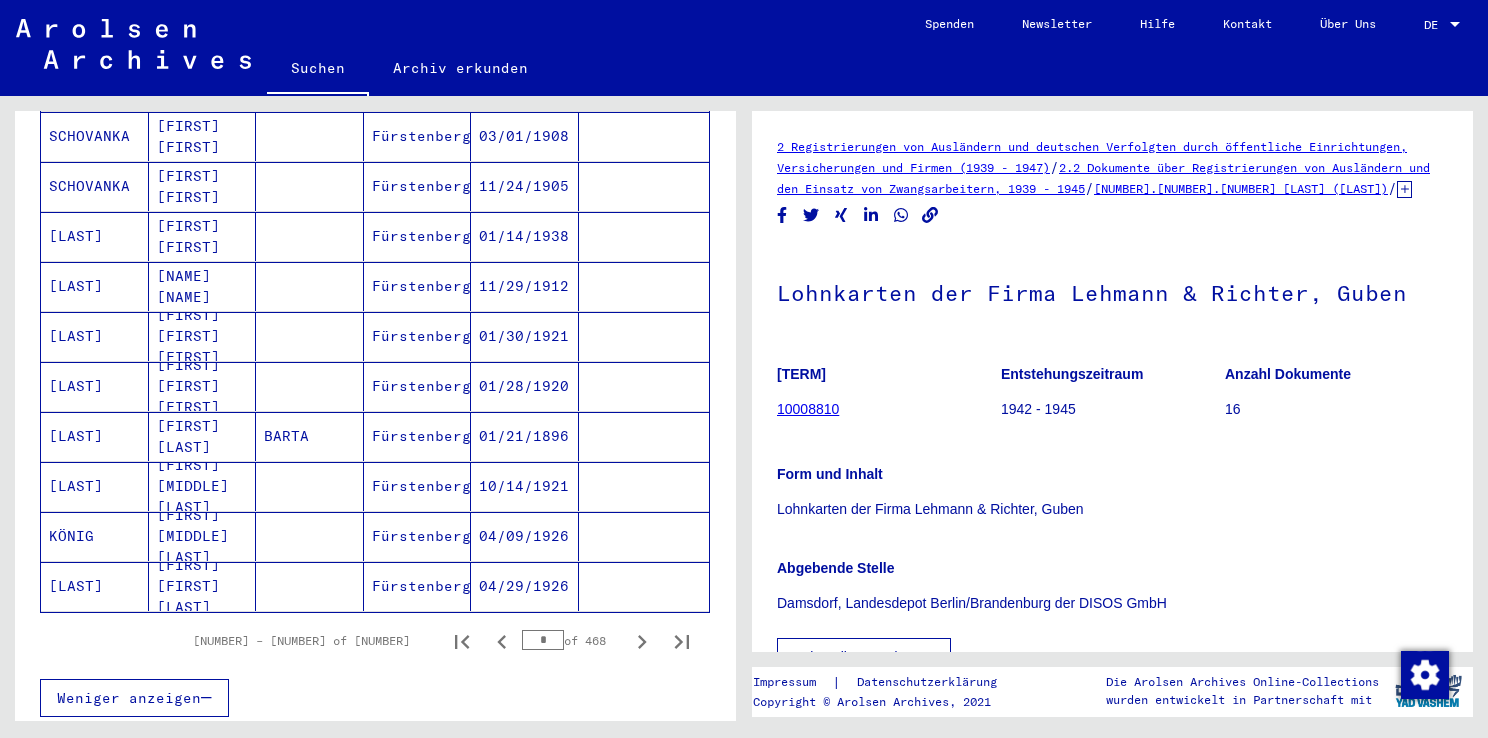 scroll, scrollTop: 1166, scrollLeft: 0, axis: vertical 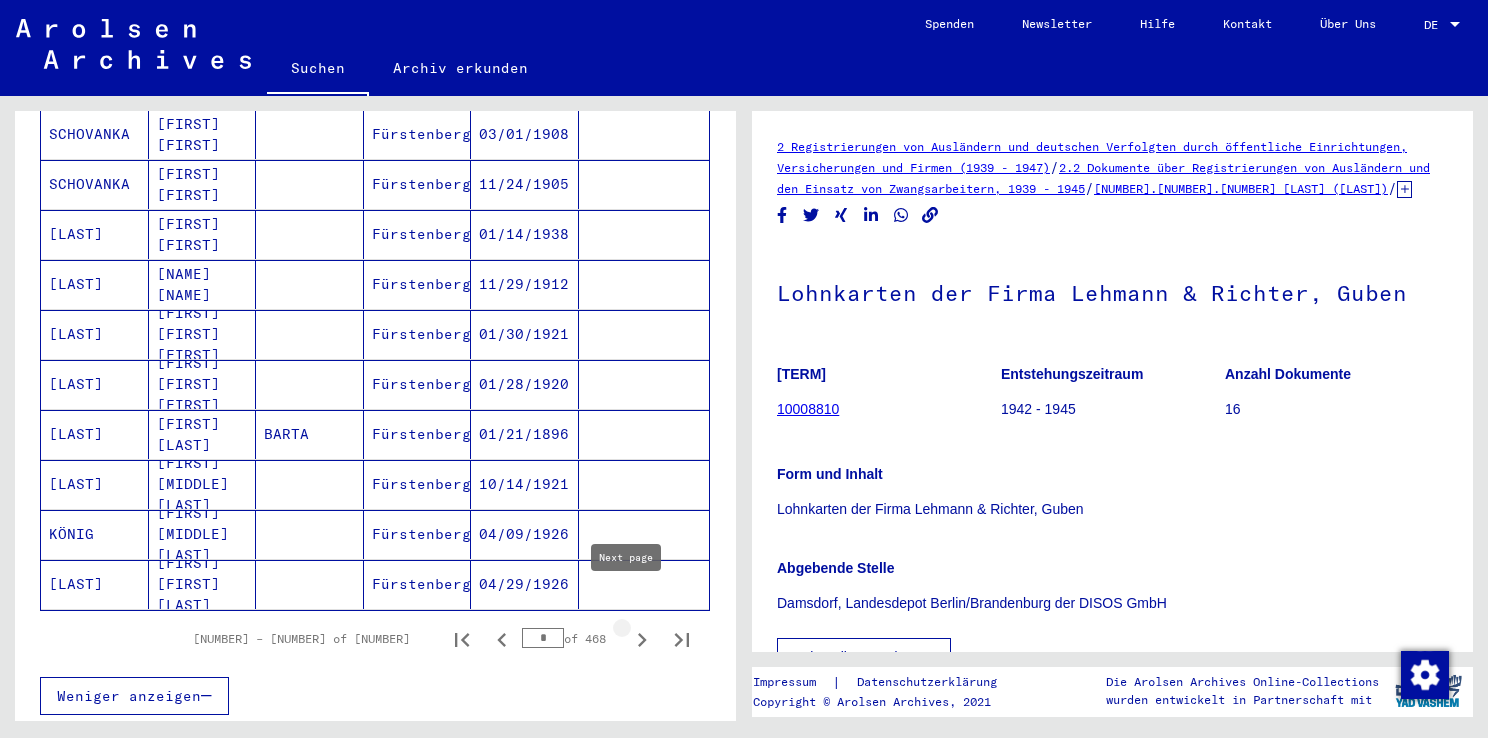 click 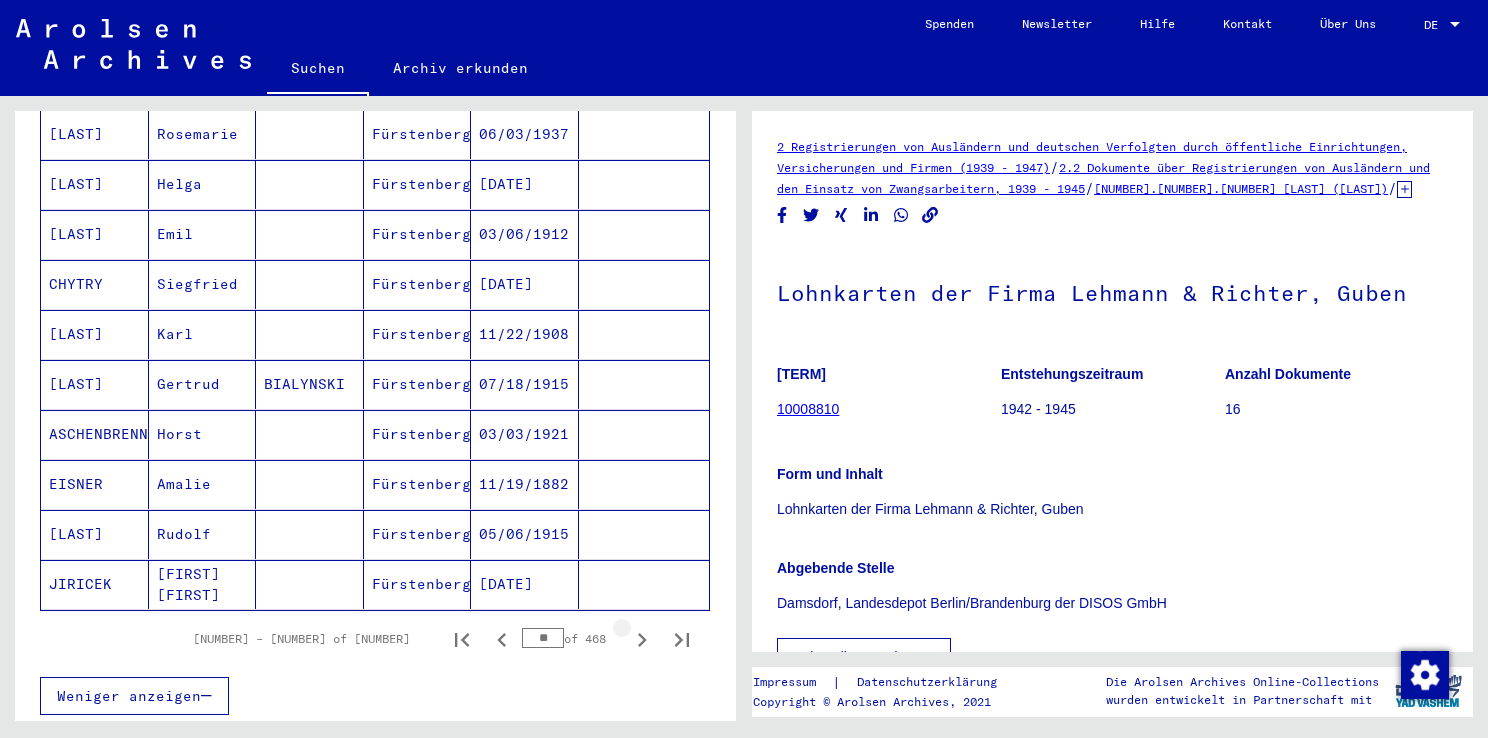 click 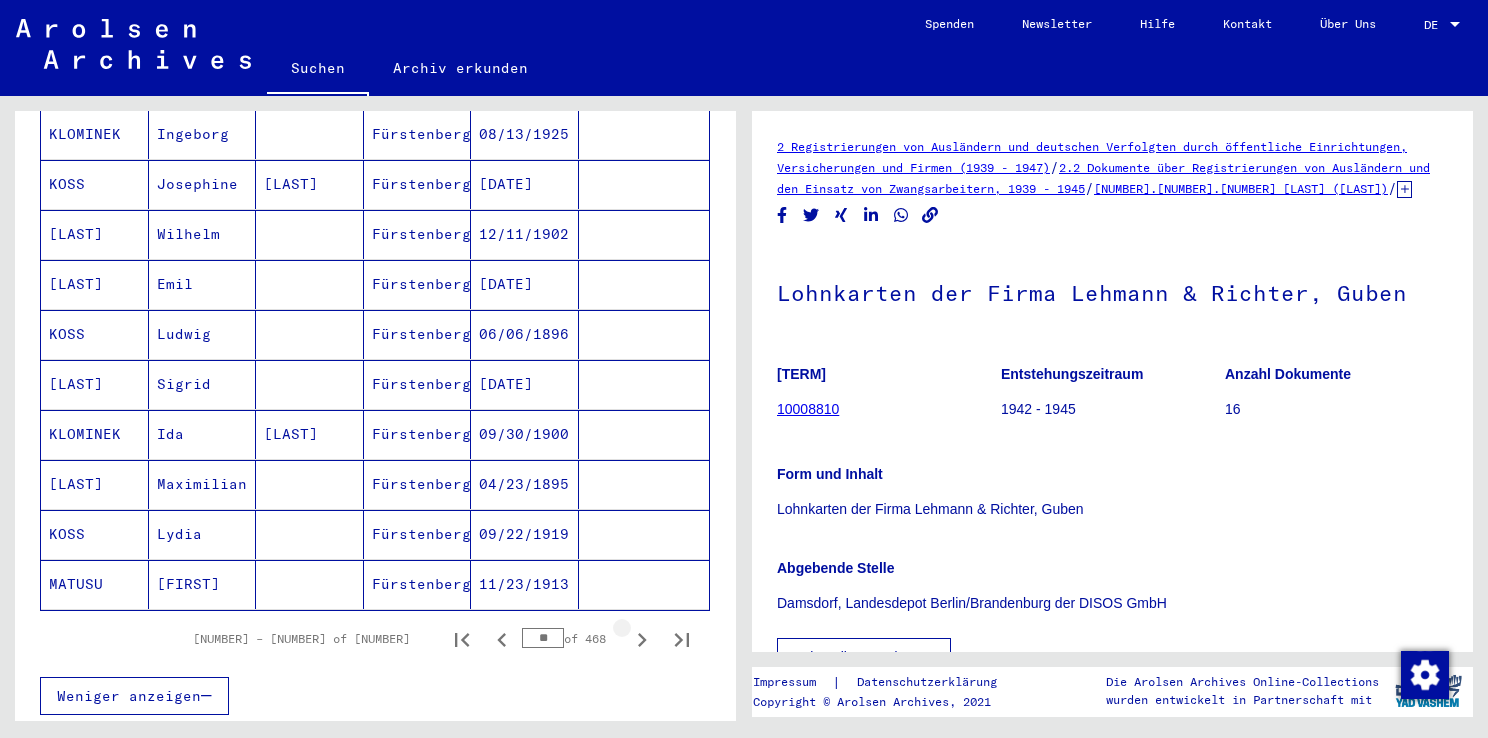 click 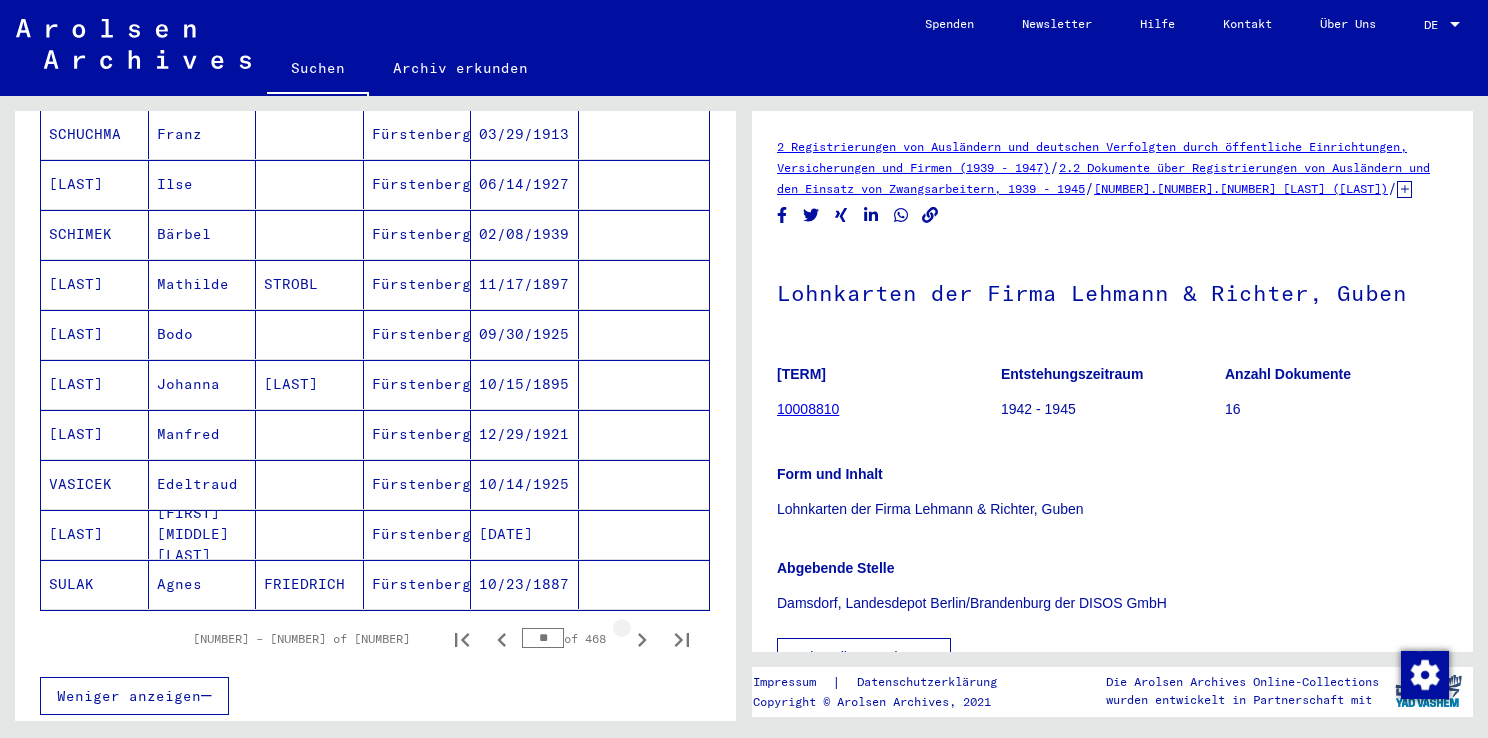 click 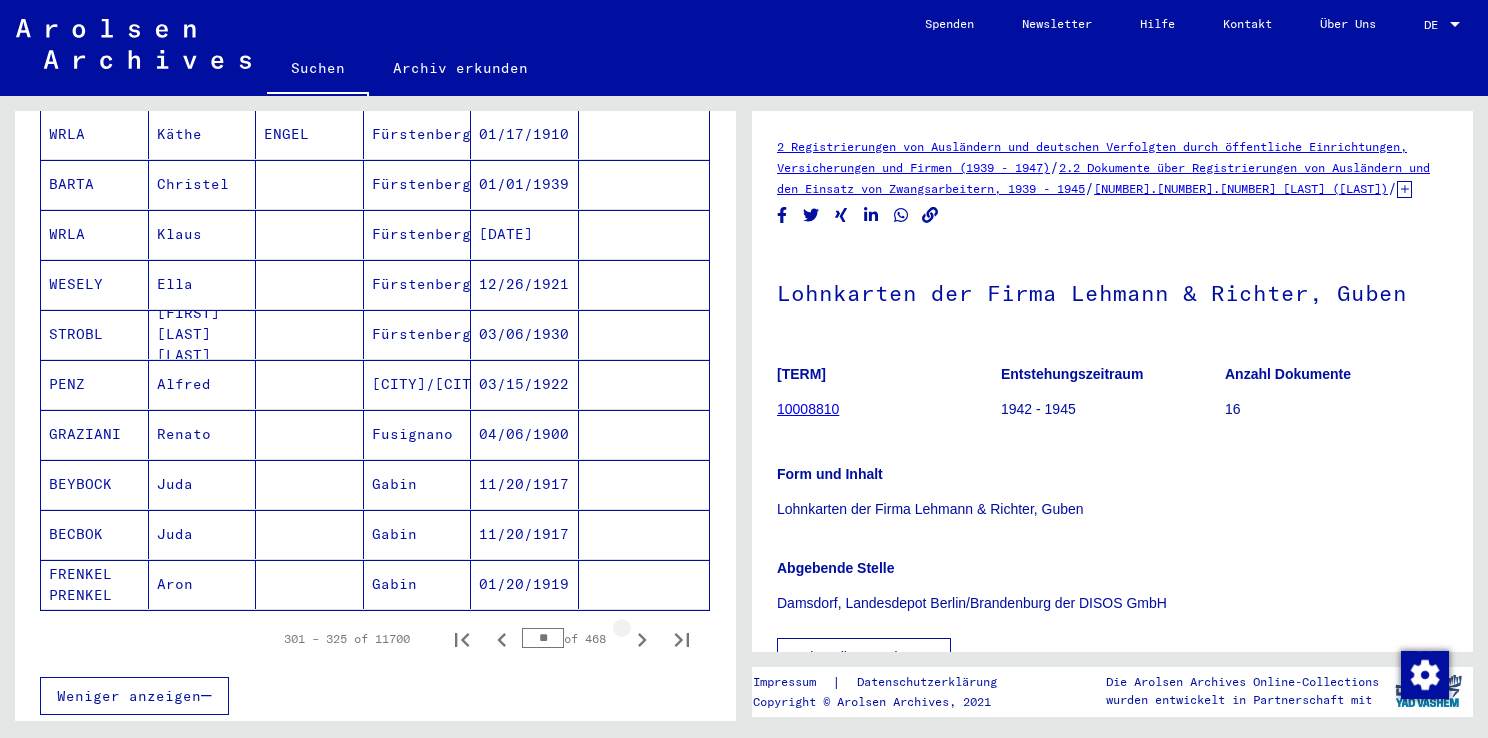 click 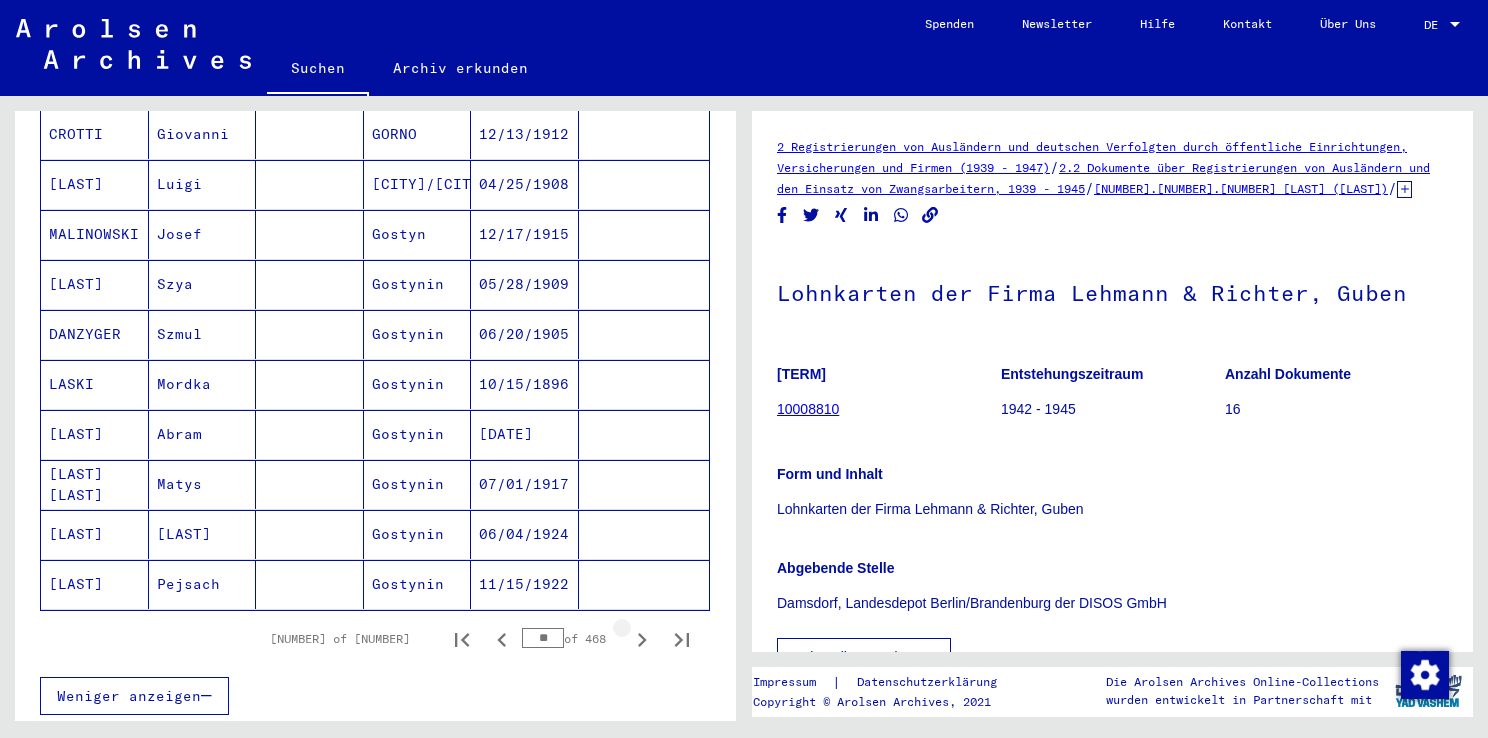 click 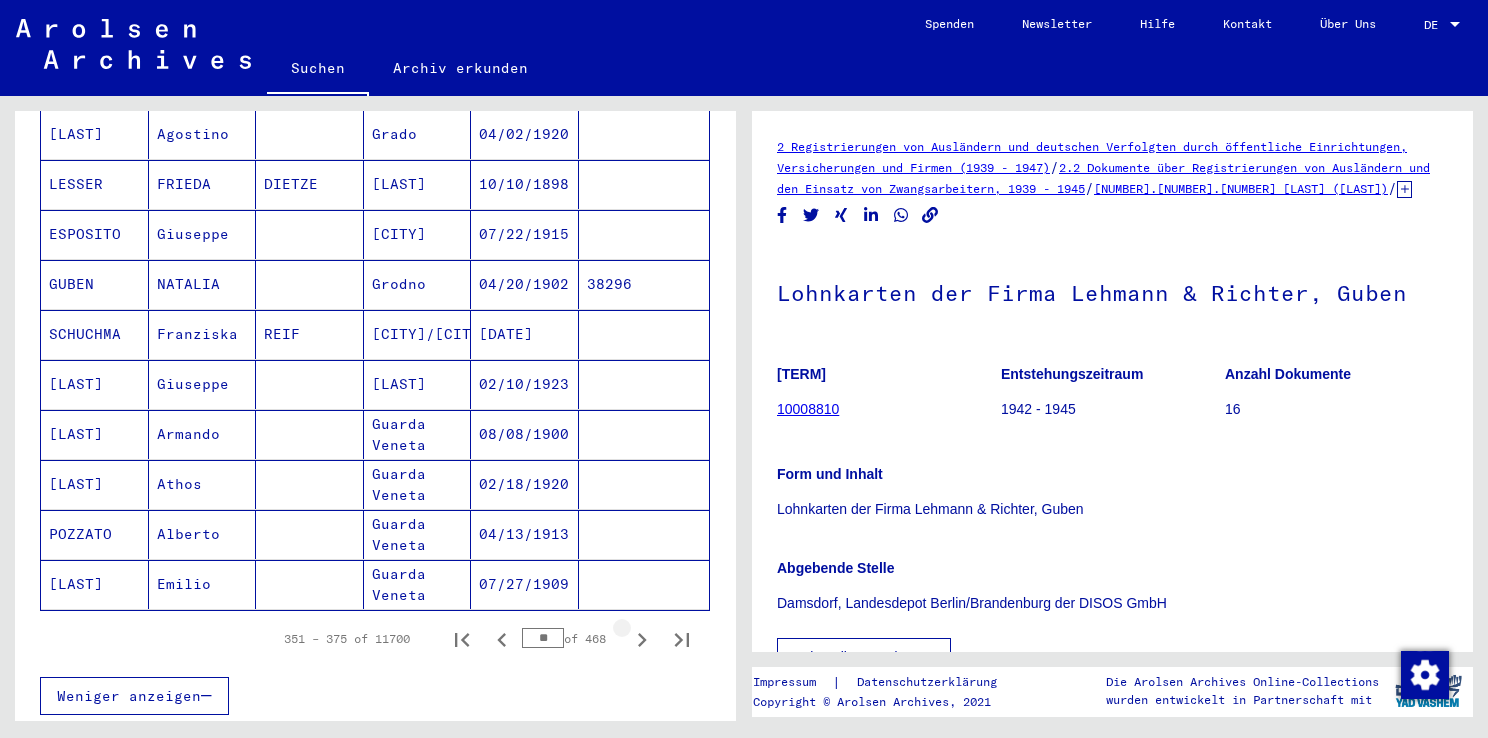 click 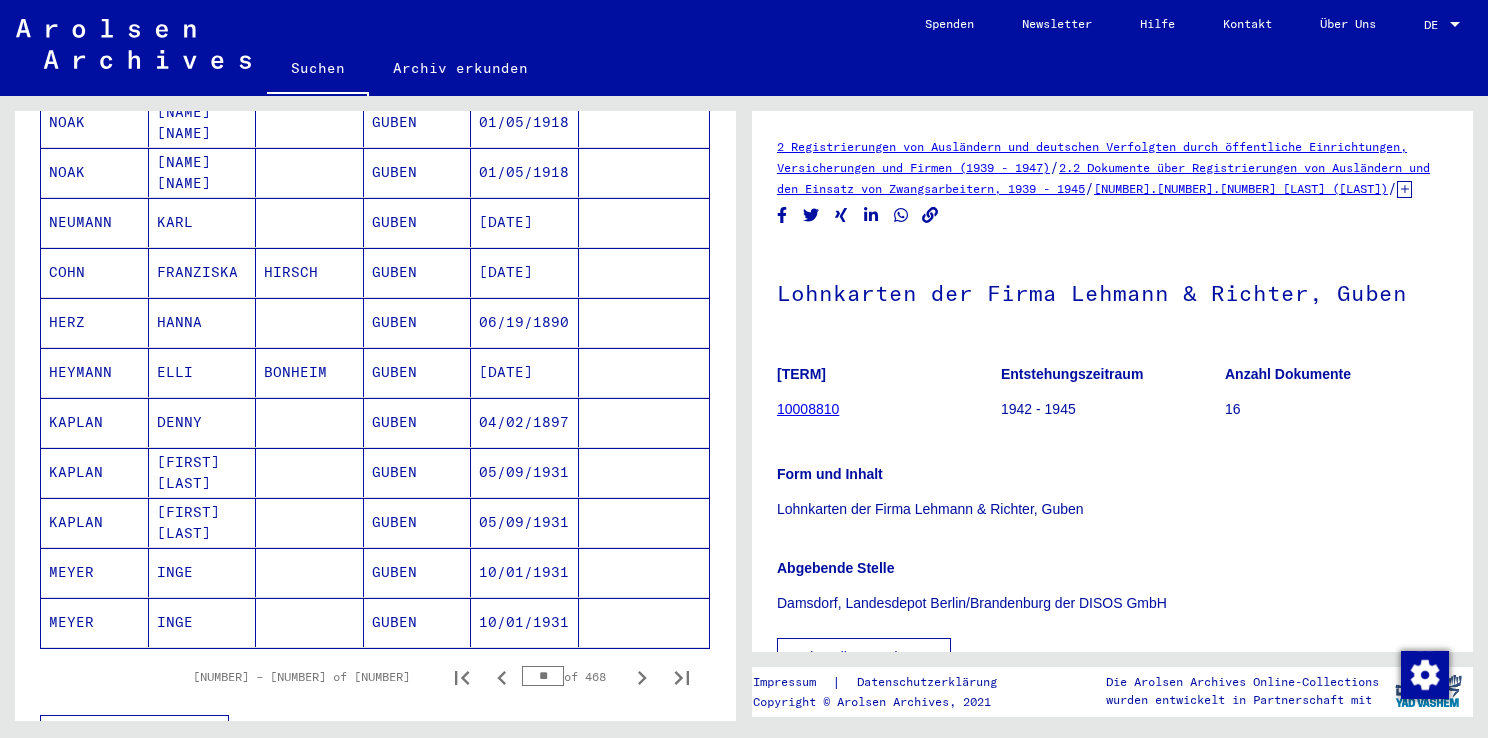 scroll, scrollTop: 1142, scrollLeft: 0, axis: vertical 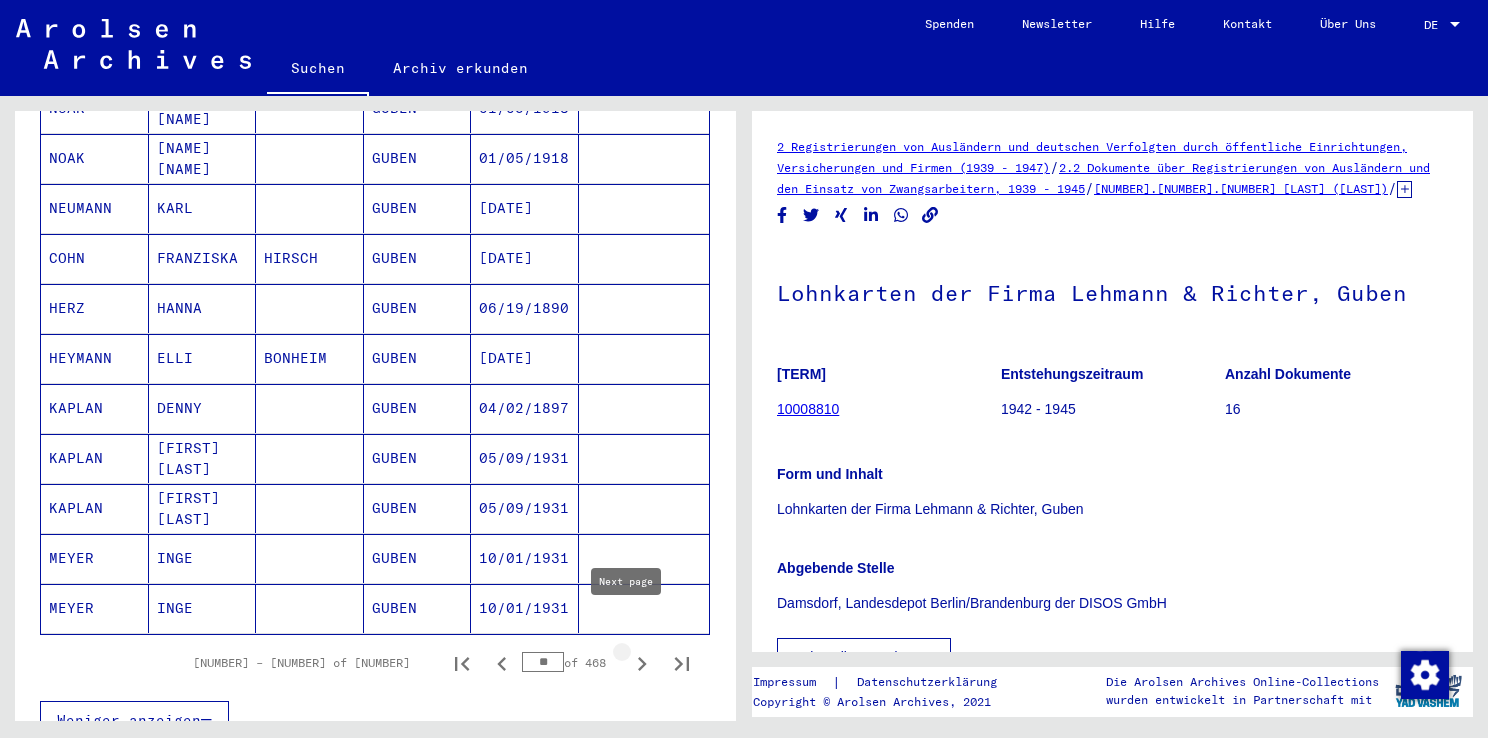 click 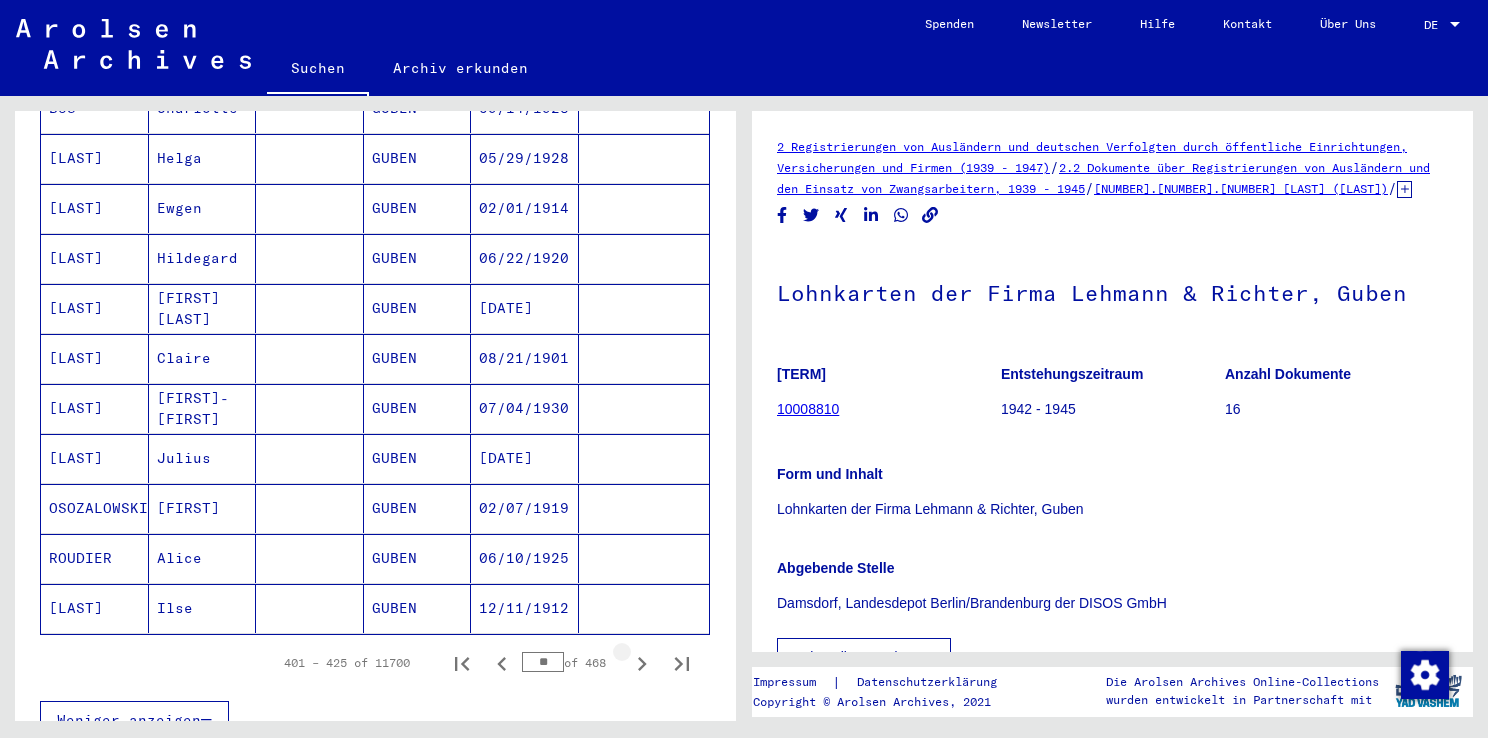 click 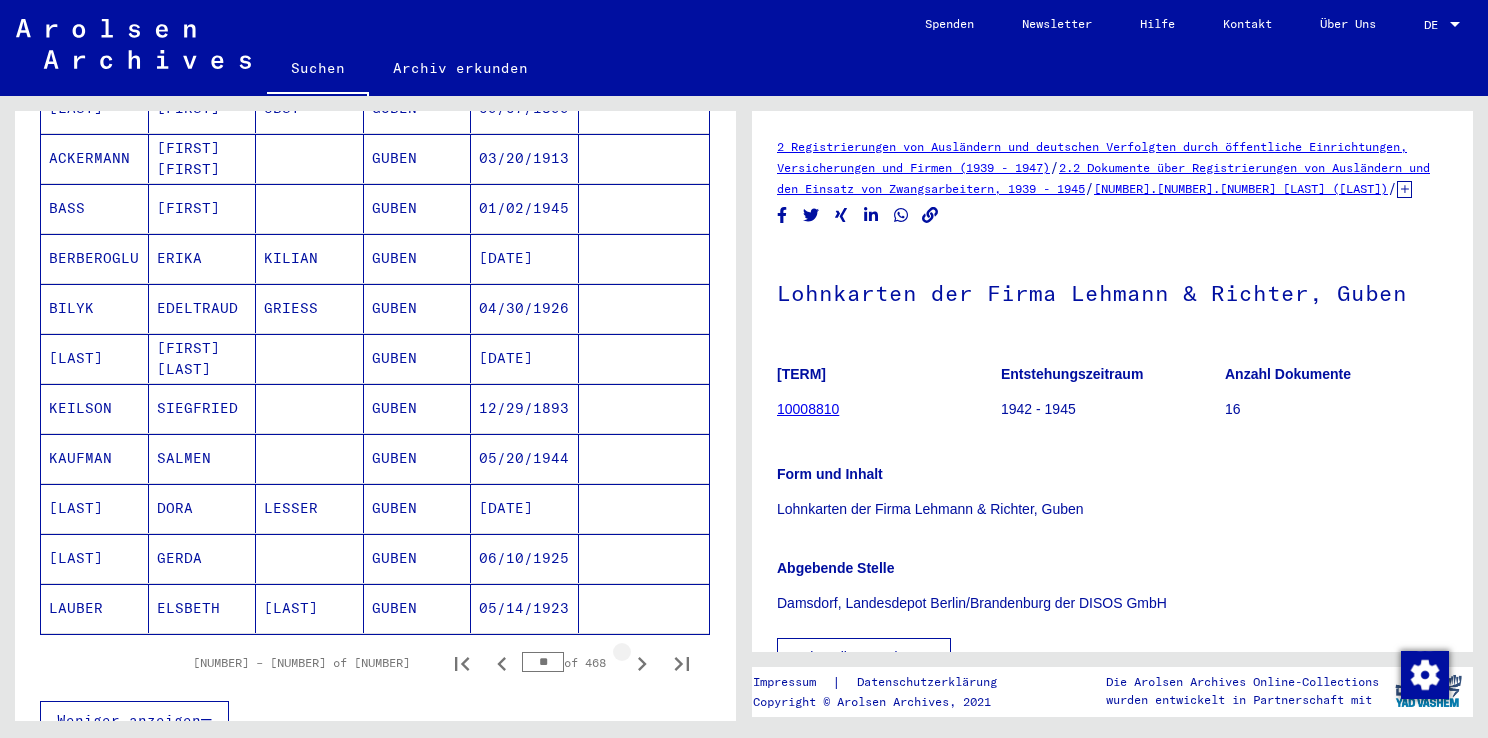 click 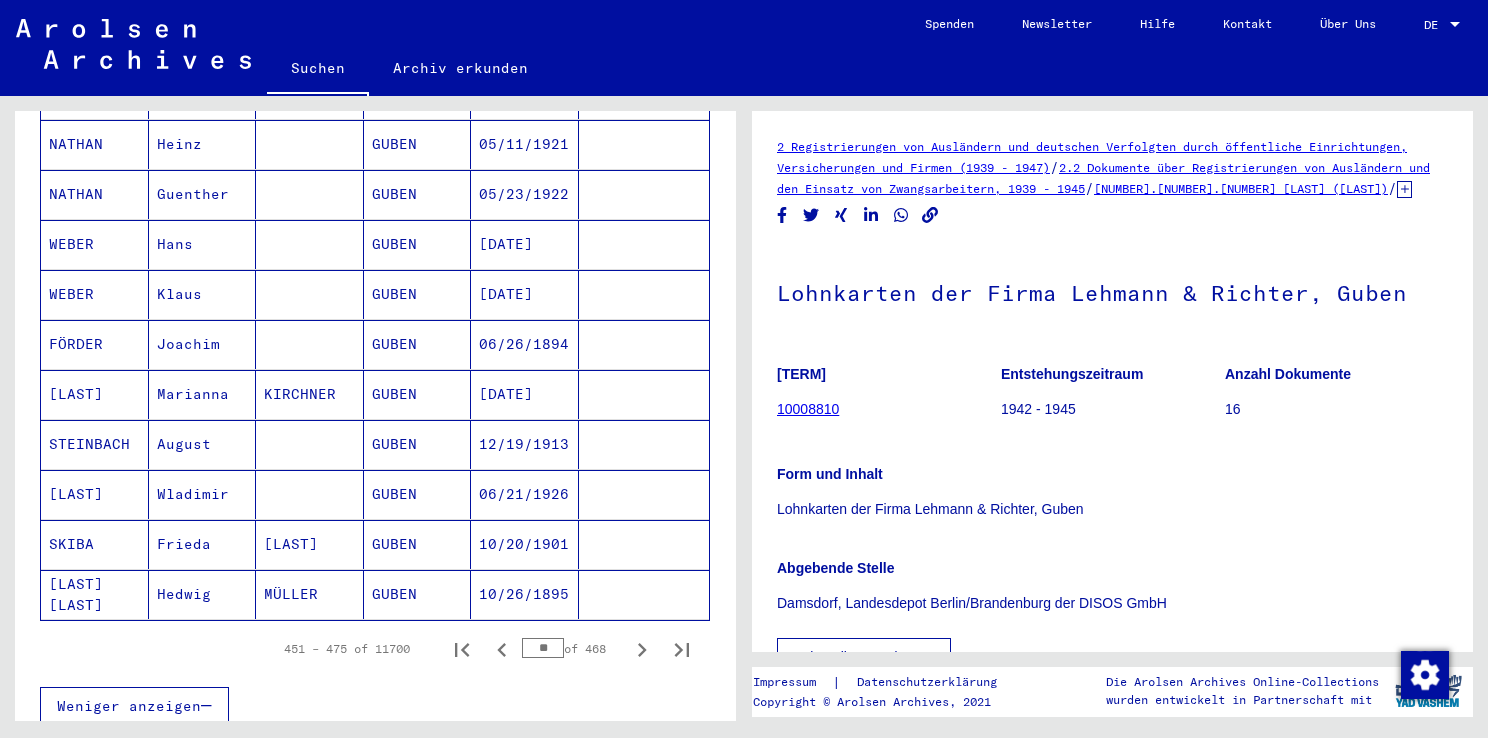 scroll, scrollTop: 1154, scrollLeft: 0, axis: vertical 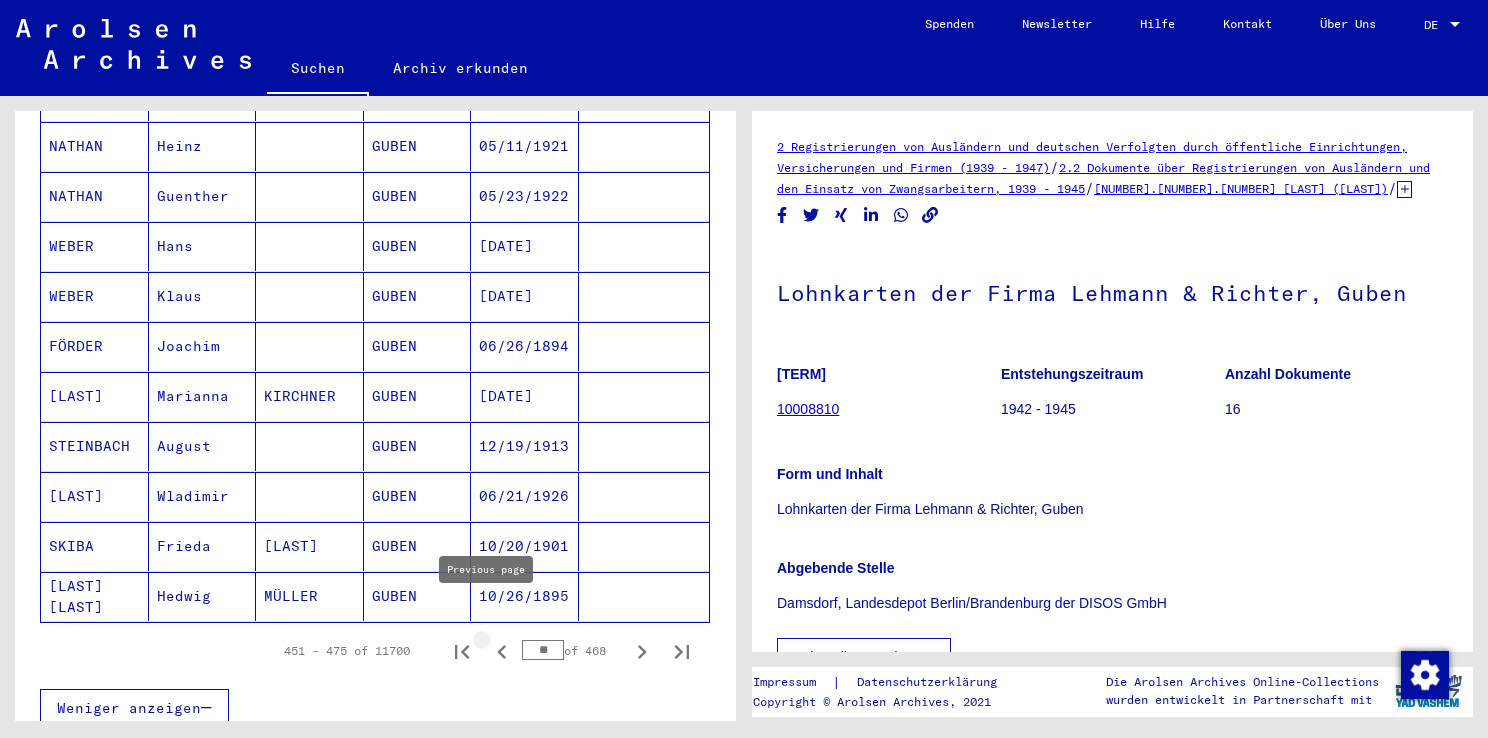 click 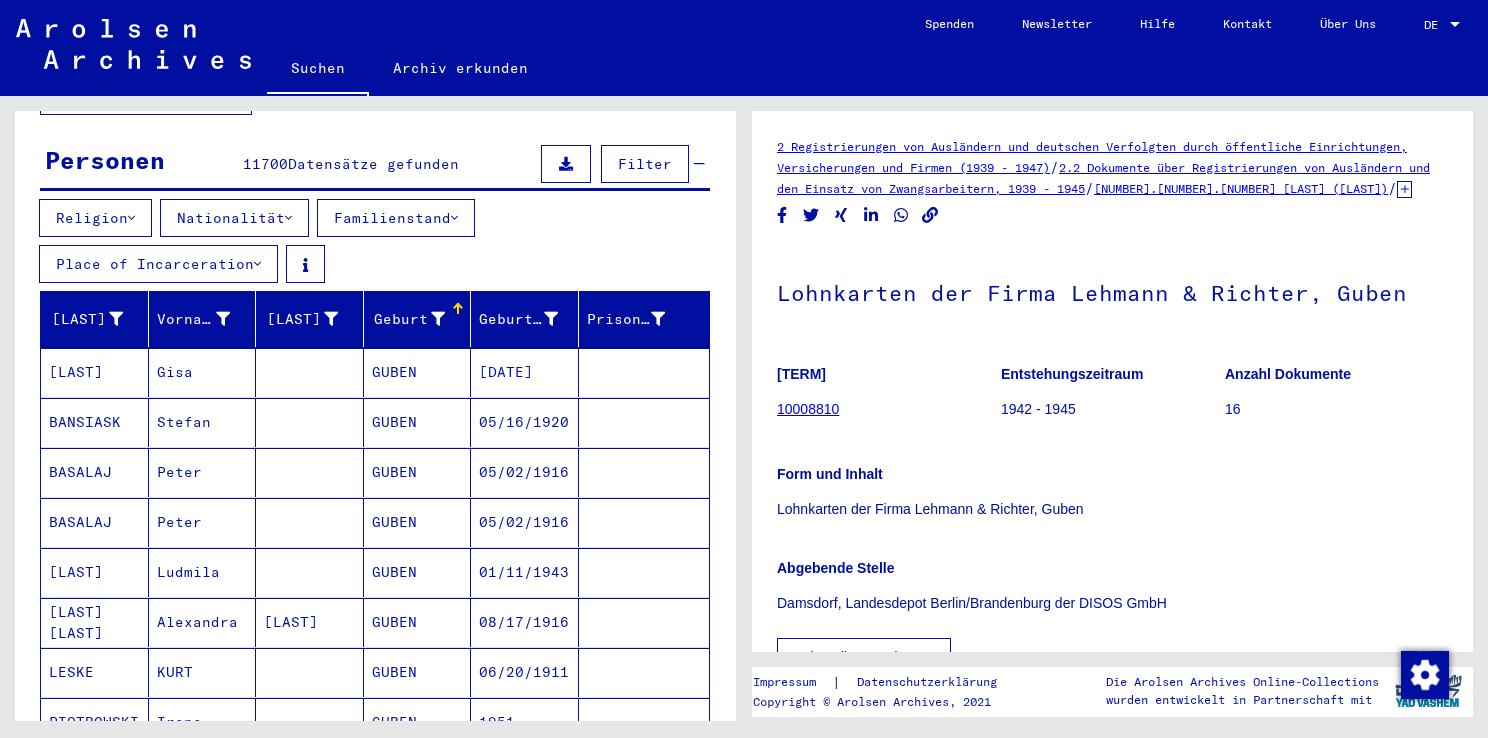 scroll, scrollTop: 0, scrollLeft: 0, axis: both 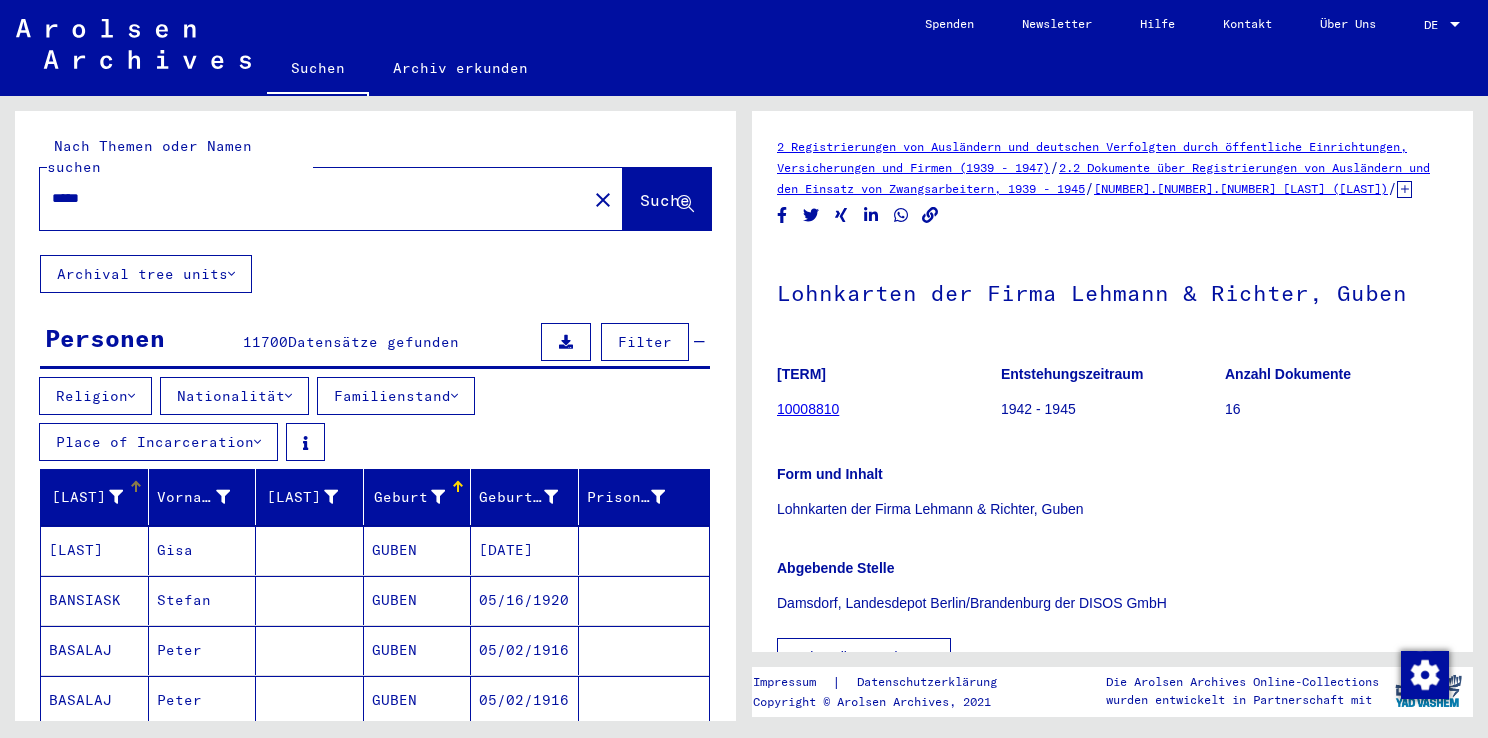 click at bounding box center [136, 482] 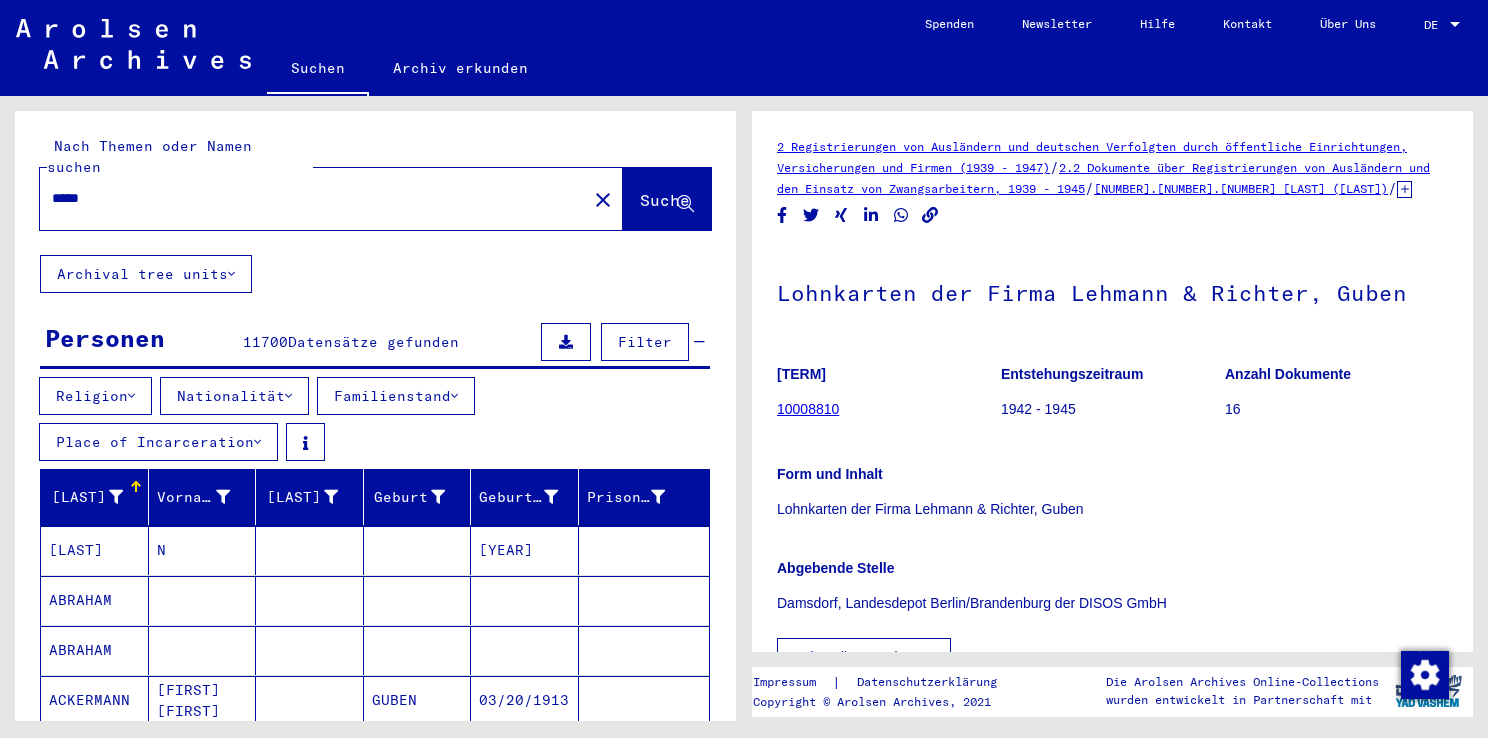 click on "Familienstand" at bounding box center [396, 396] 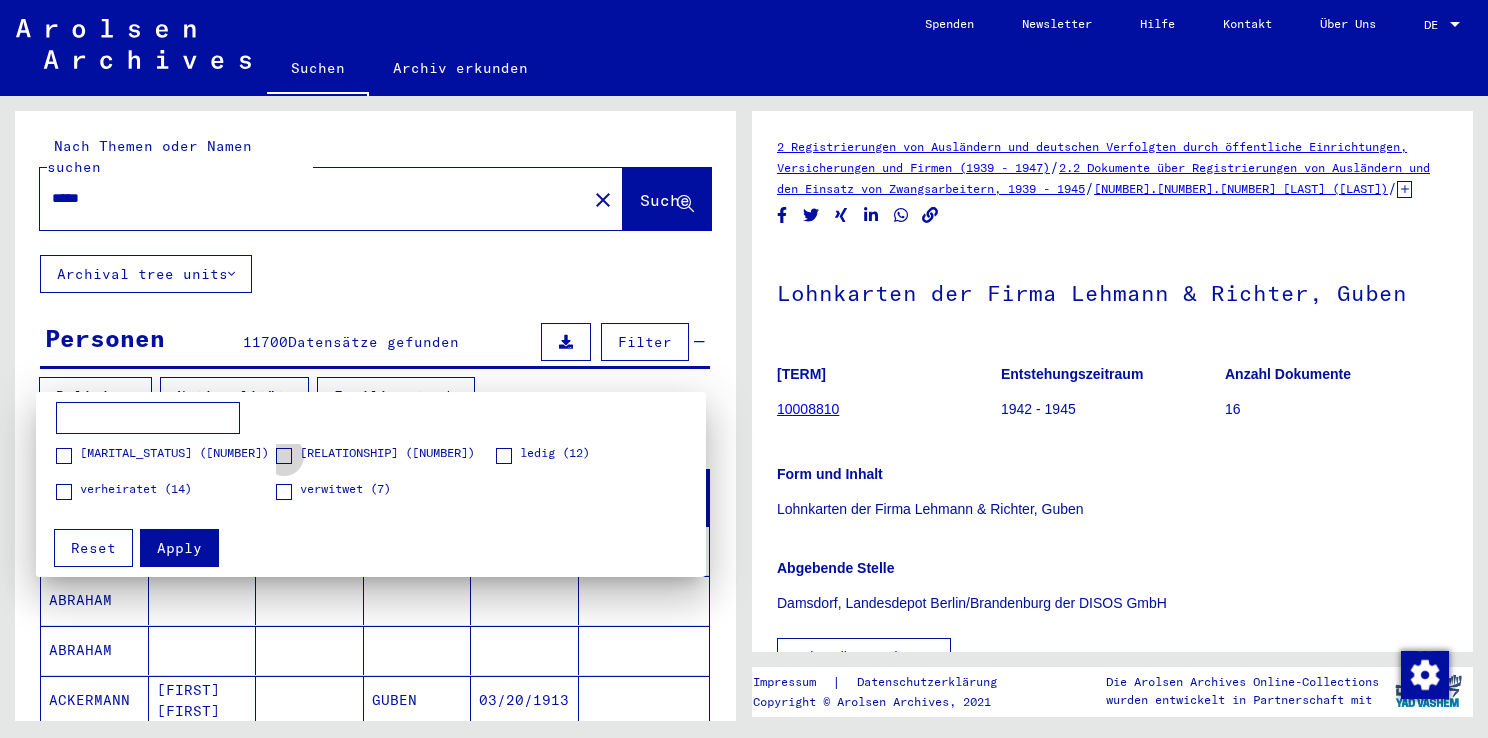 click at bounding box center (284, 456) 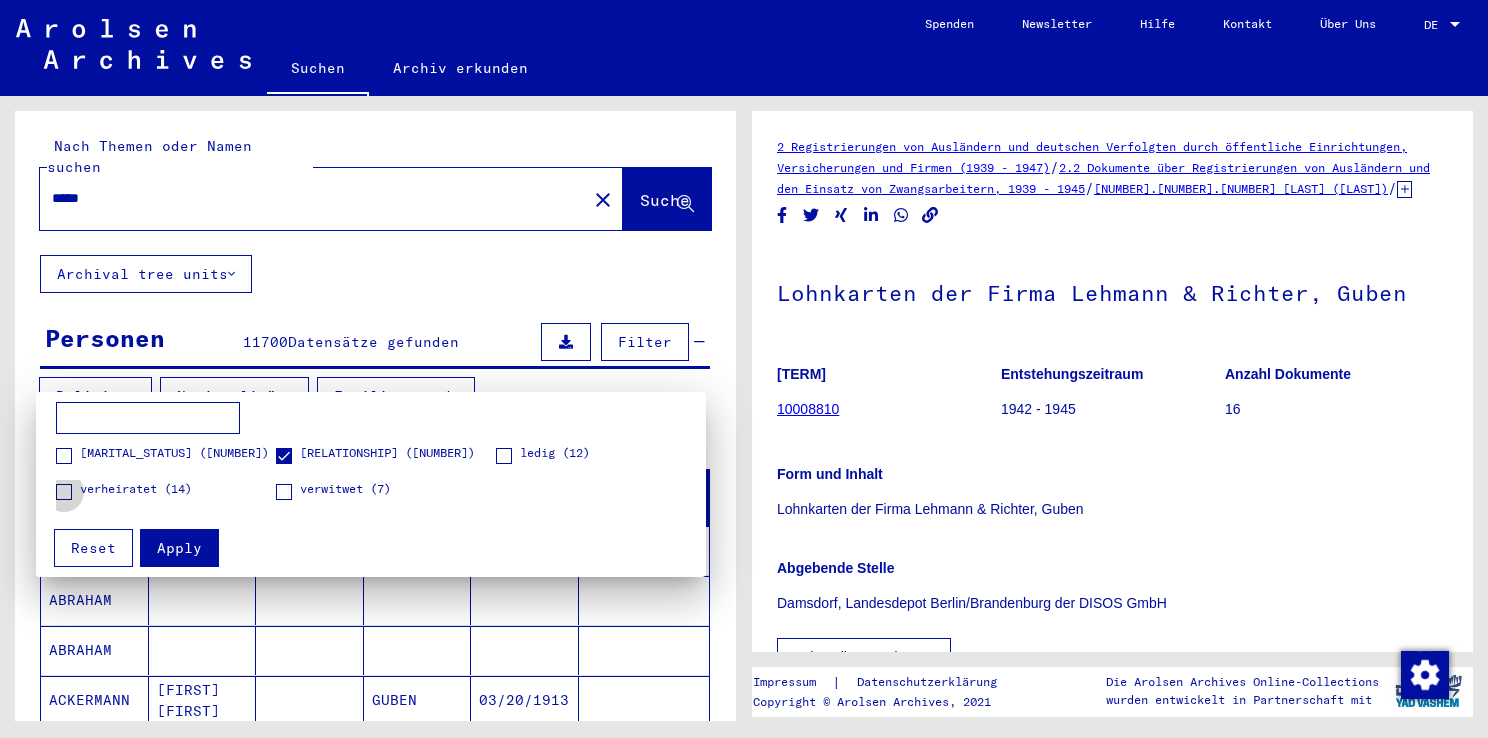 click at bounding box center (64, 492) 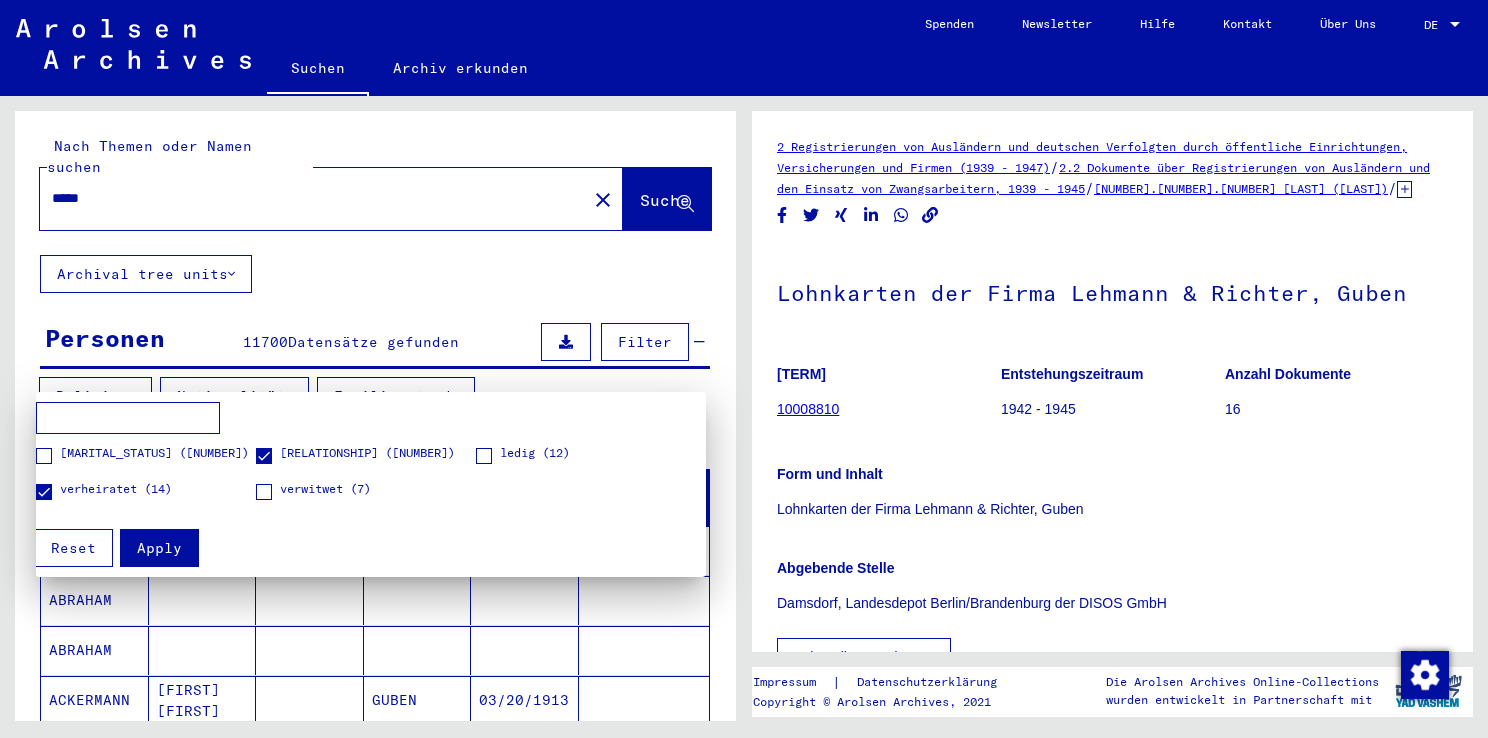 scroll, scrollTop: 0, scrollLeft: 0, axis: both 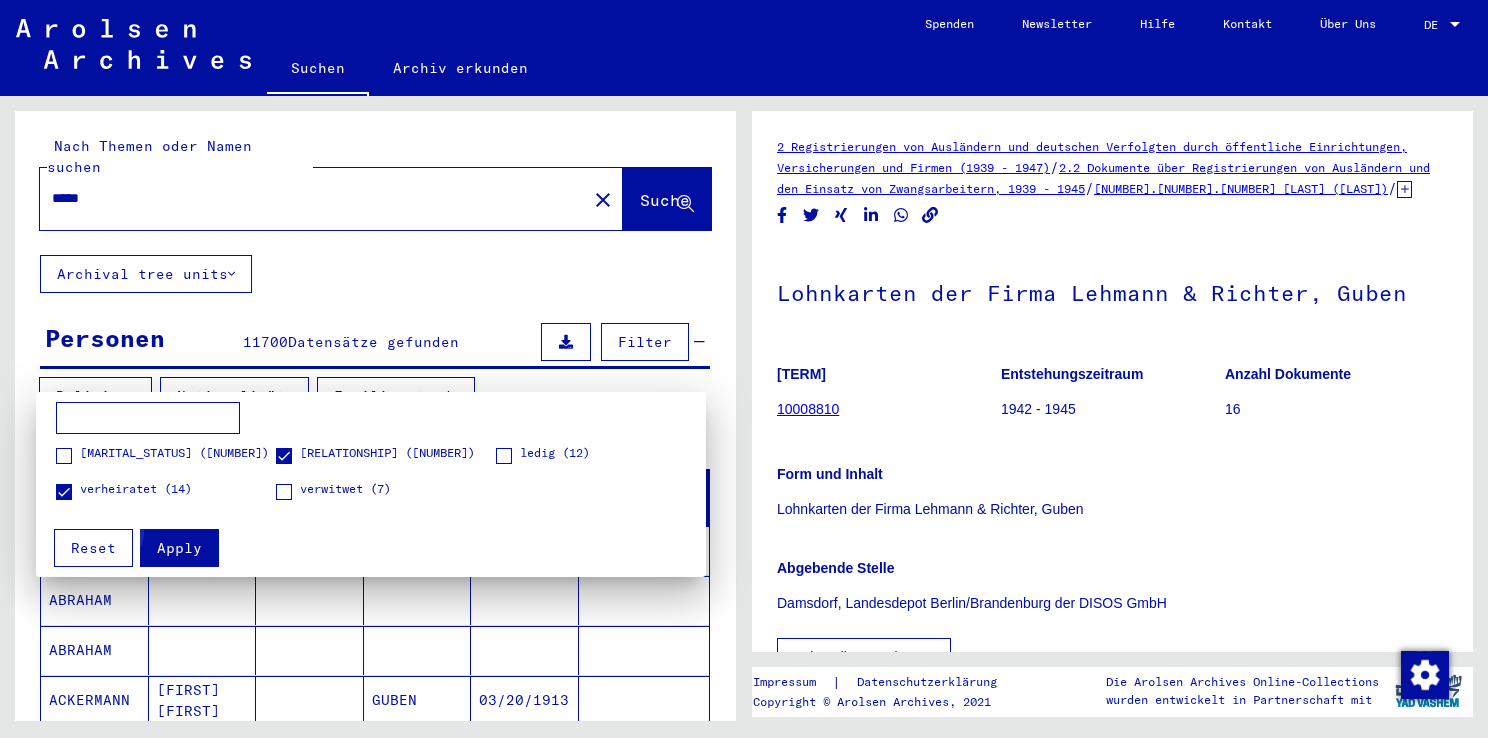click on "Apply" at bounding box center (179, 548) 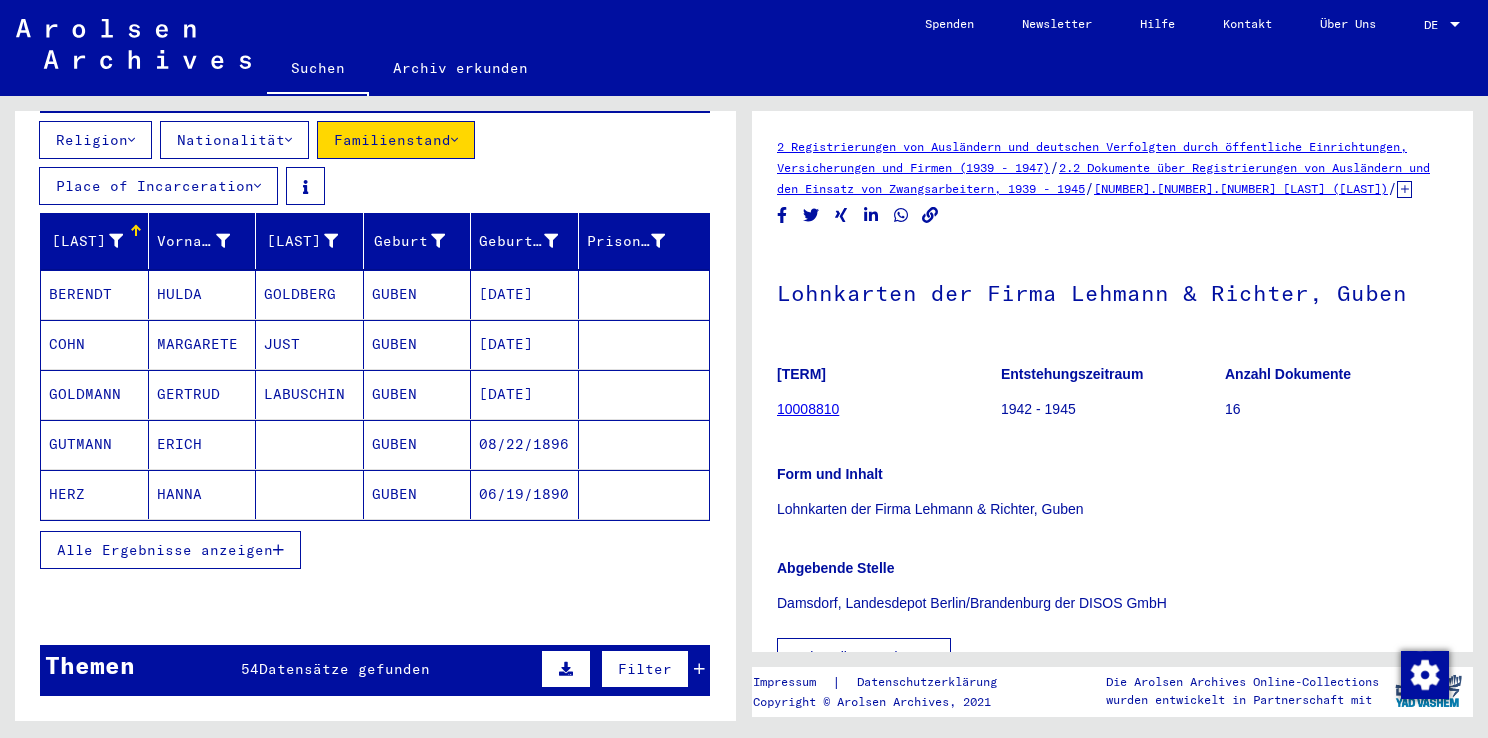 scroll, scrollTop: 266, scrollLeft: 0, axis: vertical 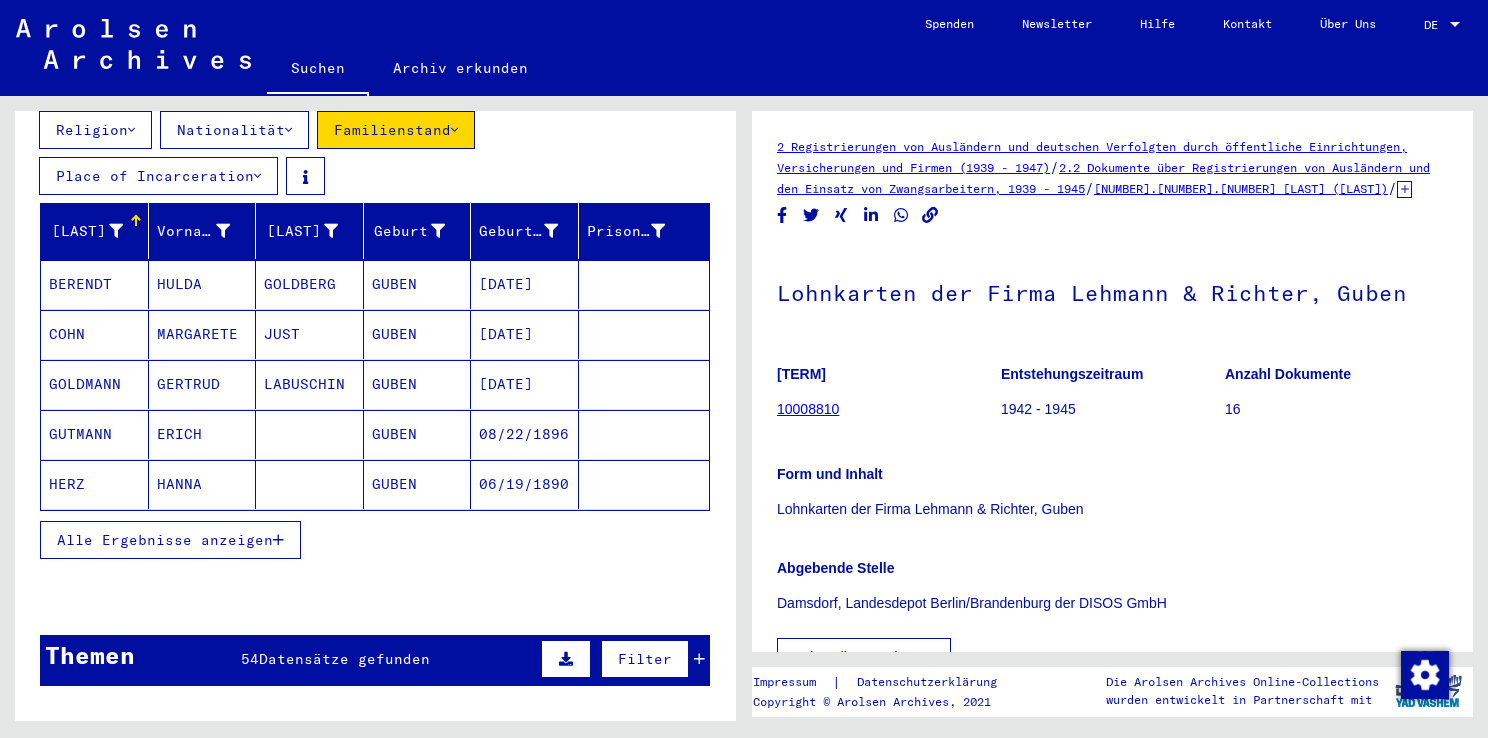 click on "Alle Ergebnisse anzeigen" at bounding box center [170, 540] 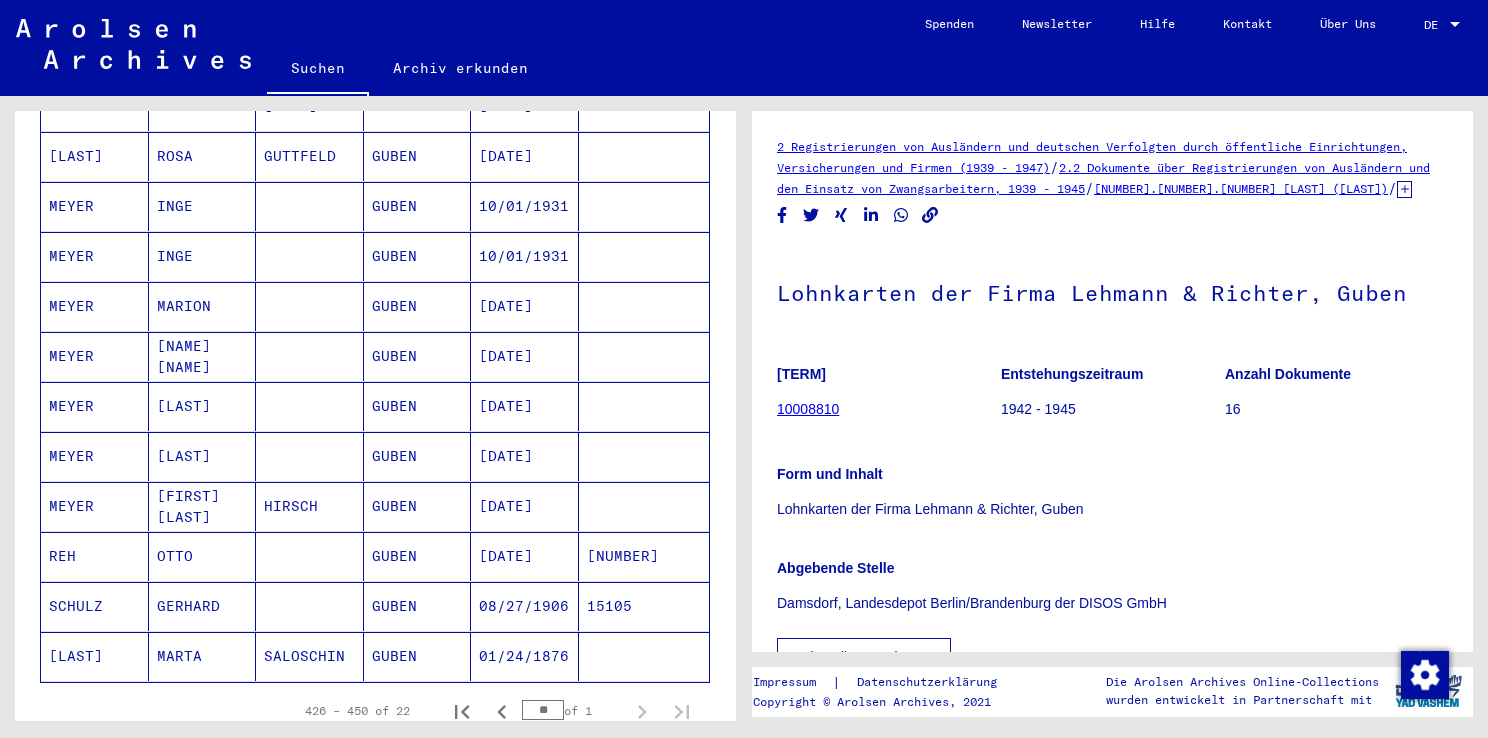 scroll, scrollTop: 980, scrollLeft: 0, axis: vertical 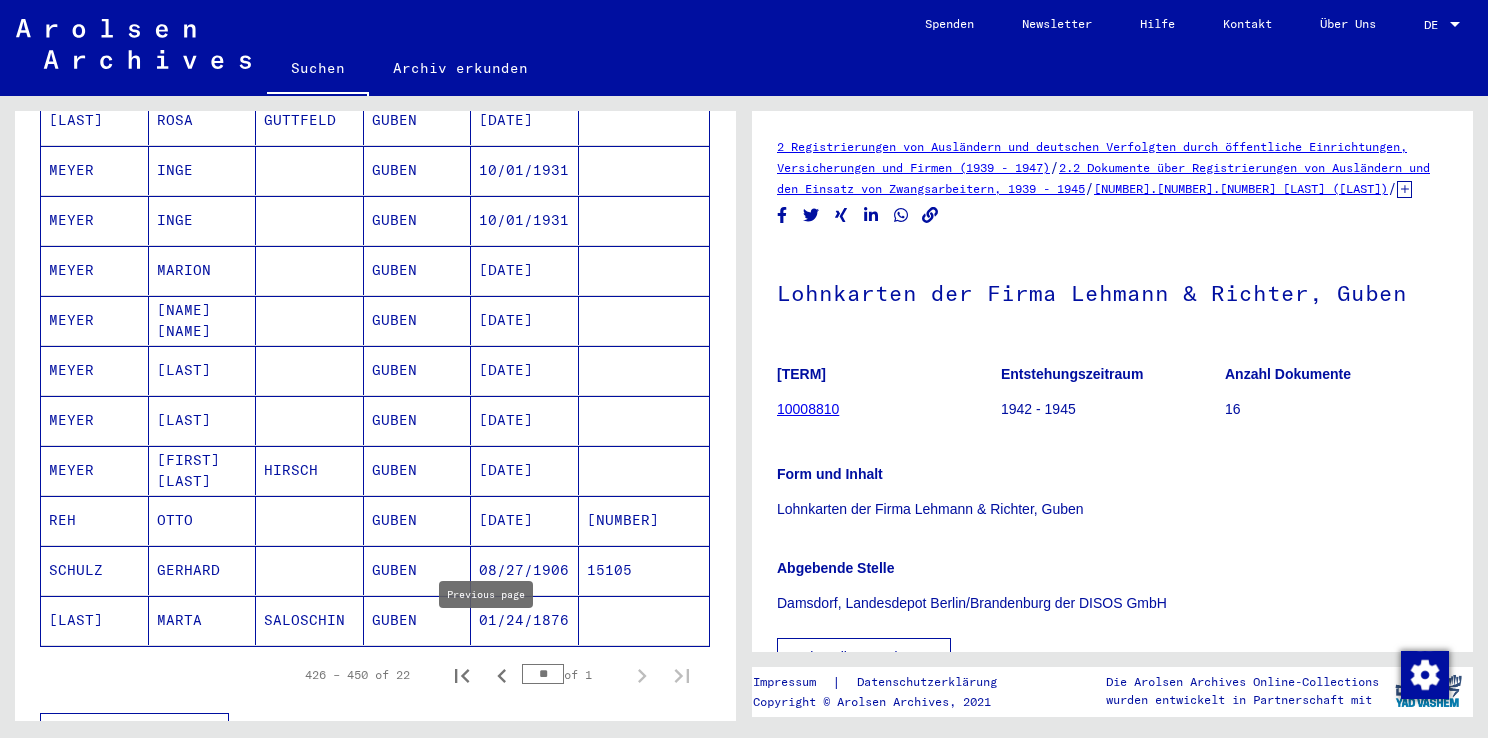 click on "[NUMBER] - [NUMBER] of [NUMBER]  **  of [NUMBER]" at bounding box center (491, 675) 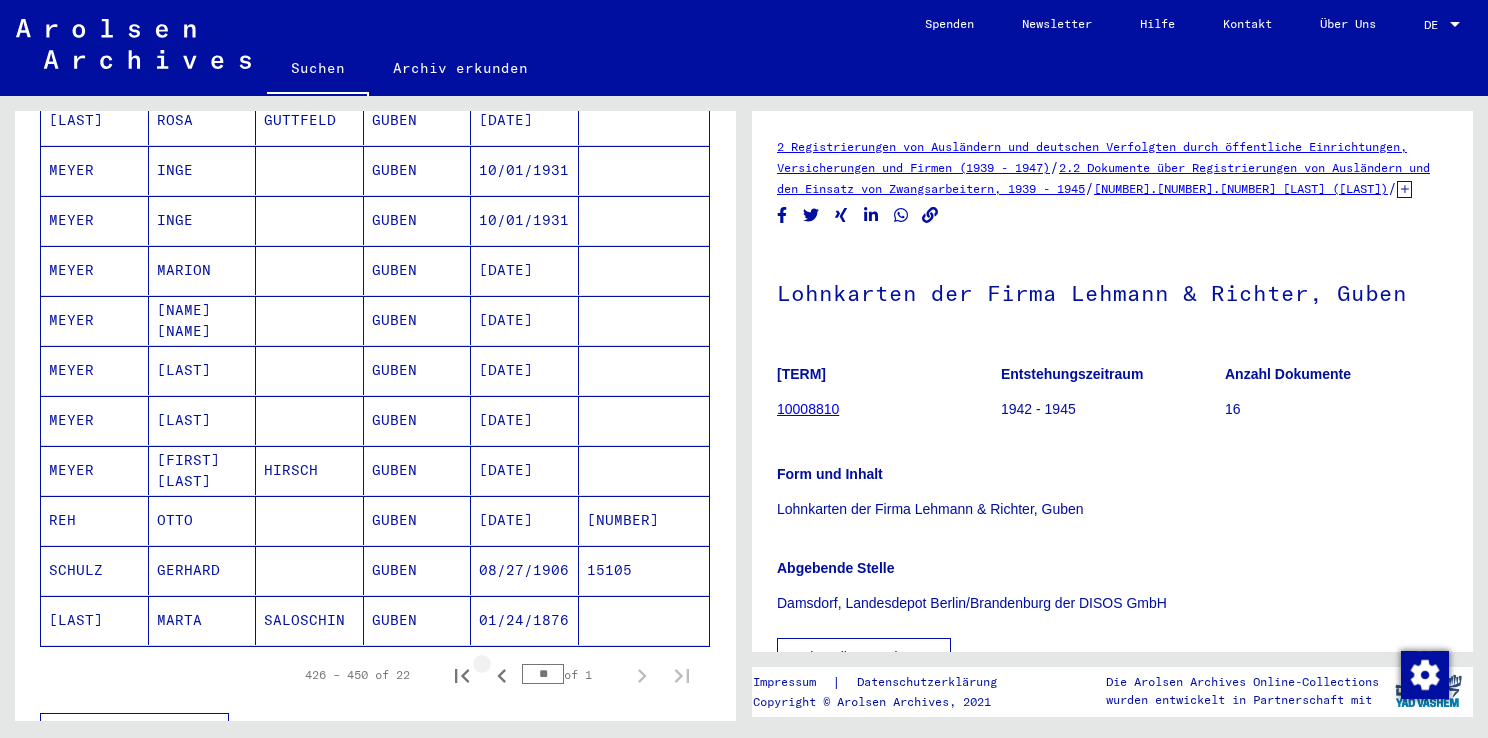 click 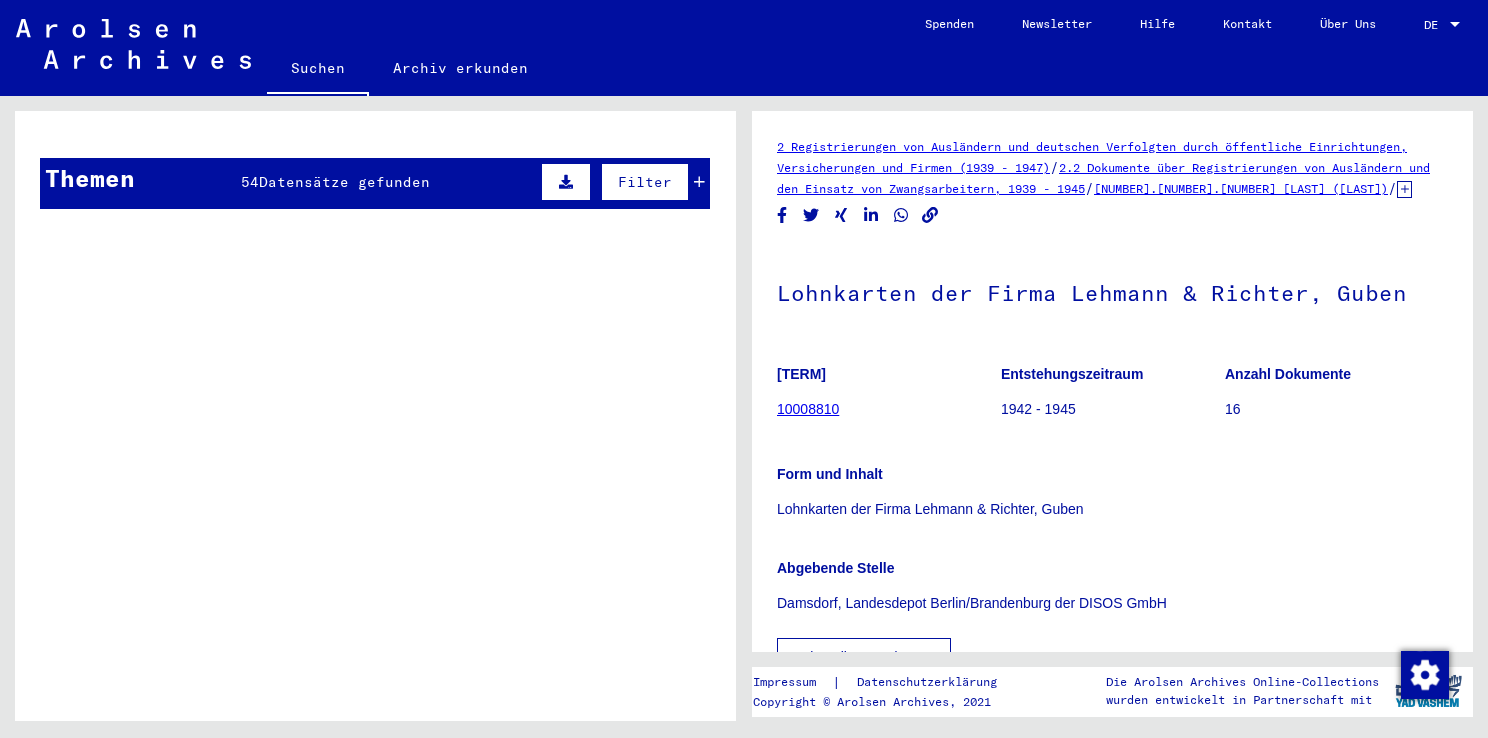 click on "Filter" at bounding box center [645, 182] 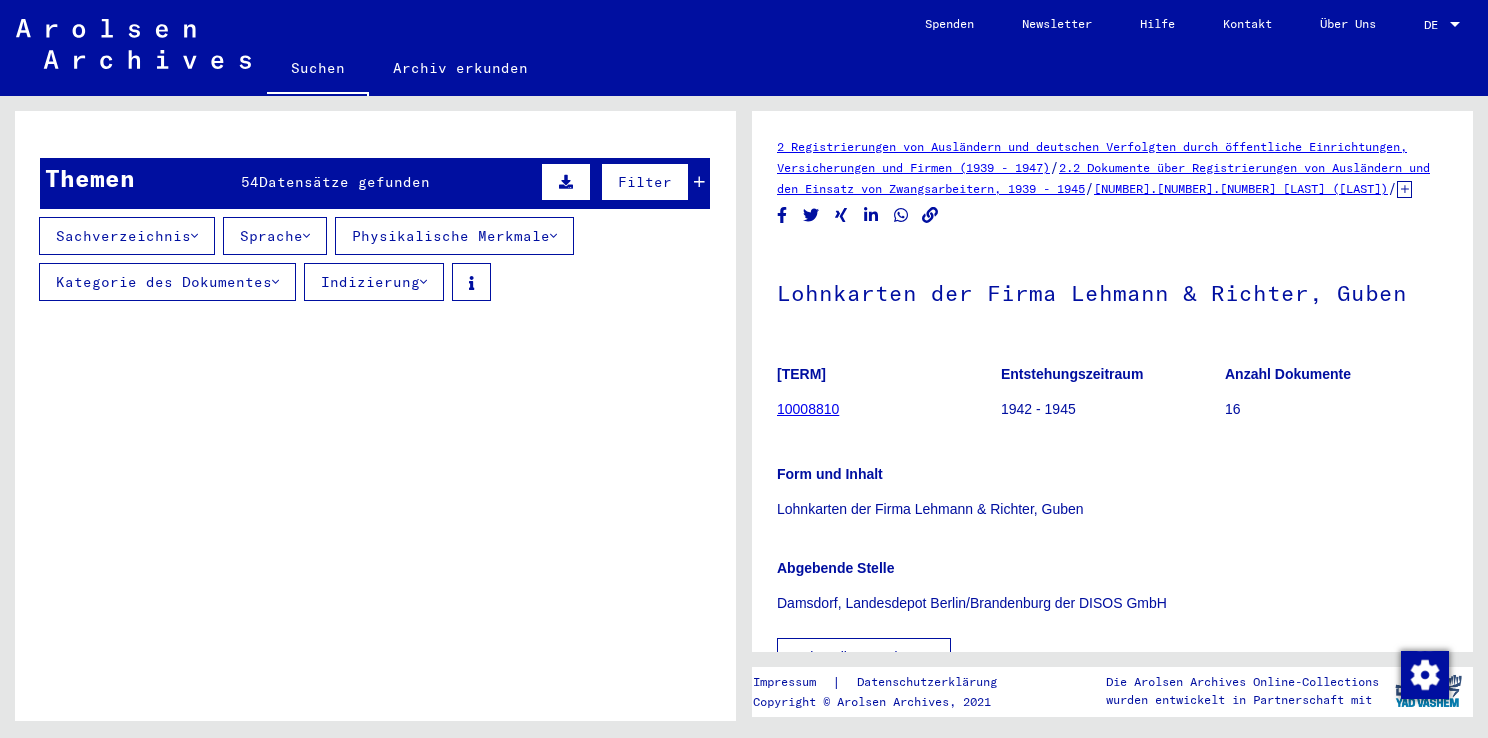click on "Filter" at bounding box center [645, 182] 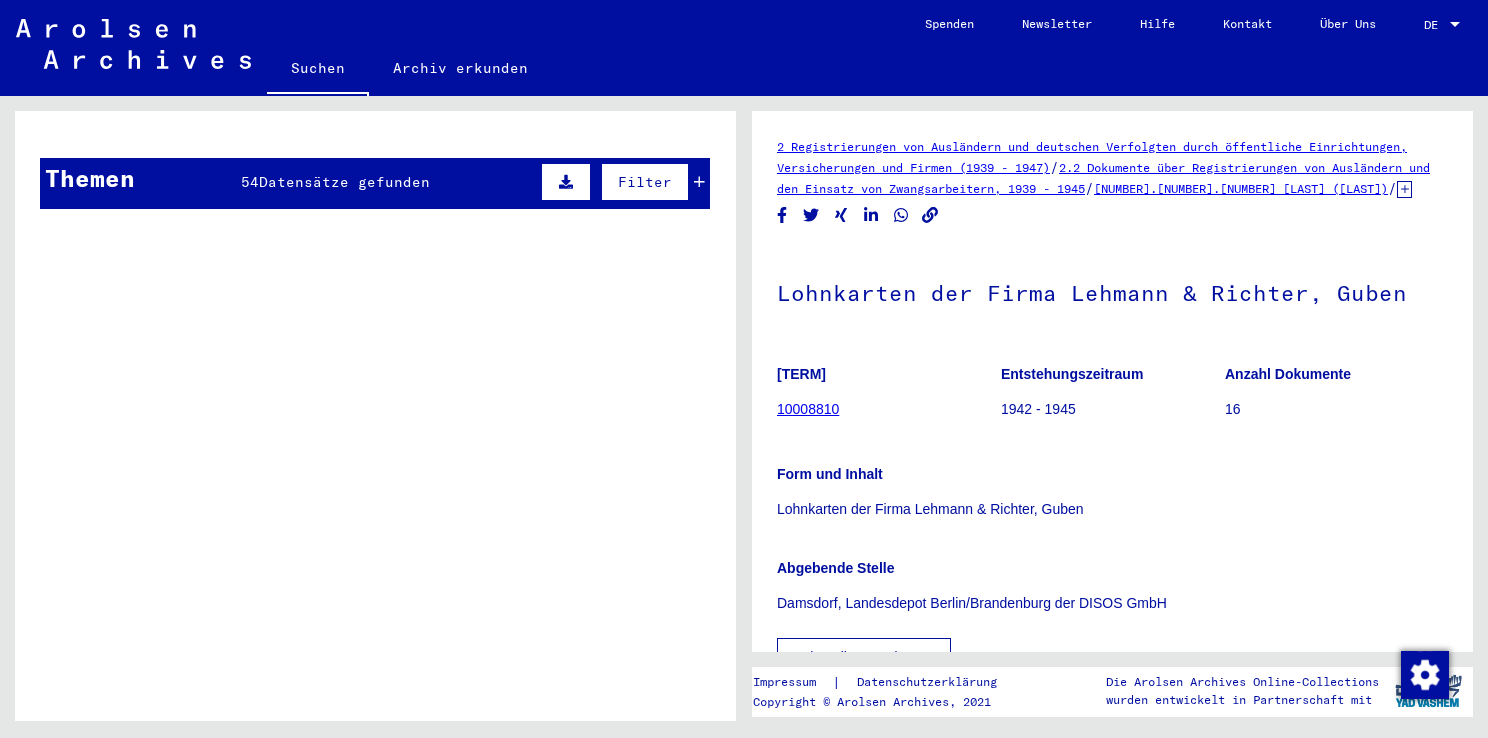 click at bounding box center (566, 182) 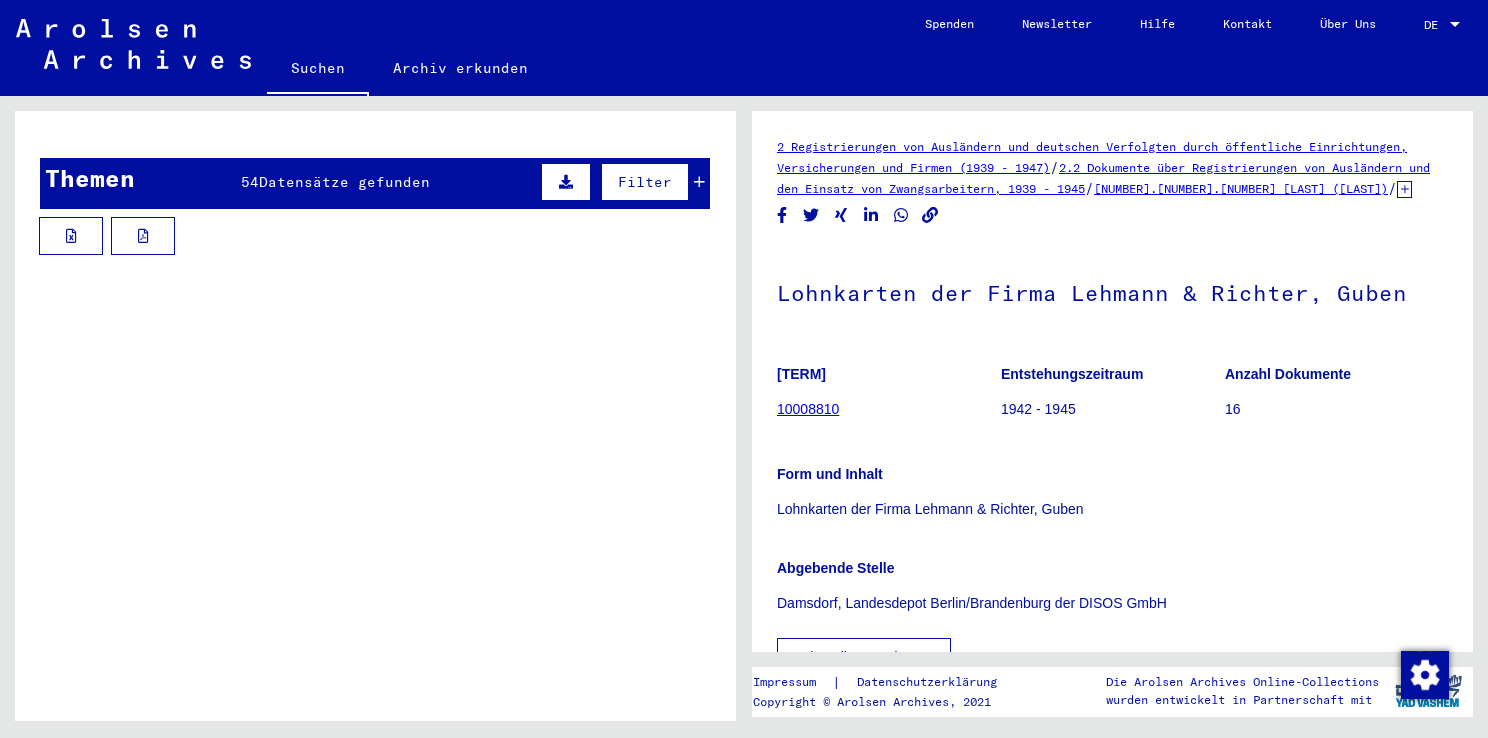 click on "Filter" at bounding box center [645, 182] 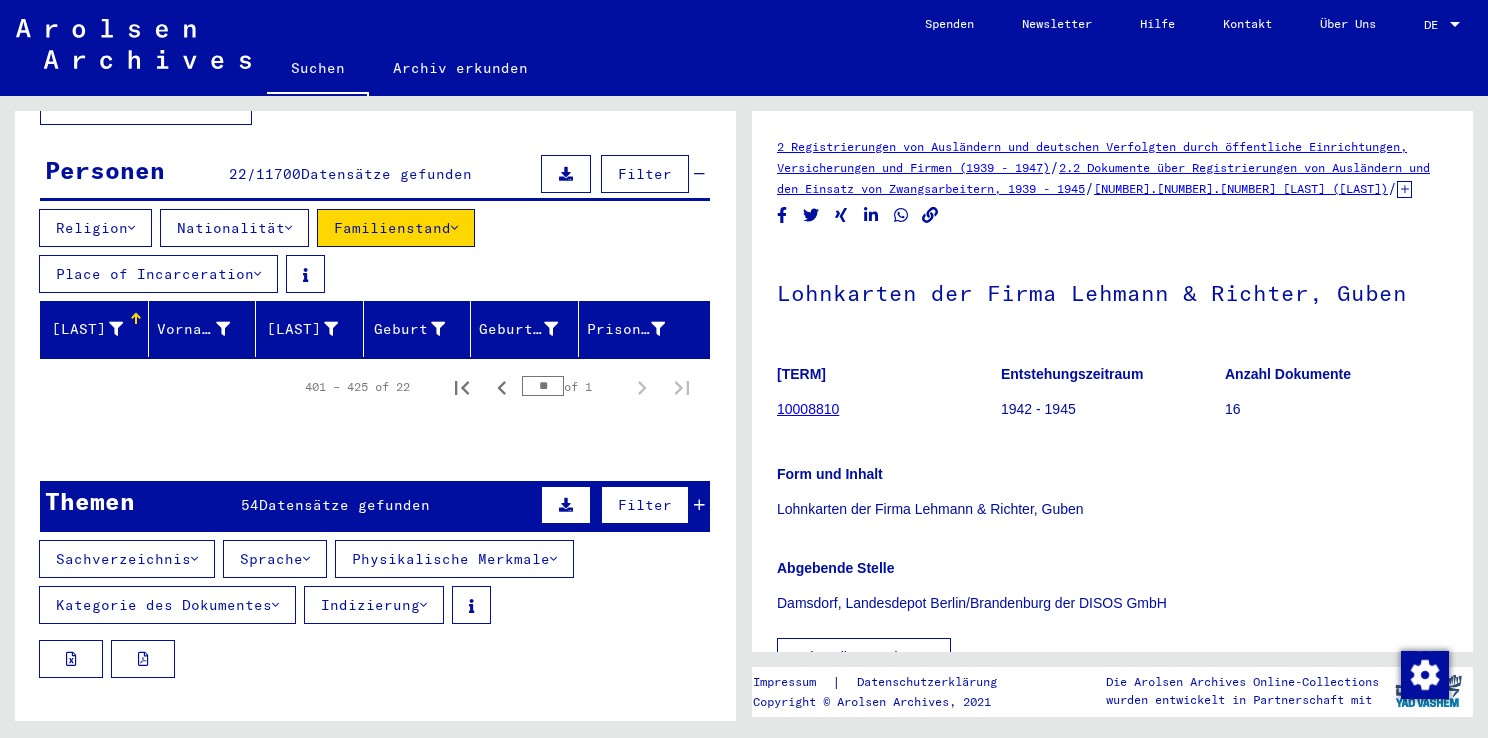 scroll, scrollTop: 0, scrollLeft: 0, axis: both 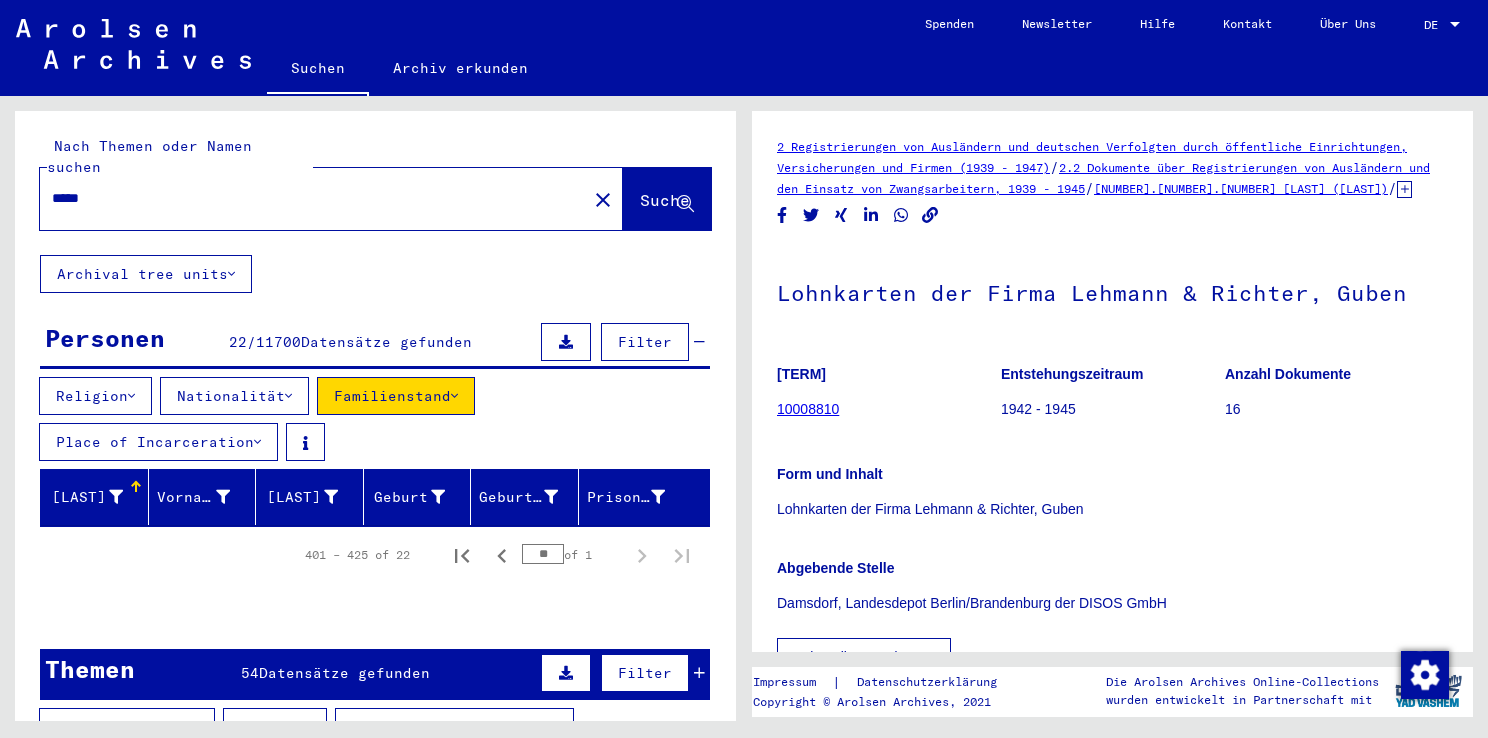 click on "Familienstand" at bounding box center [396, 396] 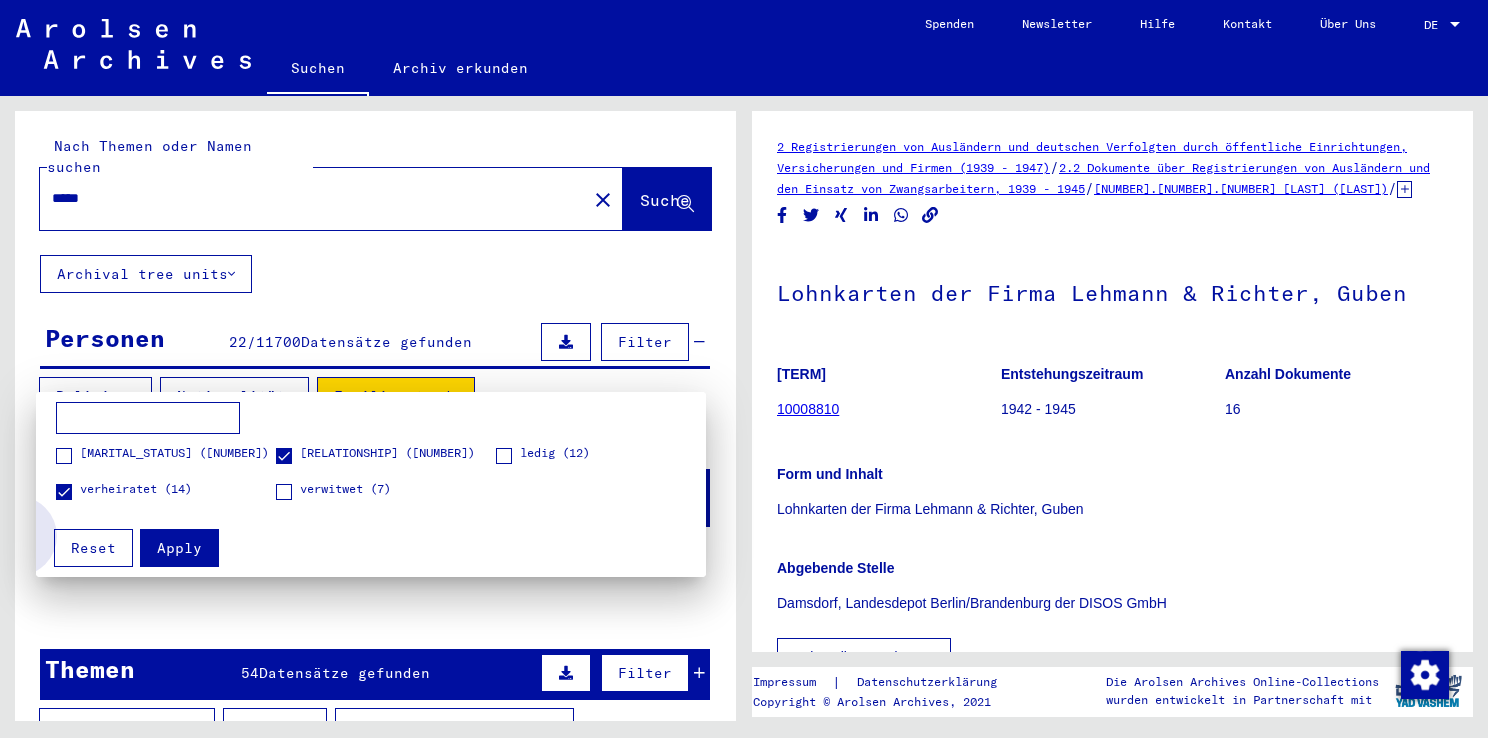 click on "Reset" at bounding box center (93, 548) 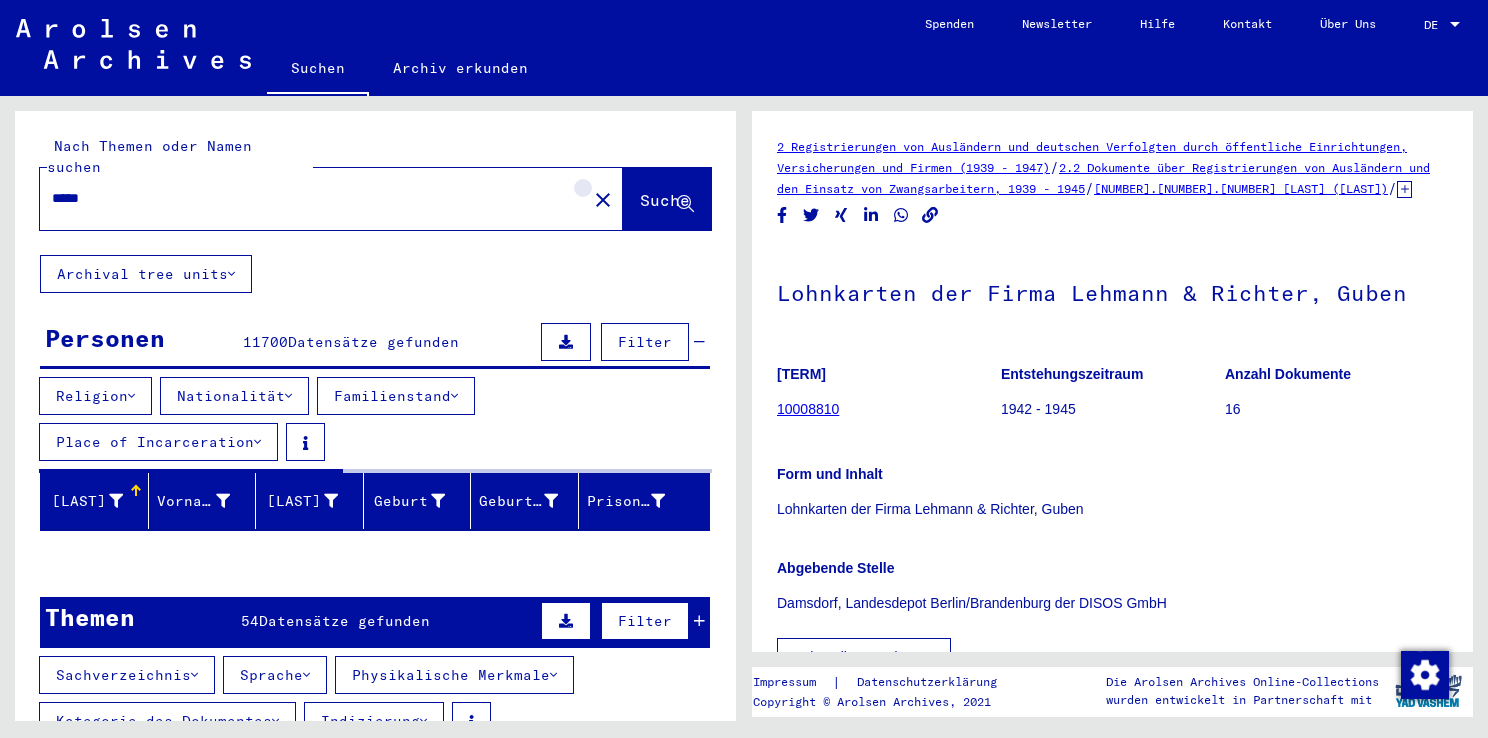 click on "close" 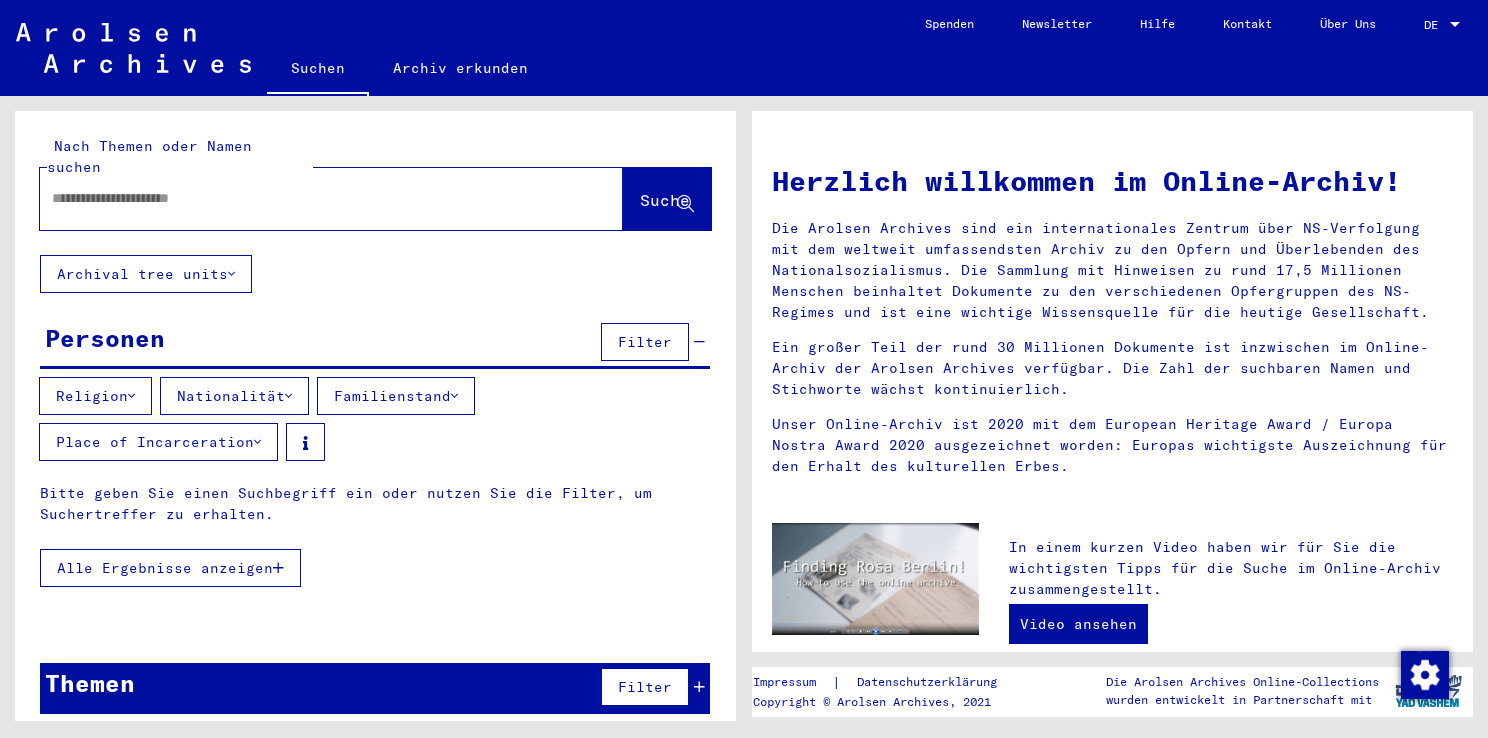 click at bounding box center [307, 198] 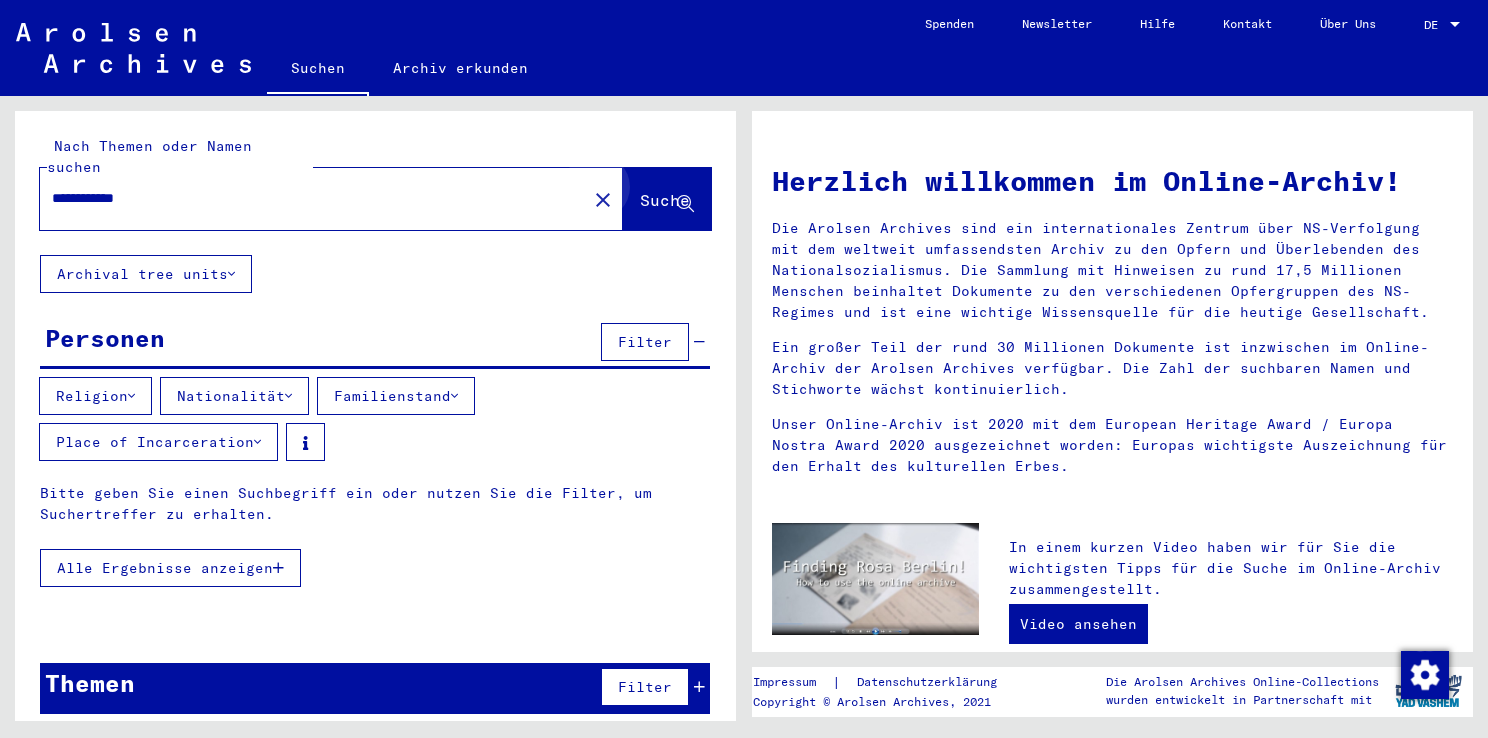 click on "Suche" 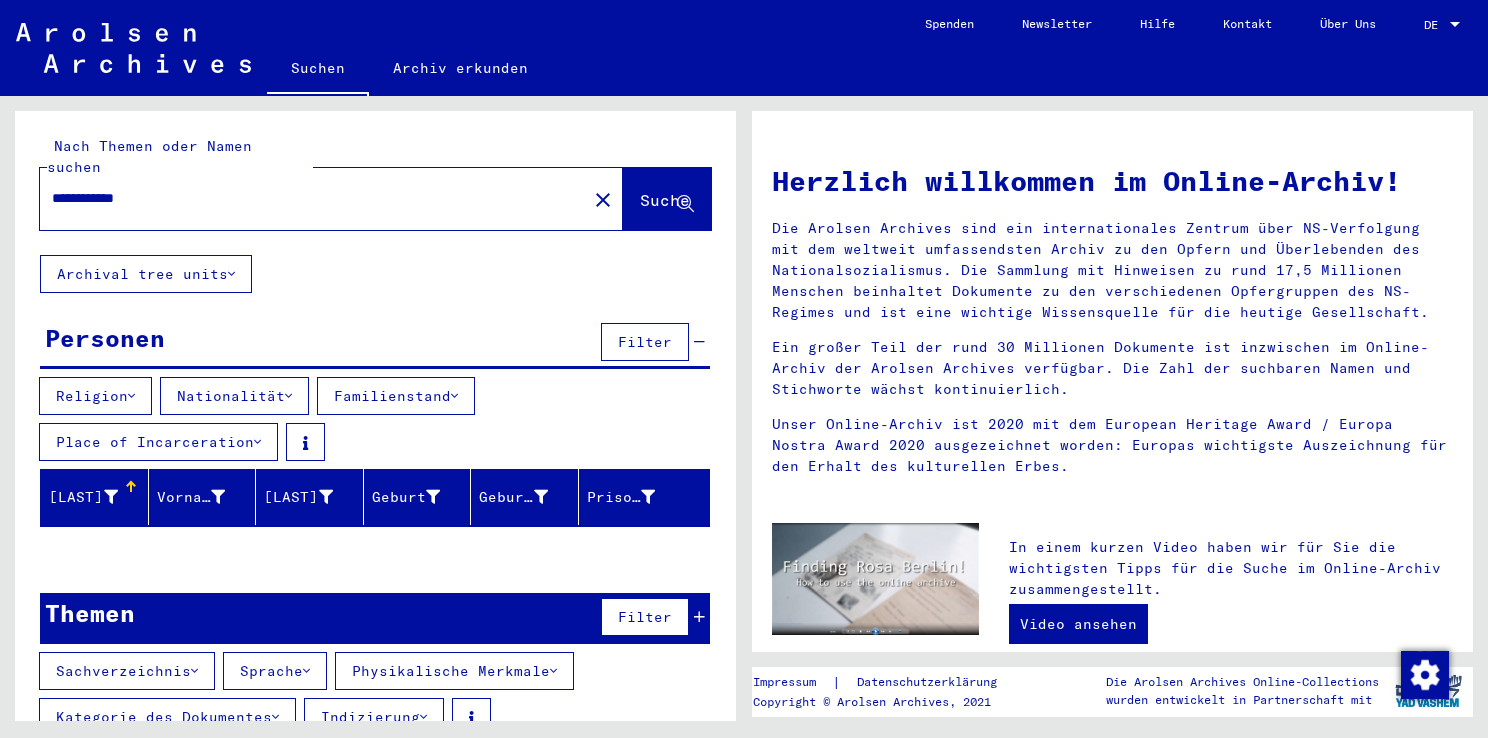 scroll, scrollTop: 17, scrollLeft: 0, axis: vertical 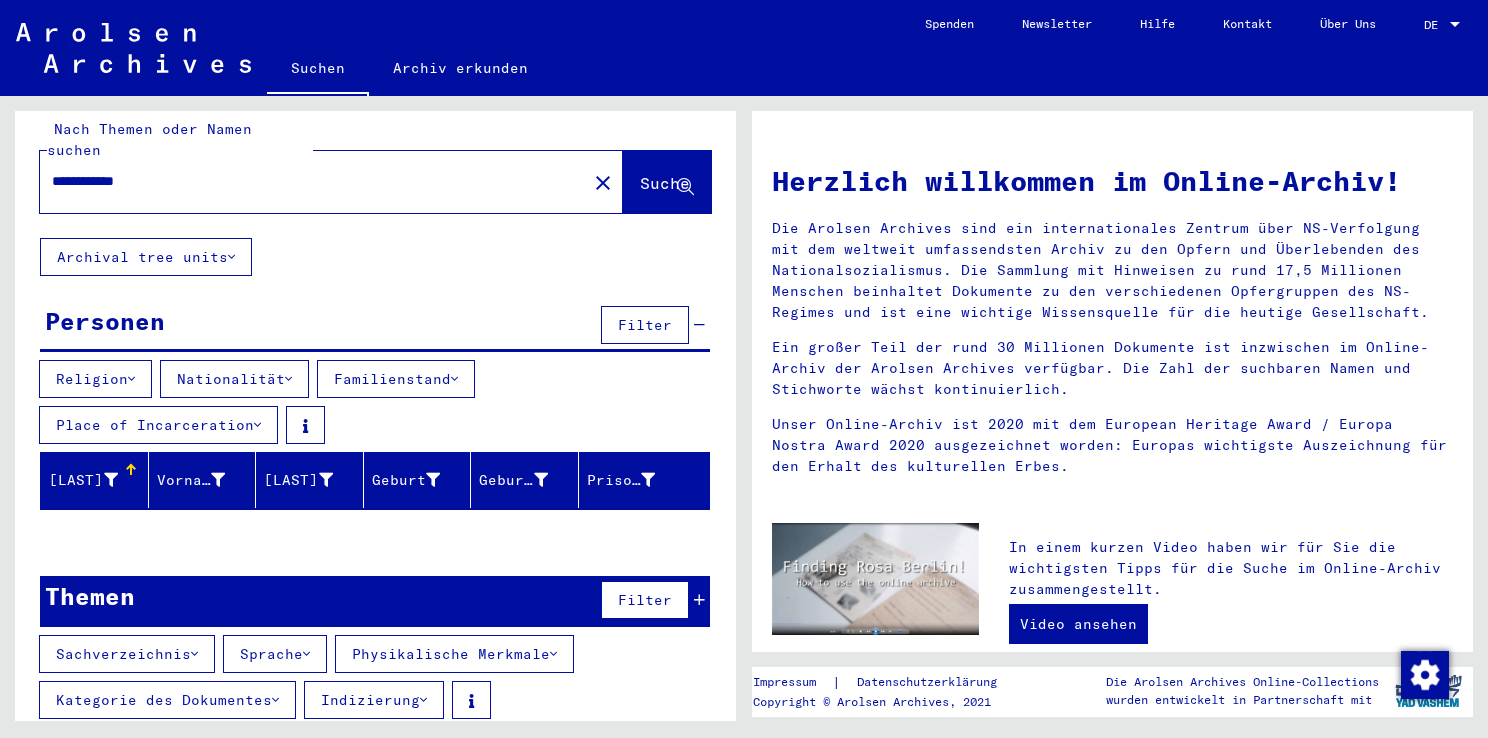 click on "**********" at bounding box center [307, 181] 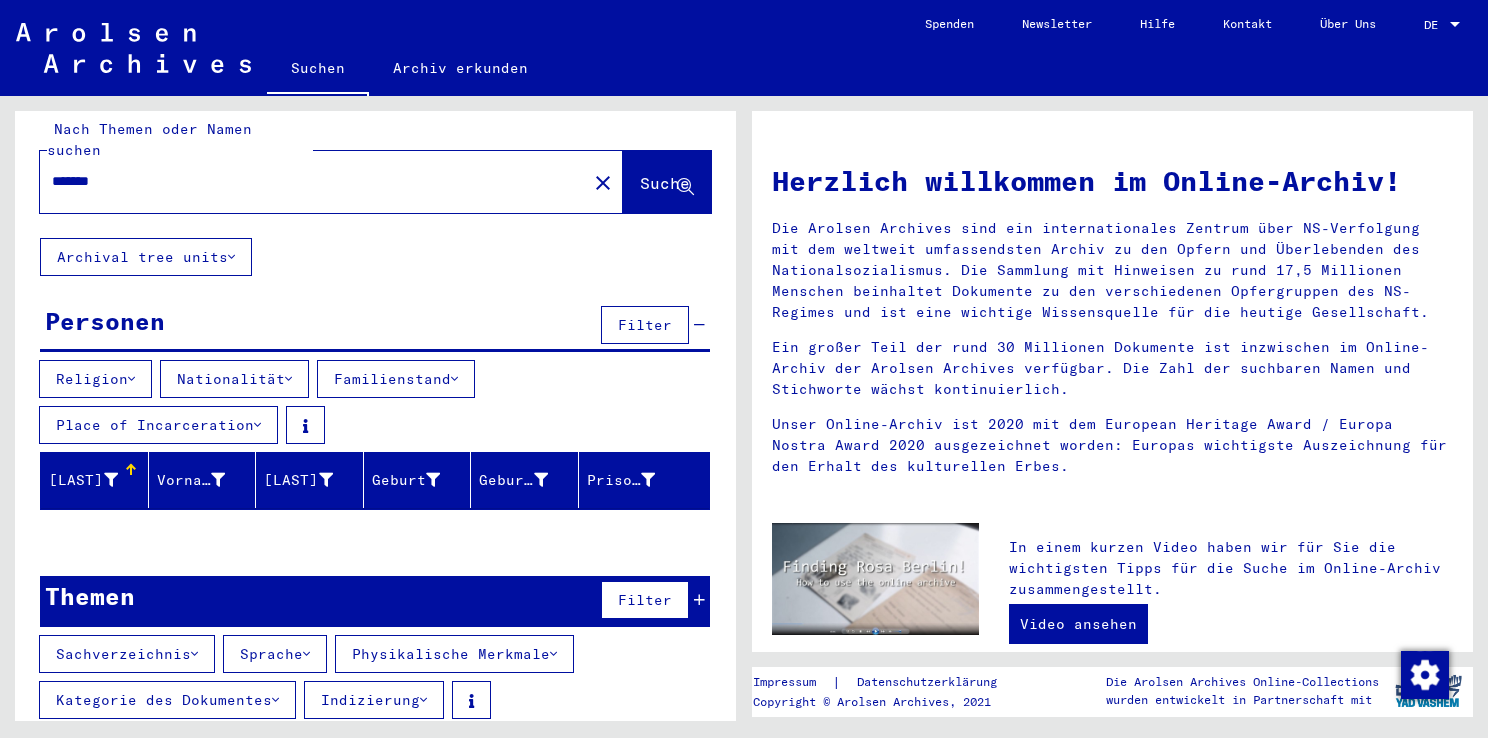 type on "******" 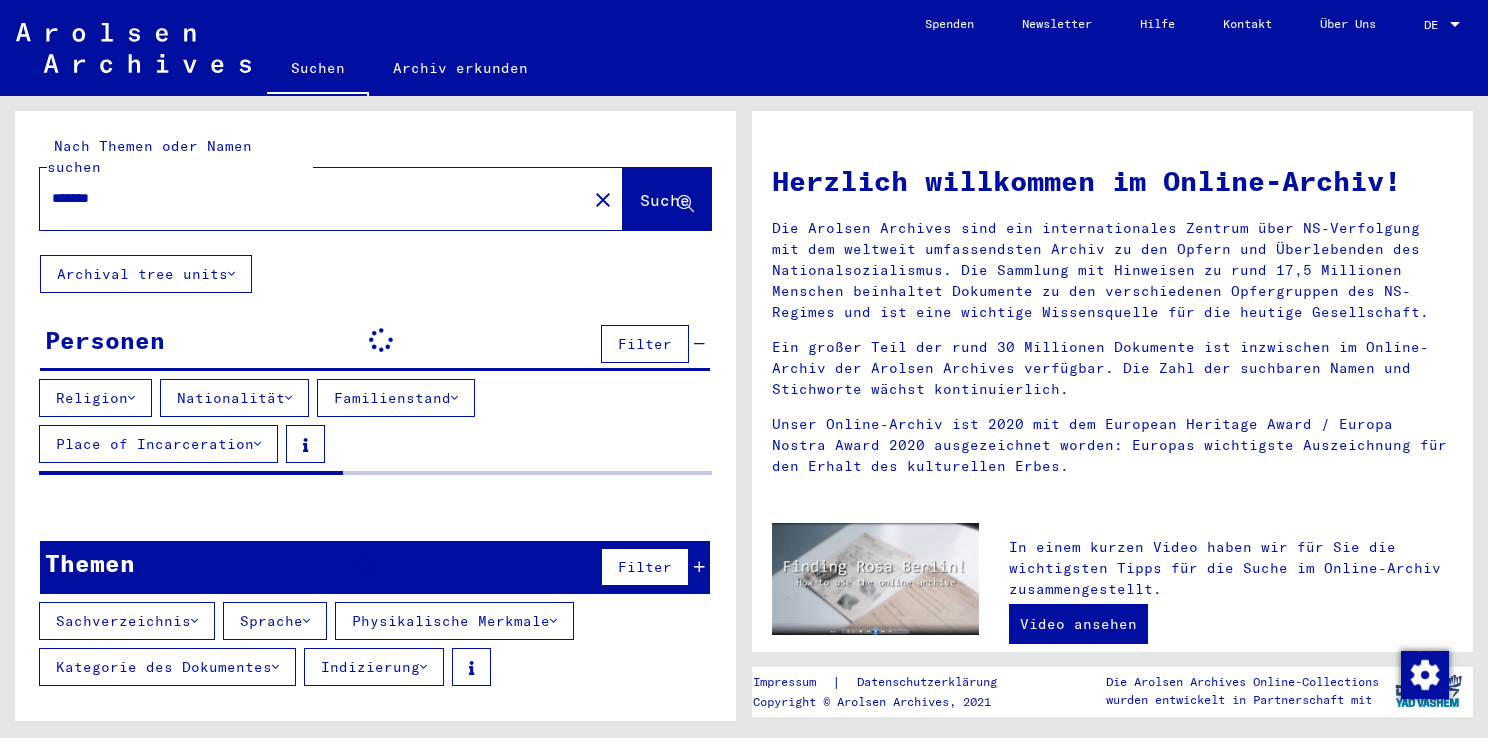 scroll, scrollTop: 0, scrollLeft: 0, axis: both 